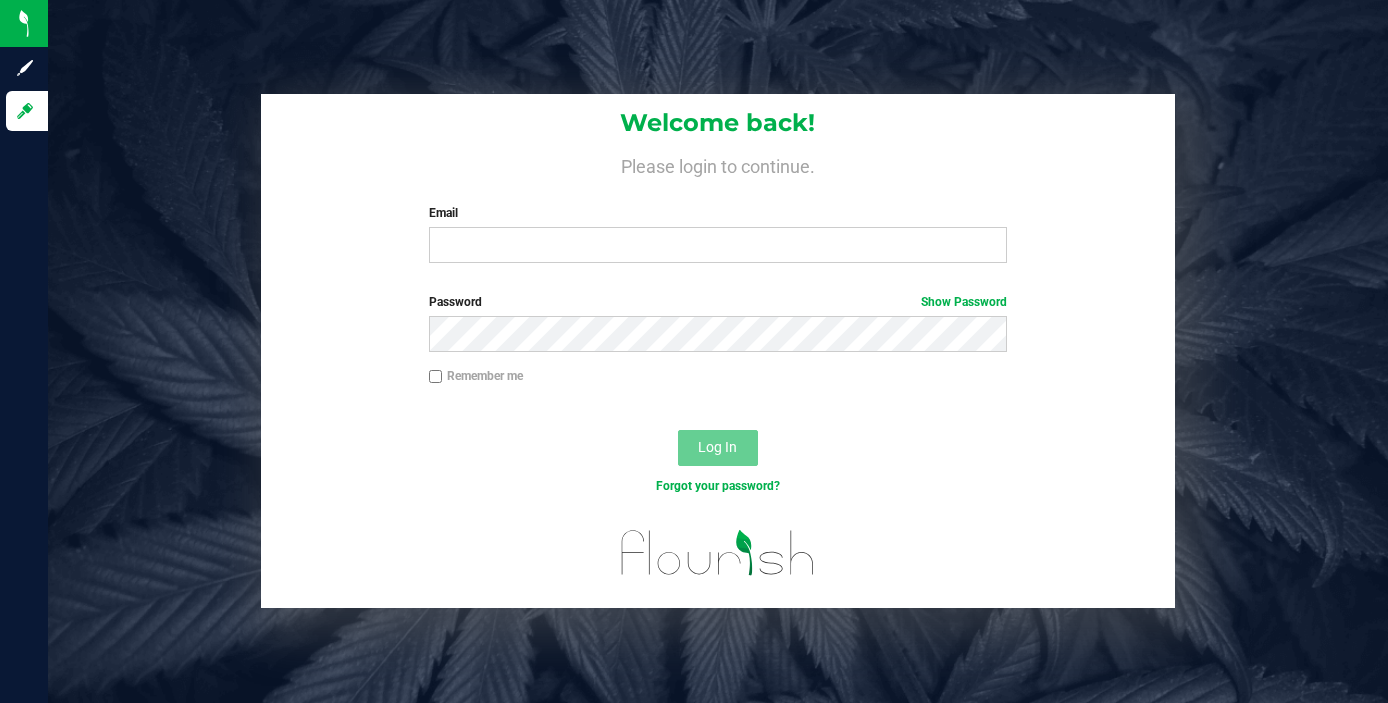 scroll, scrollTop: 0, scrollLeft: 0, axis: both 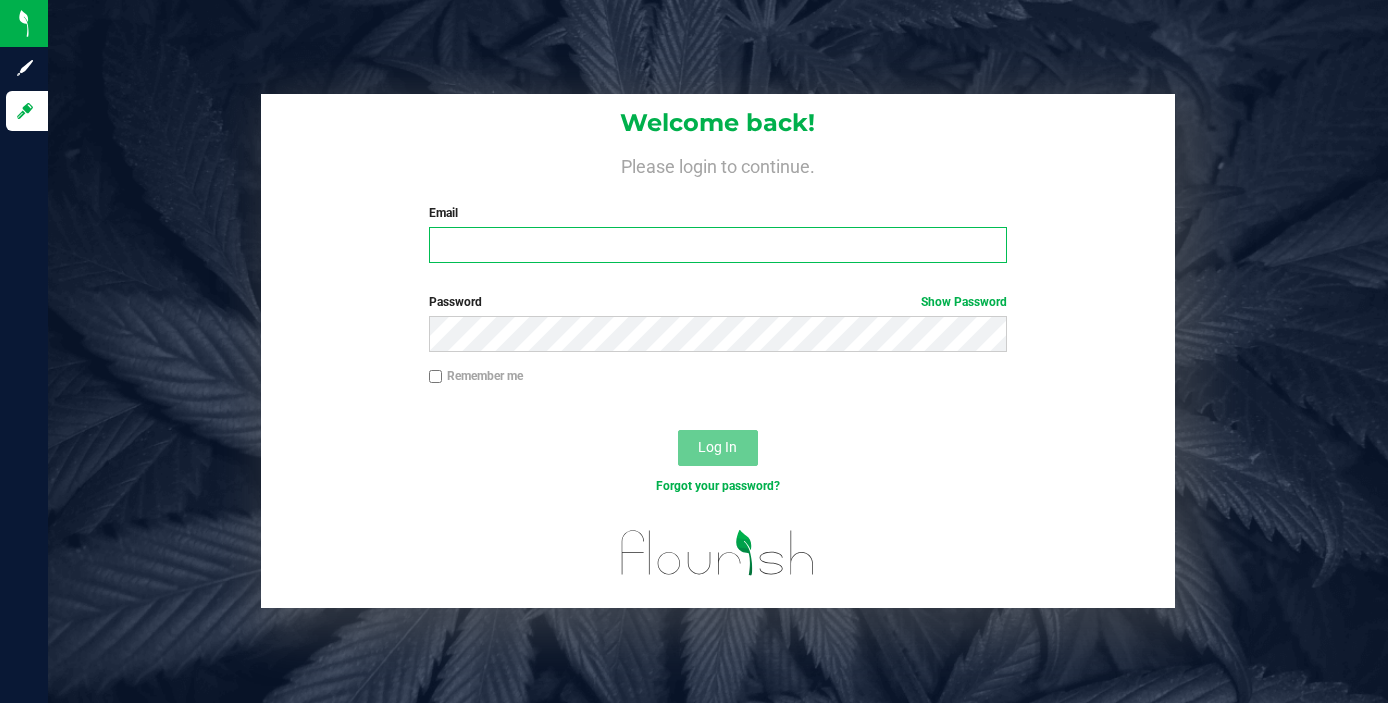 type on "[EMAIL]" 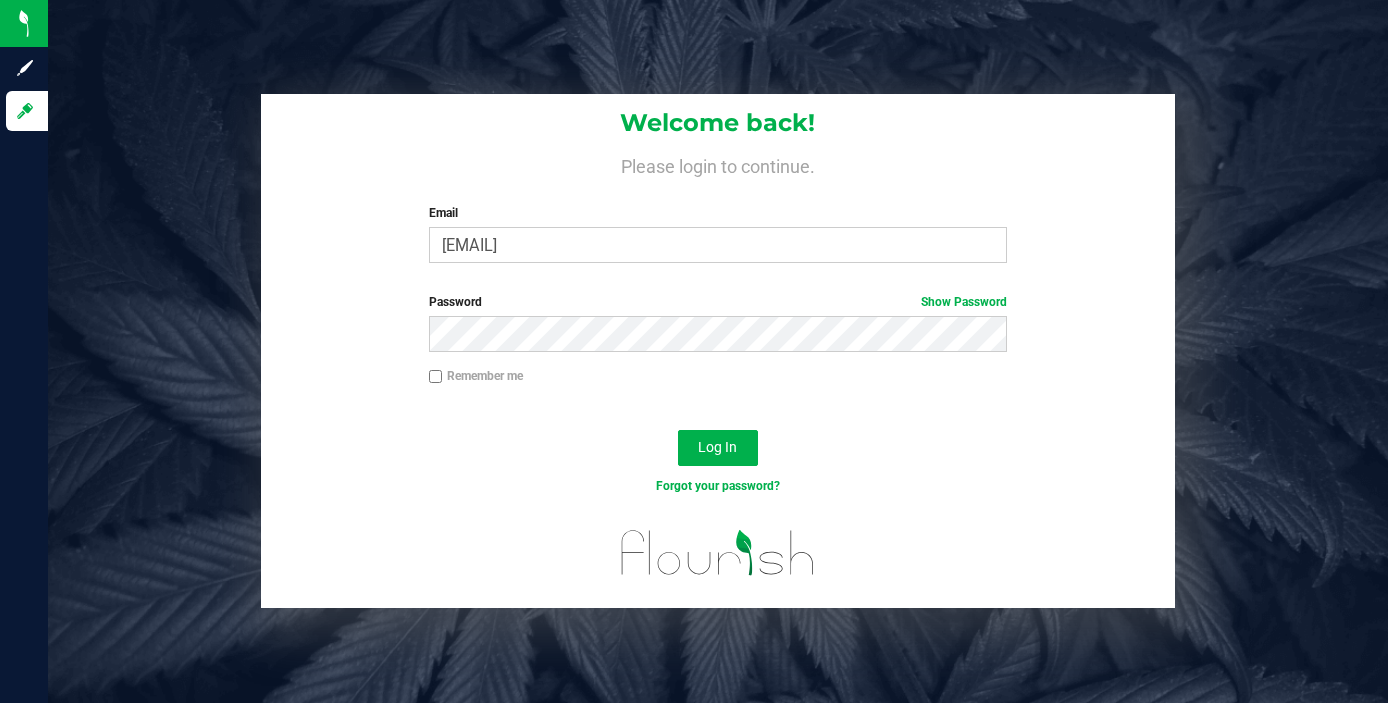 click on "Remember me" at bounding box center (718, 378) 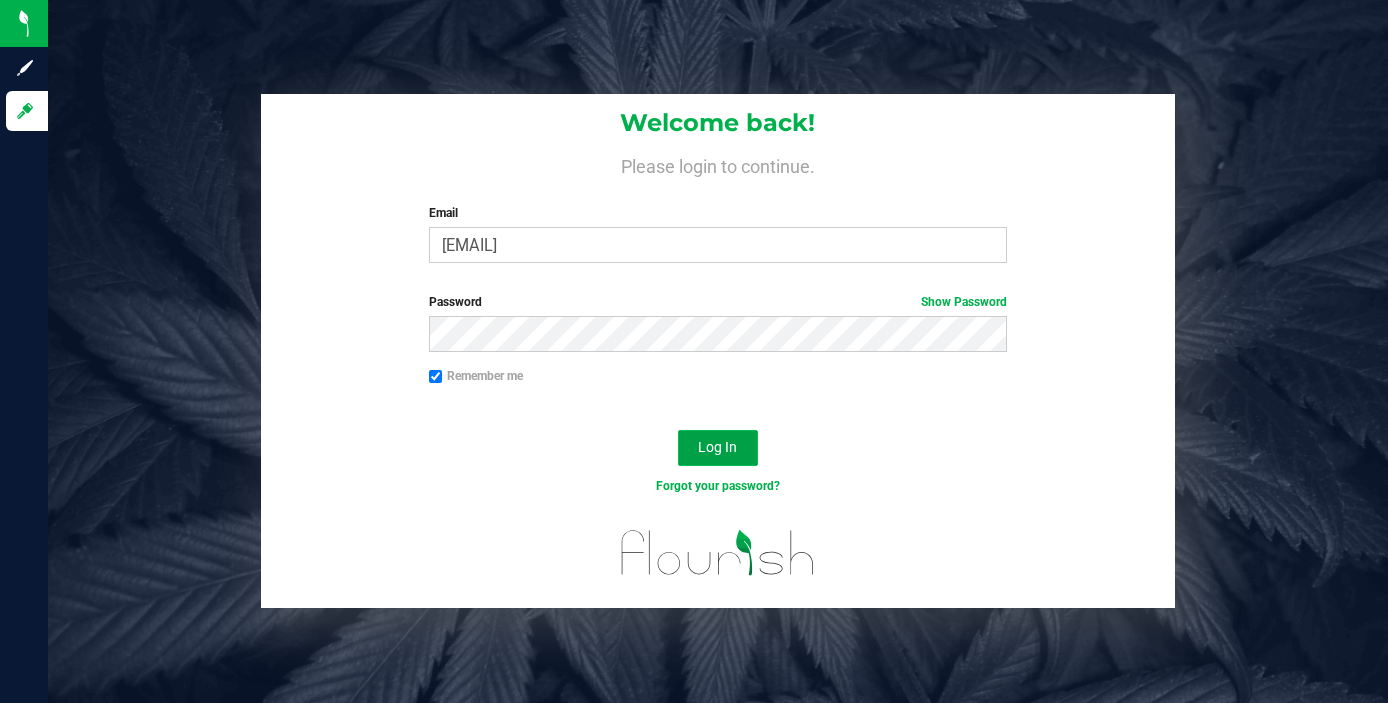click on "Log In" at bounding box center (718, 448) 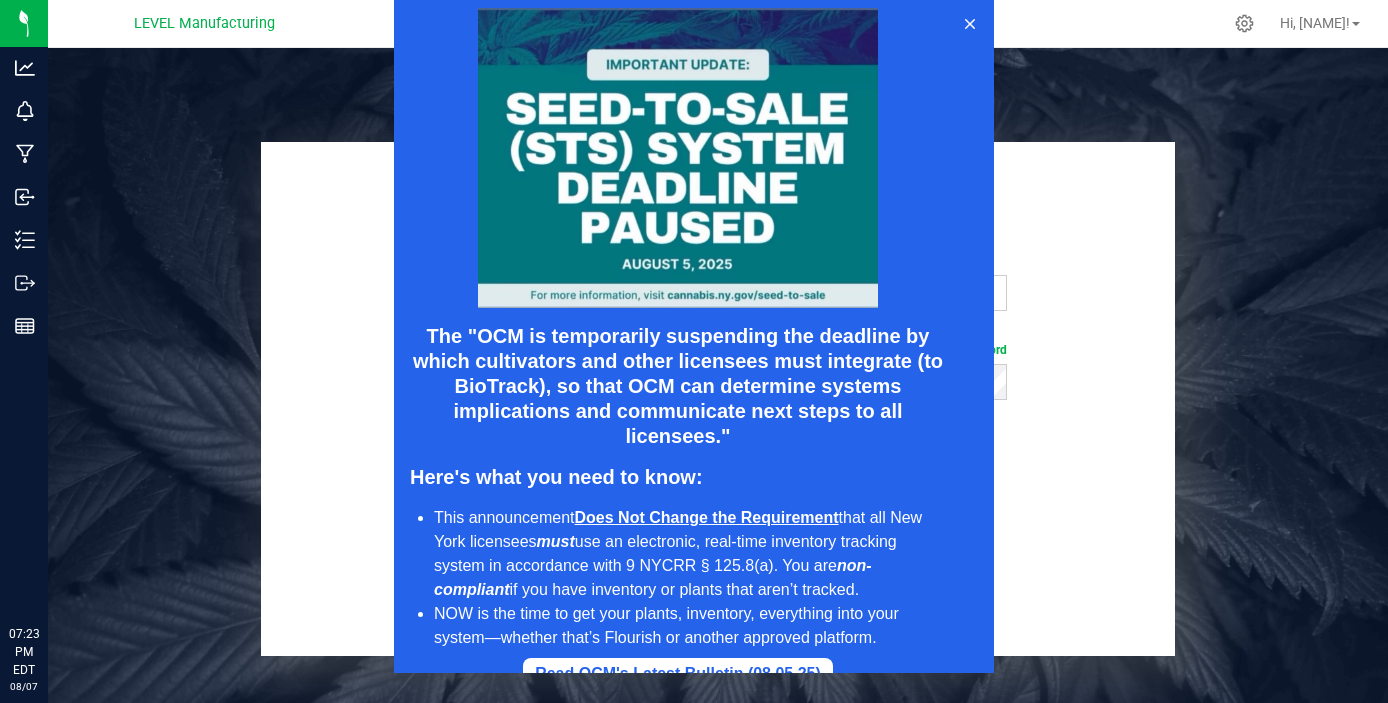 scroll, scrollTop: 0, scrollLeft: 0, axis: both 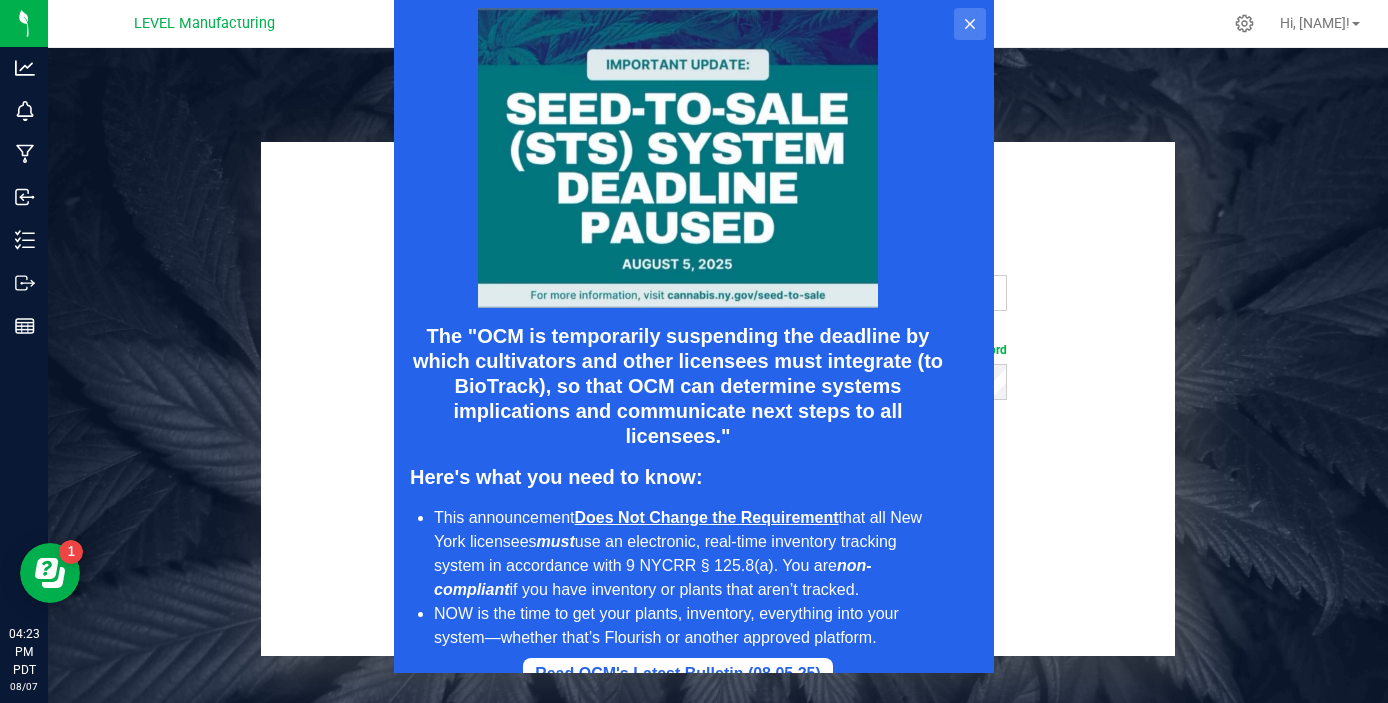 click 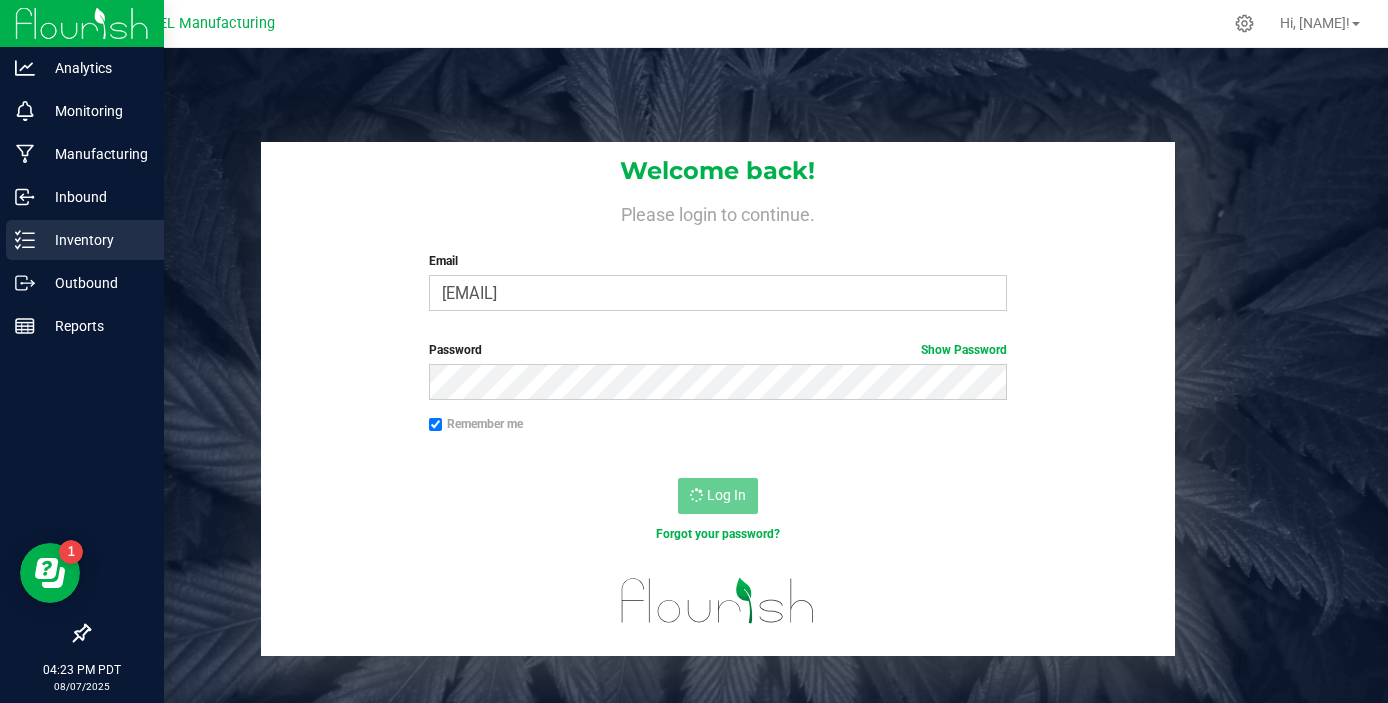 click on "Inventory" at bounding box center [85, 240] 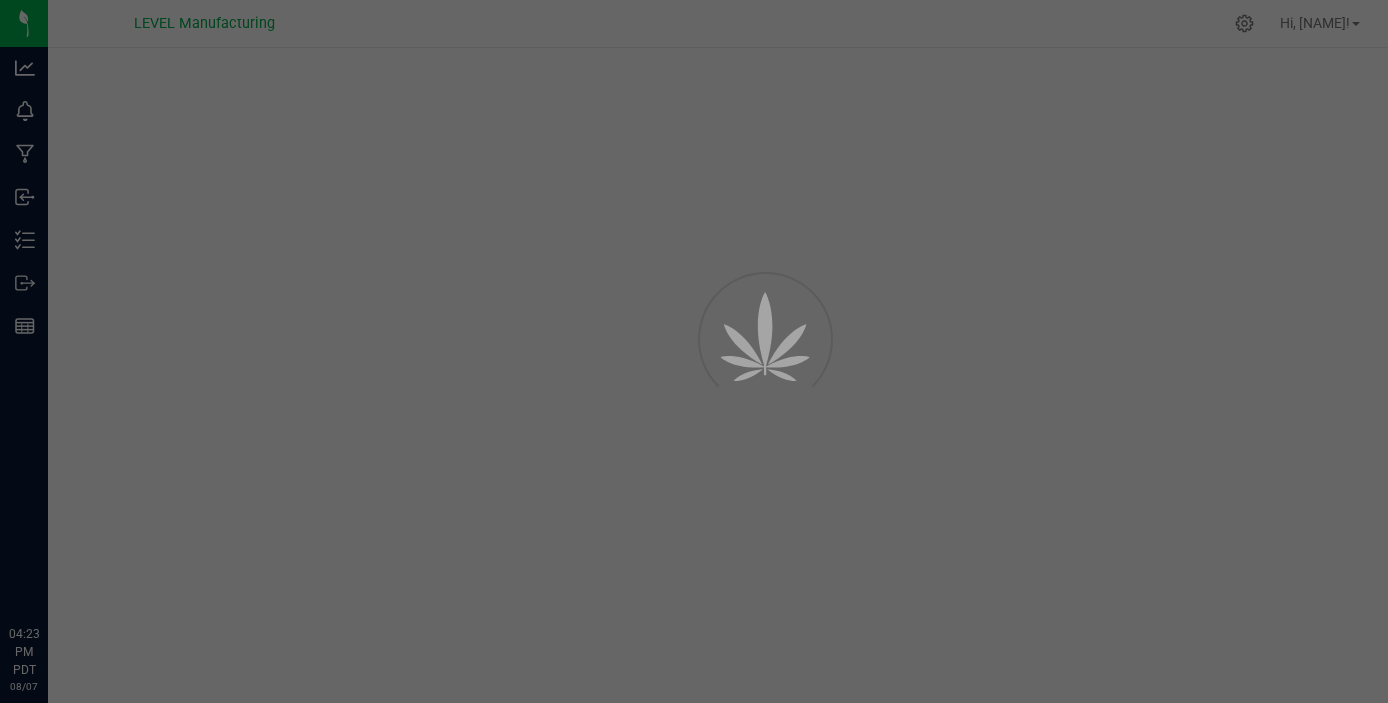 scroll, scrollTop: 0, scrollLeft: 0, axis: both 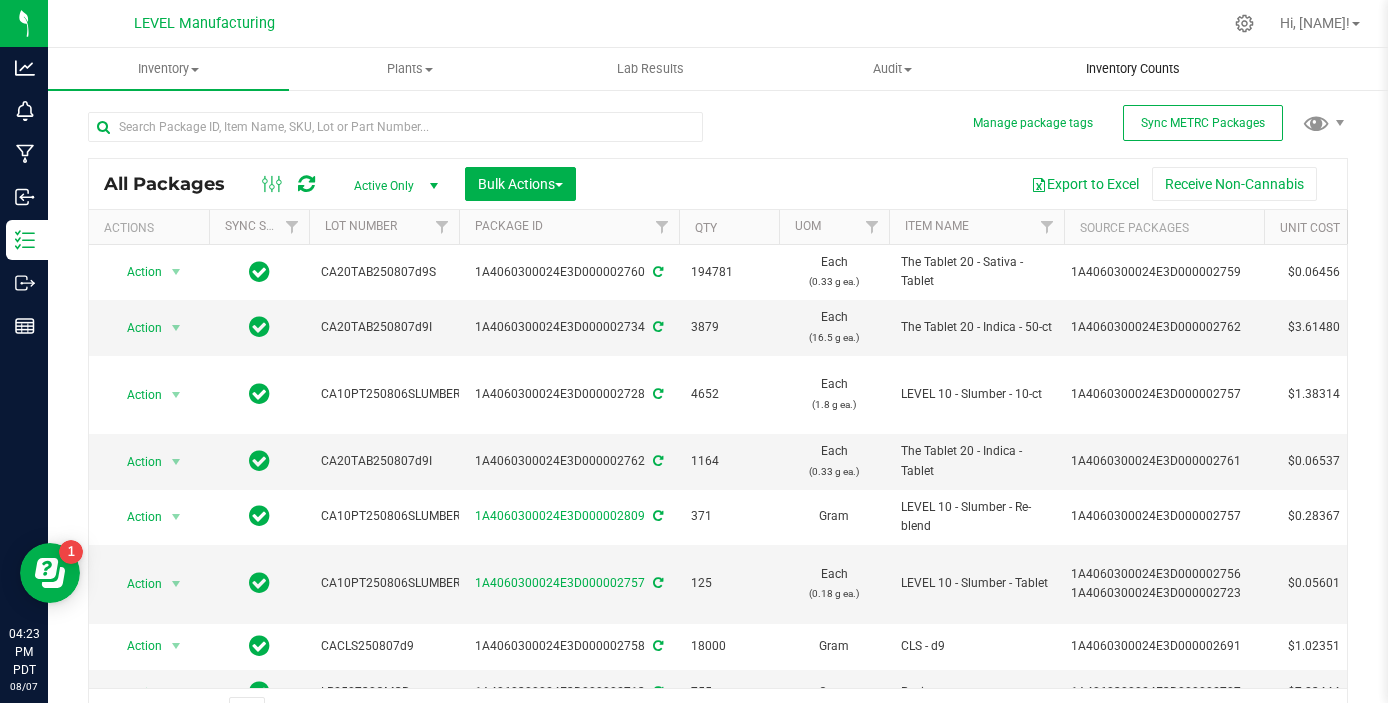 click on "Inventory Counts" at bounding box center [1133, 69] 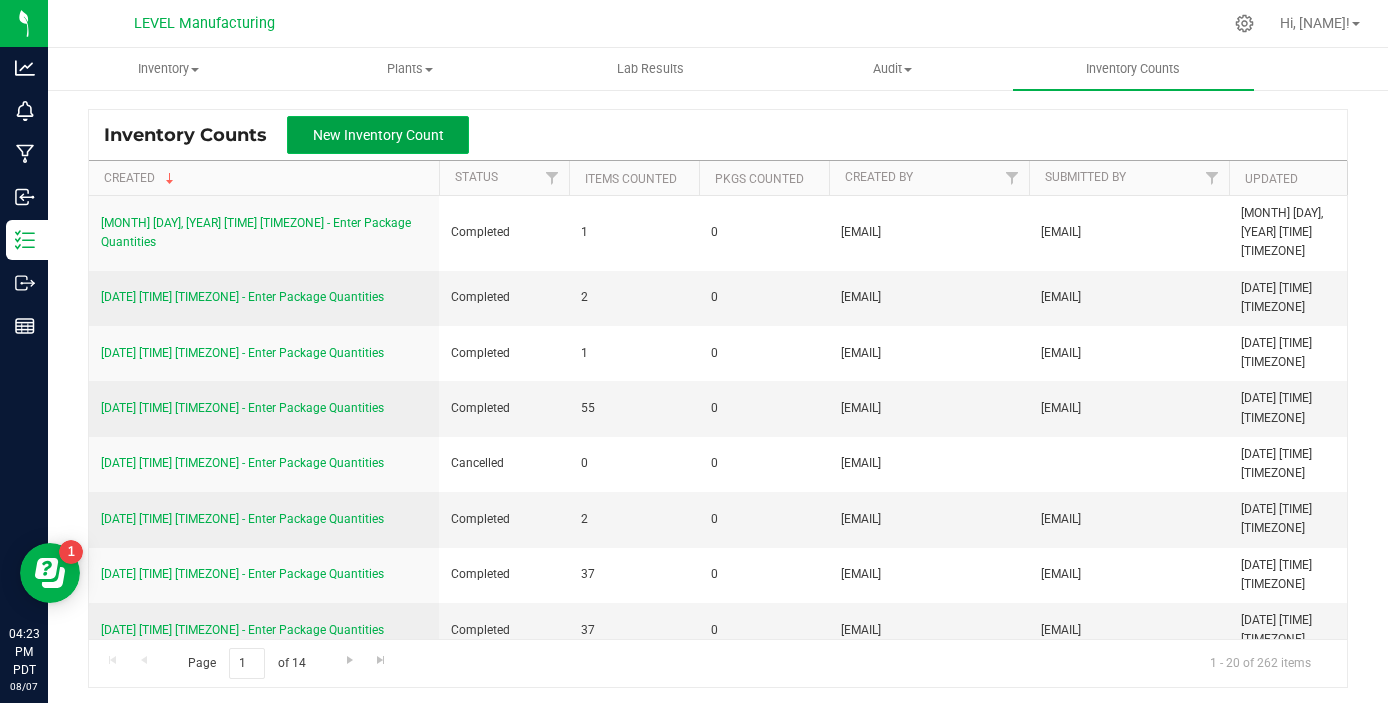 click on "New Inventory Count" at bounding box center [378, 135] 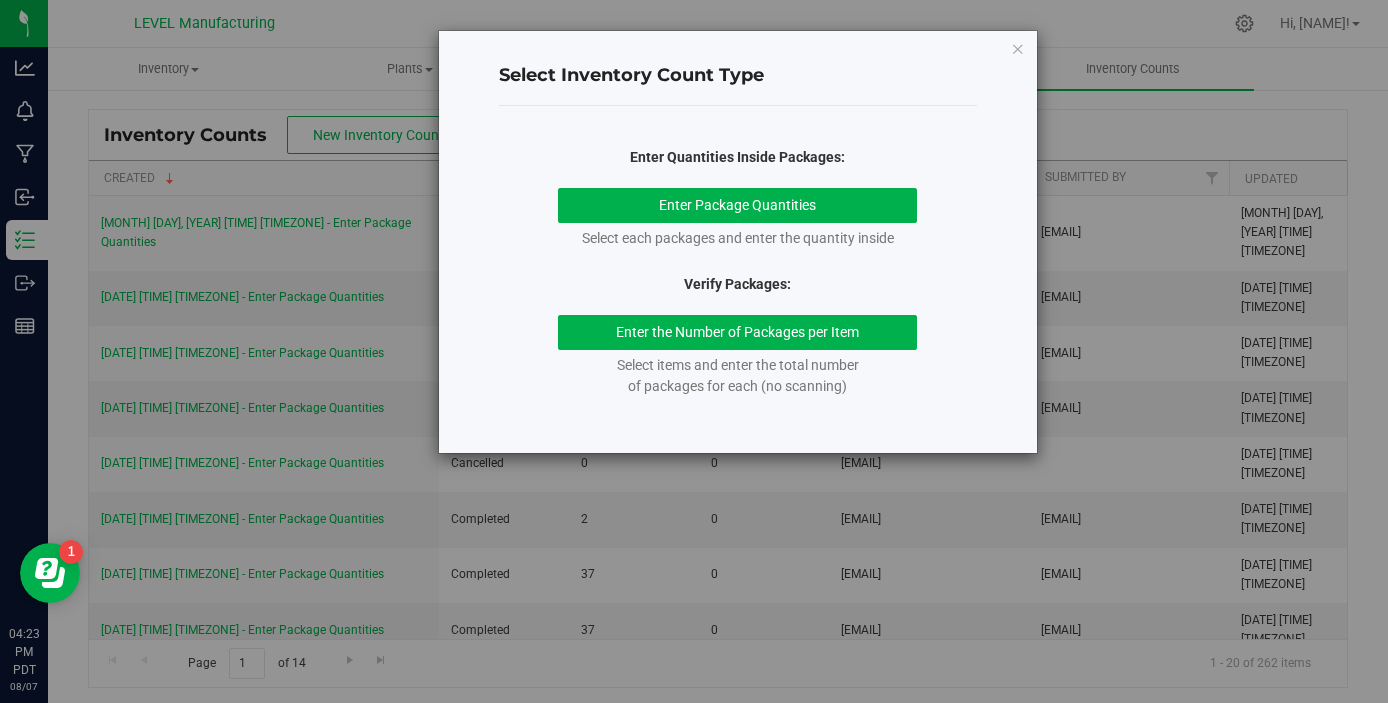 click on "Select each packages and enter the quantity inside" at bounding box center [737, 238] 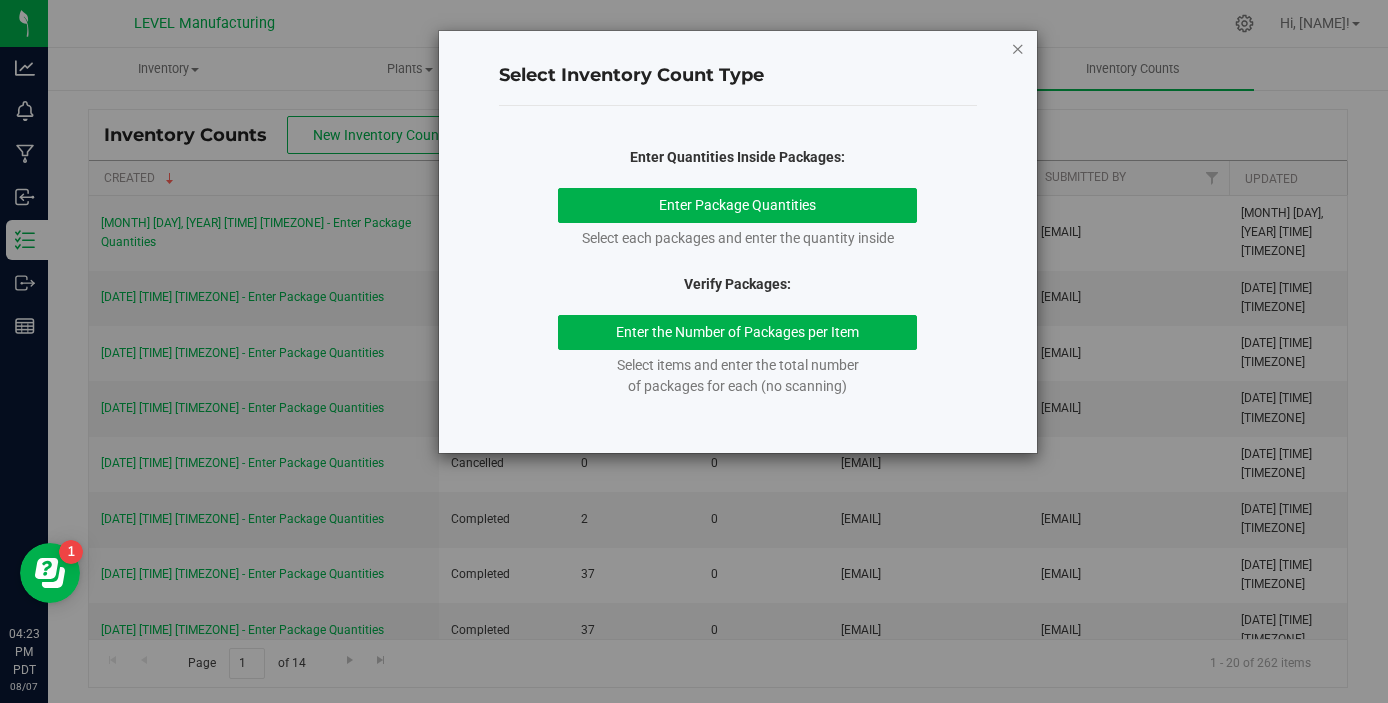 click at bounding box center [1018, 48] 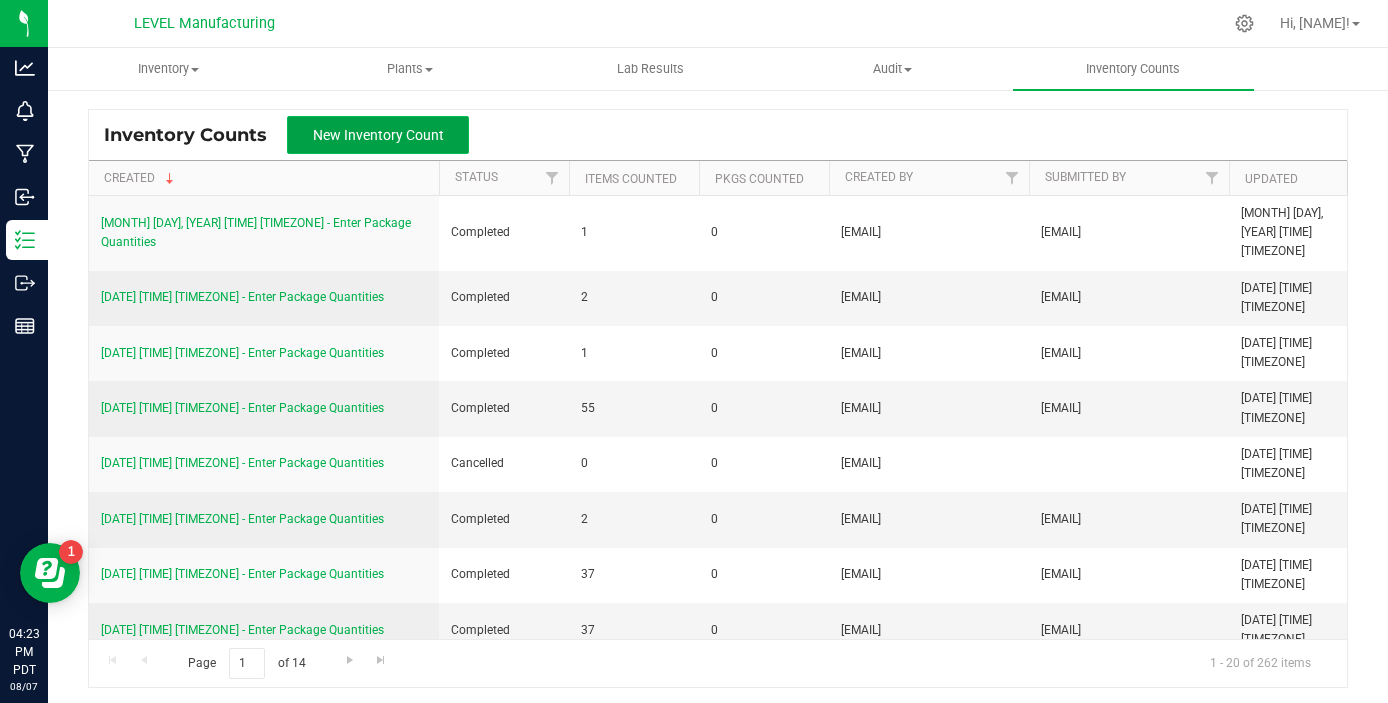click on "New Inventory Count" at bounding box center [378, 135] 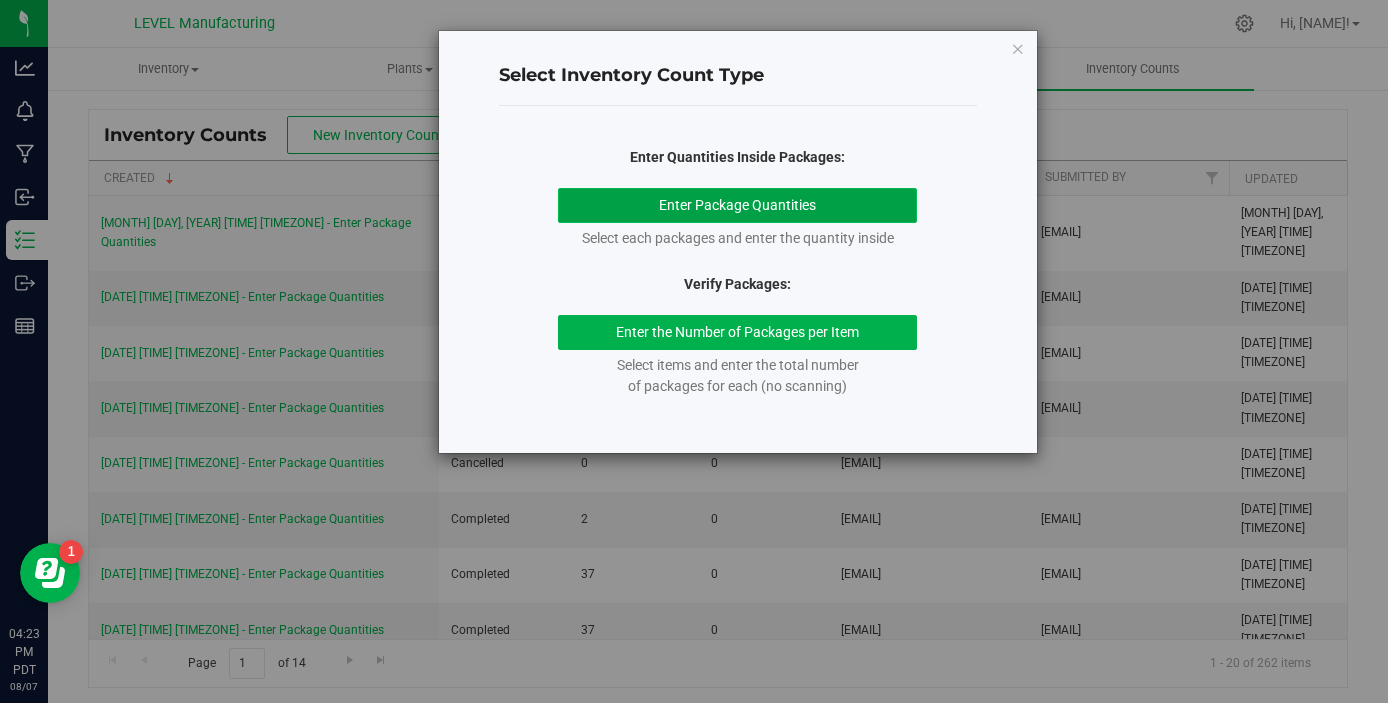 click on "Enter Package Quantities" at bounding box center [737, 205] 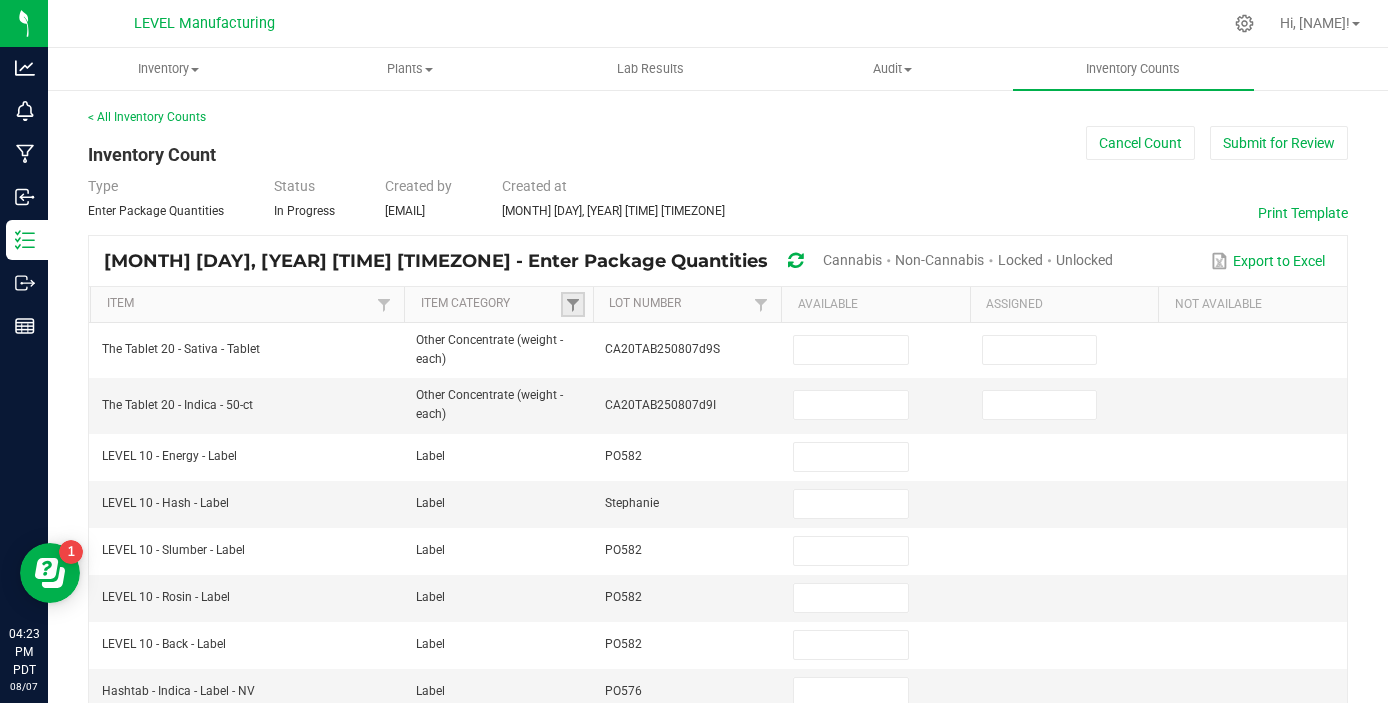 click at bounding box center (573, 304) 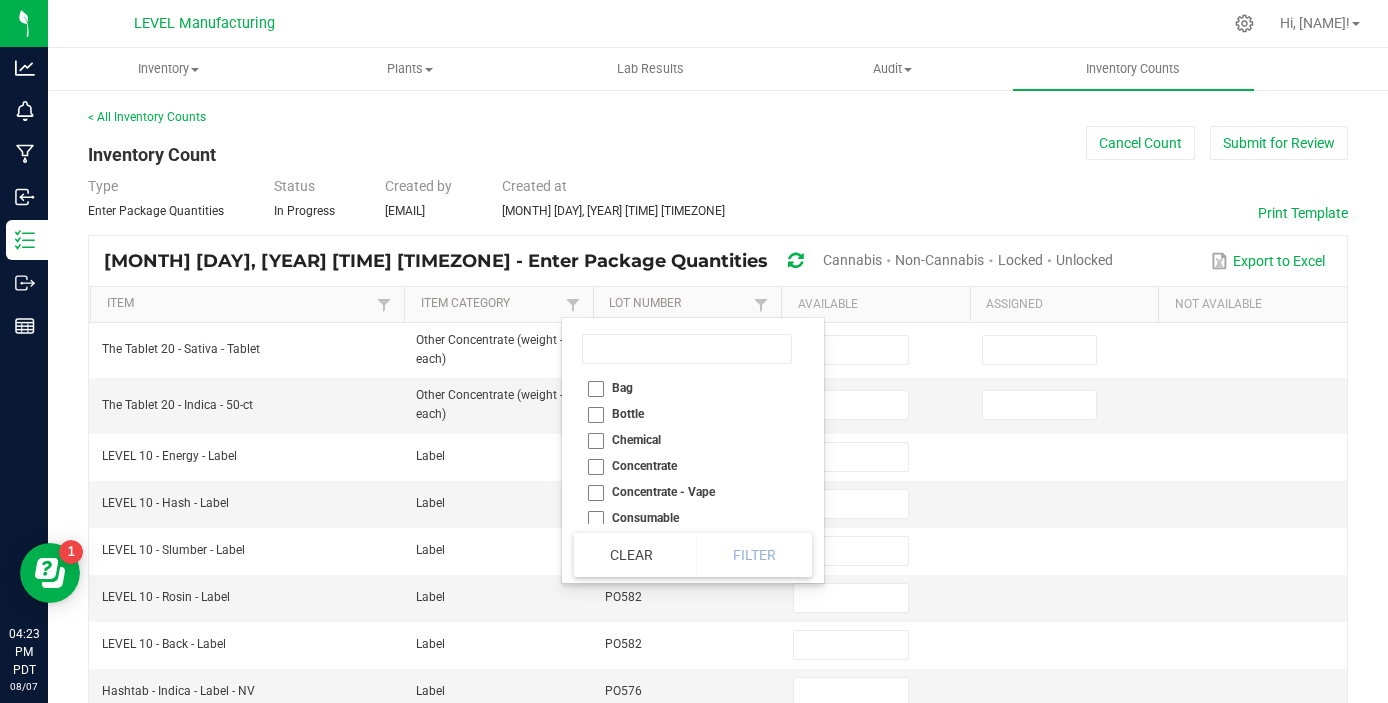 click on "Consumable" at bounding box center (687, 518) 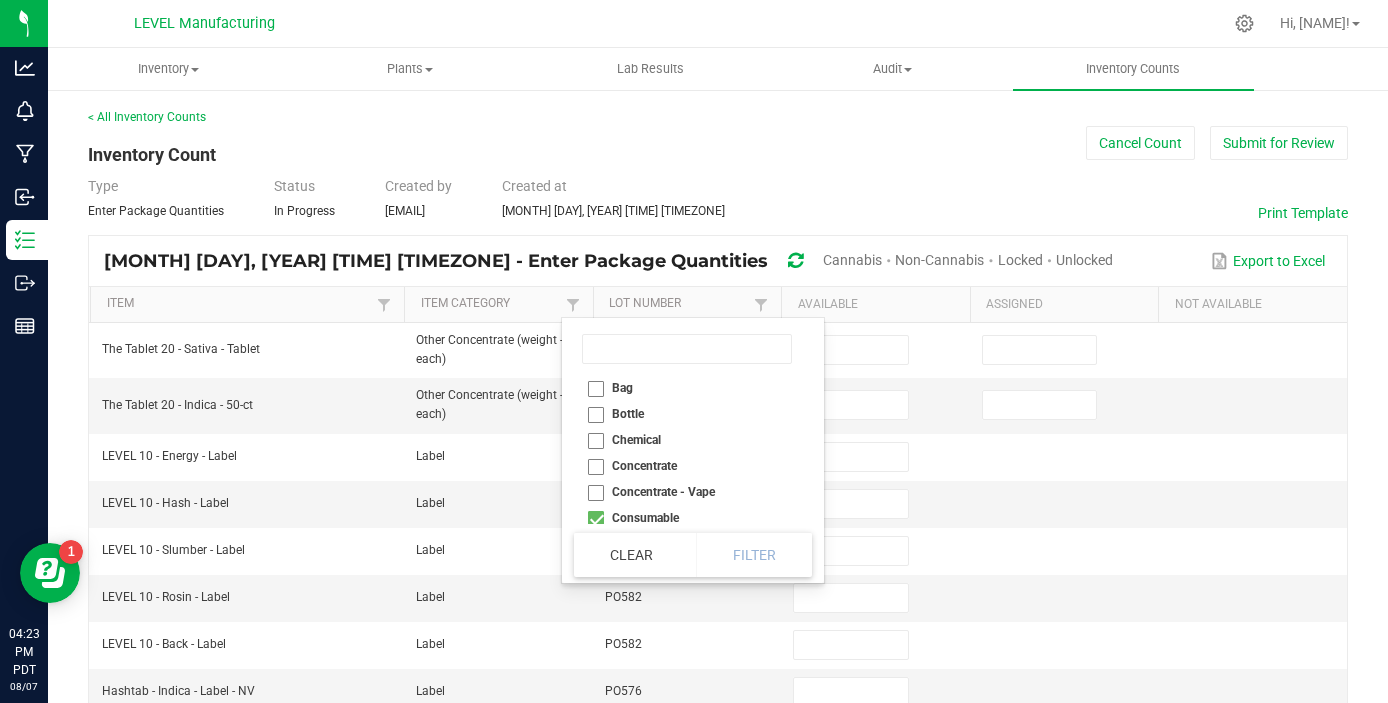 checkbox on "true" 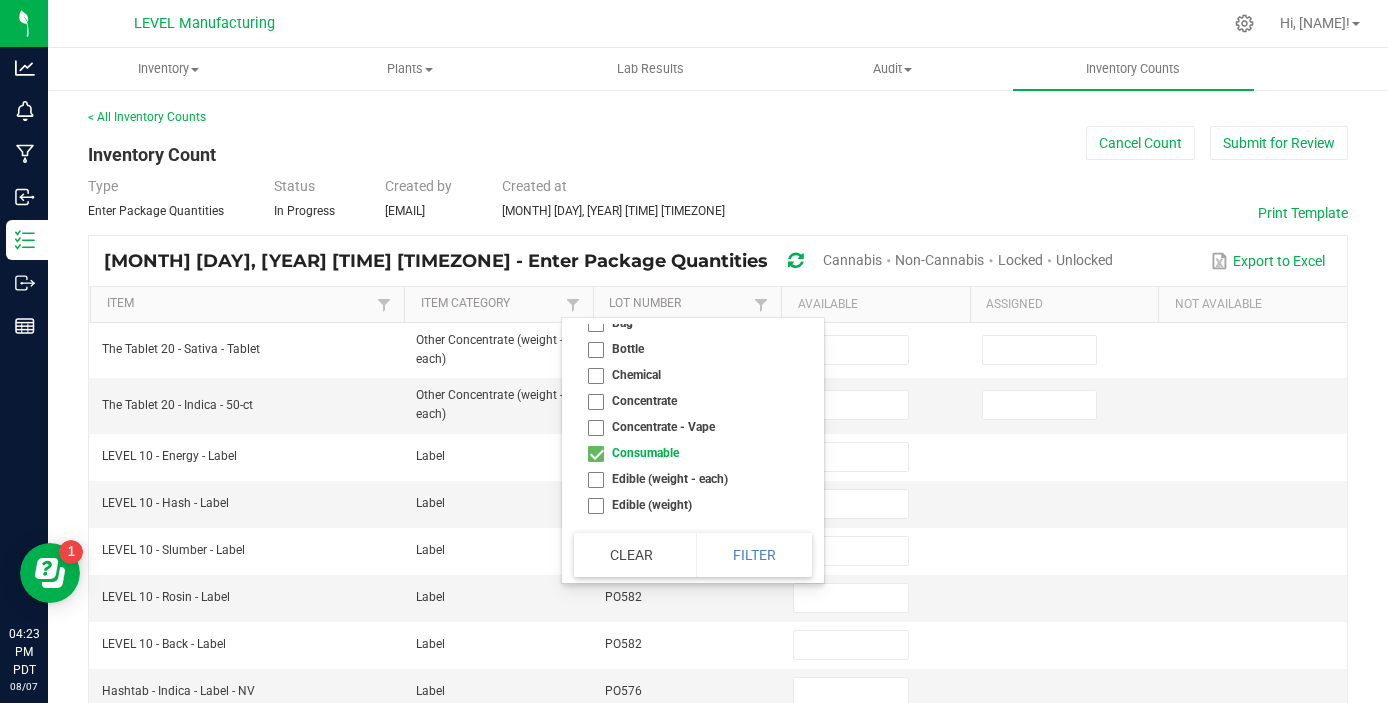 scroll, scrollTop: 61, scrollLeft: 0, axis: vertical 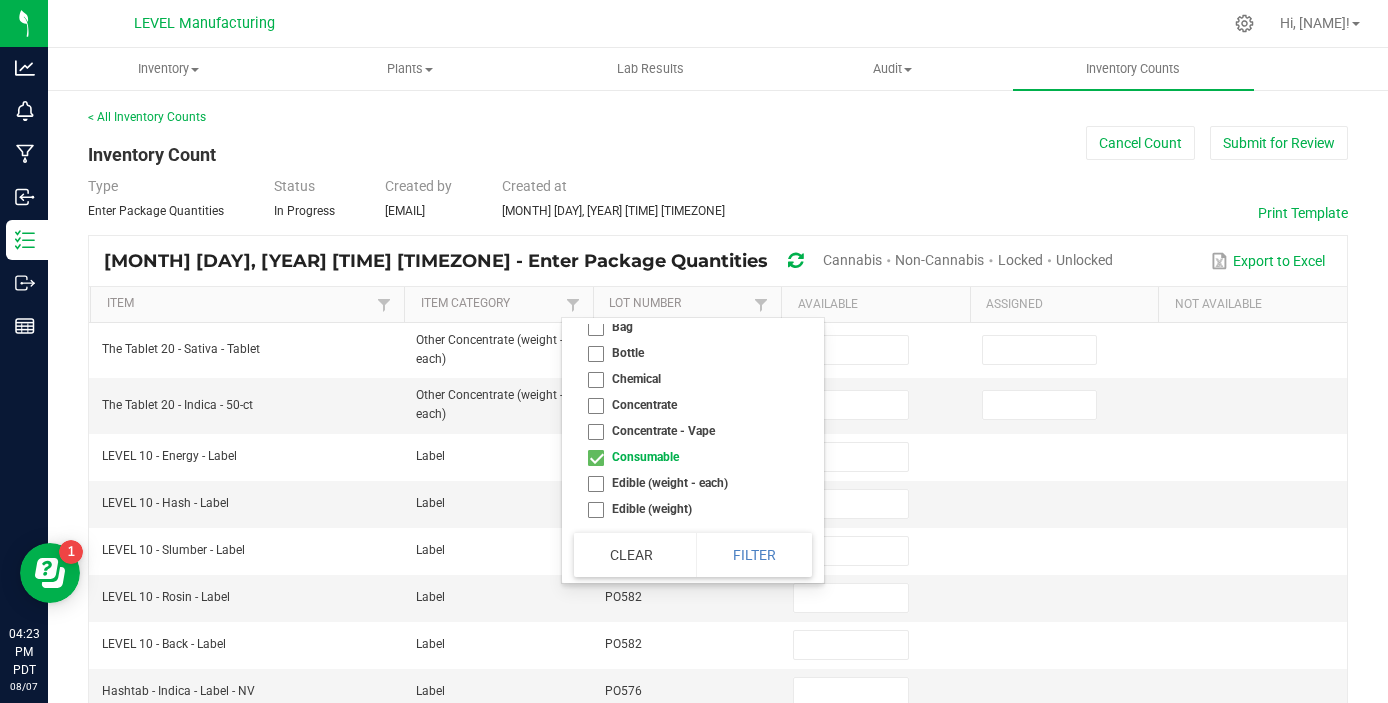 click on "Chemical" at bounding box center [687, 379] 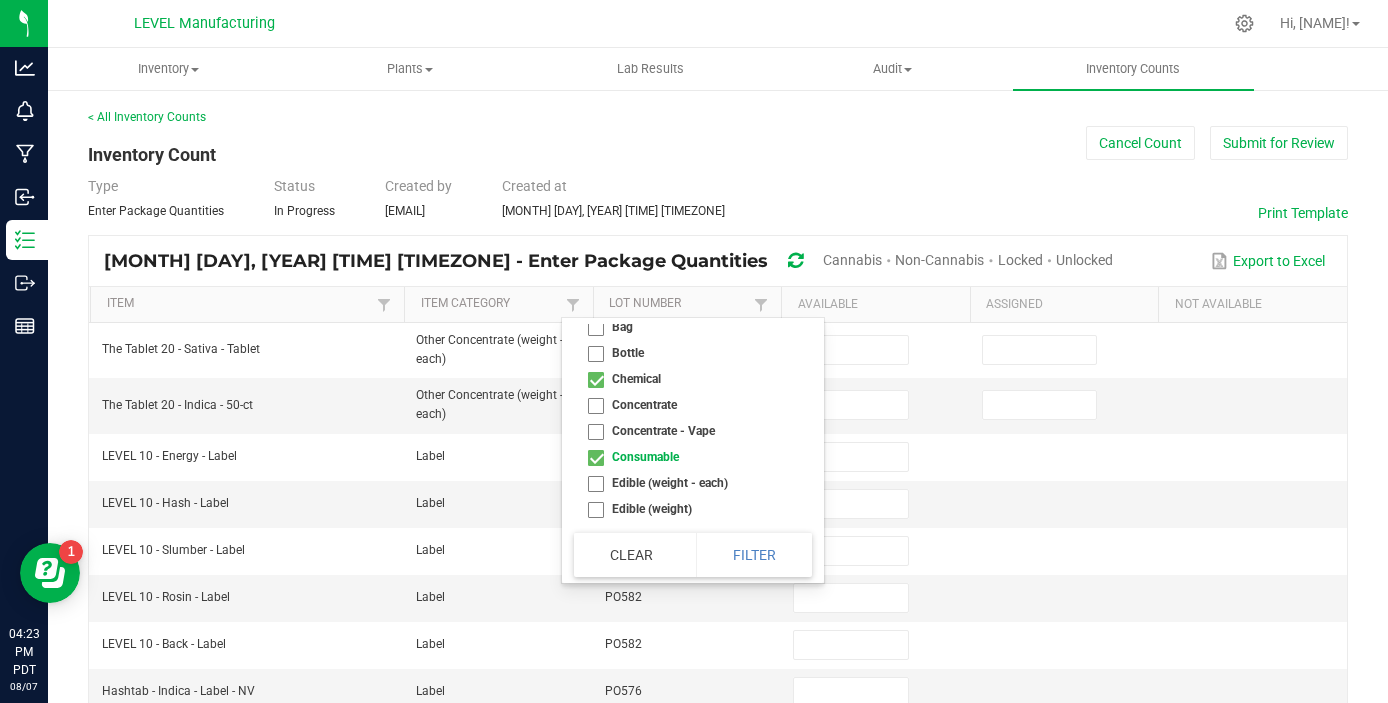 checkbox on "true" 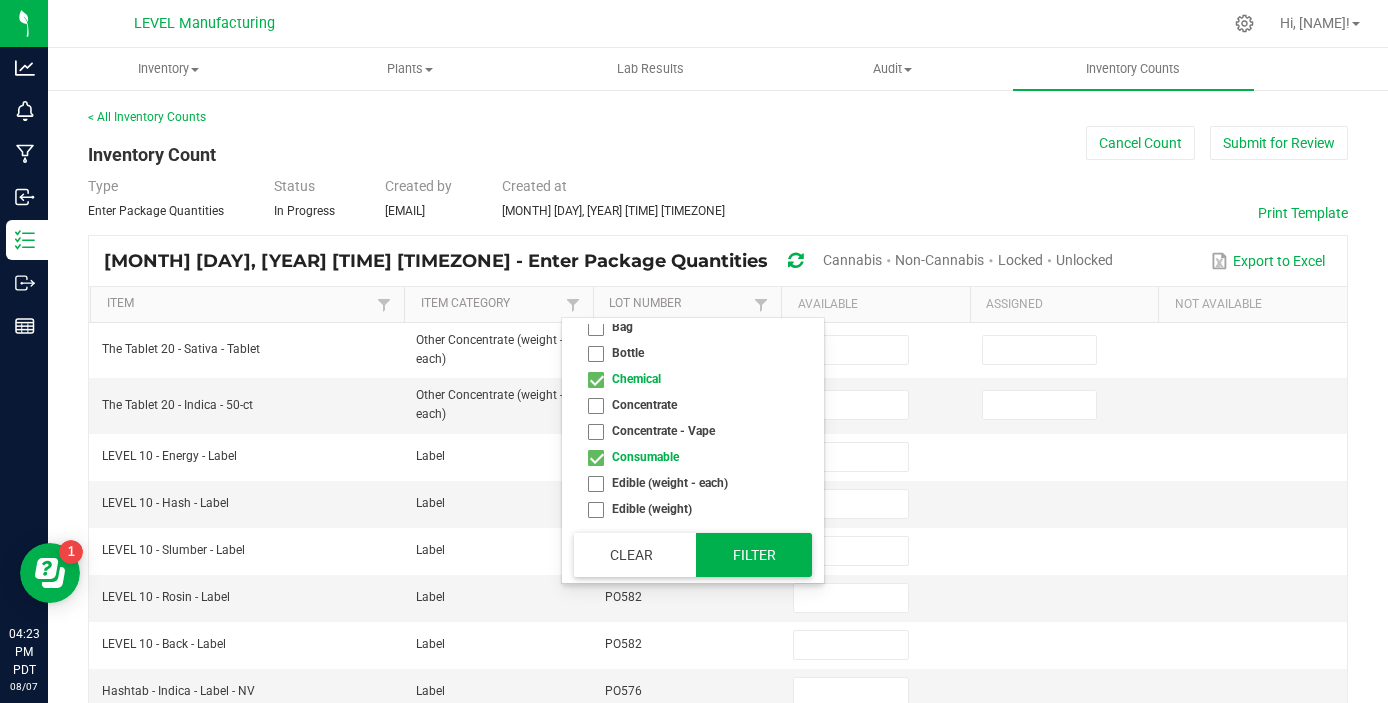 click on "Filter" at bounding box center (754, 555) 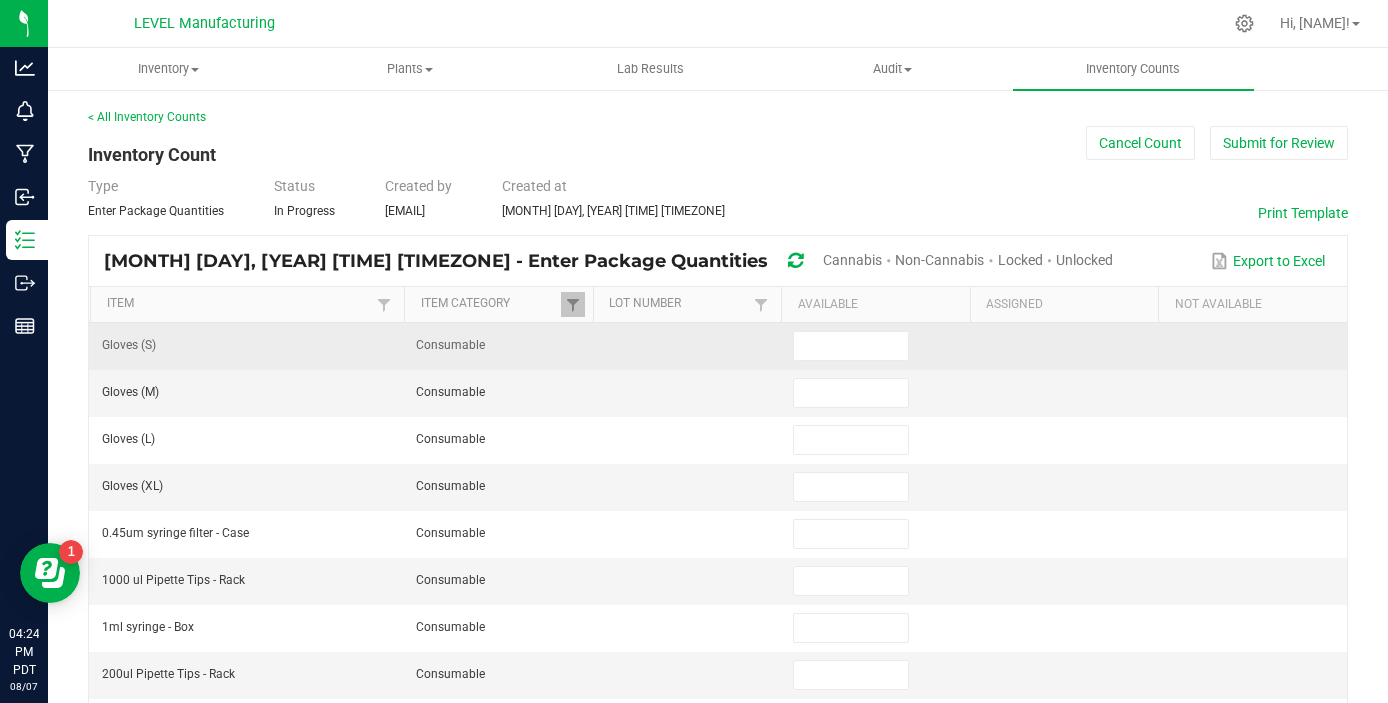 click at bounding box center (875, 346) 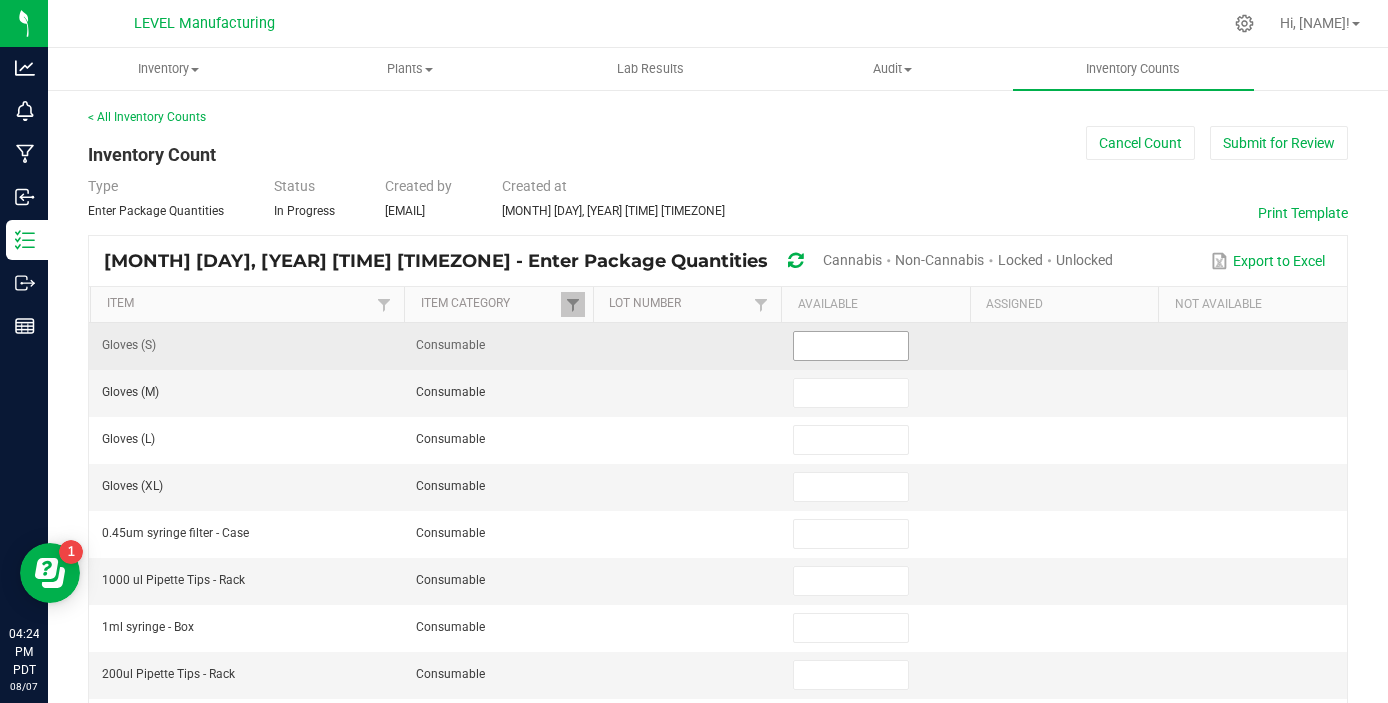 click at bounding box center (850, 346) 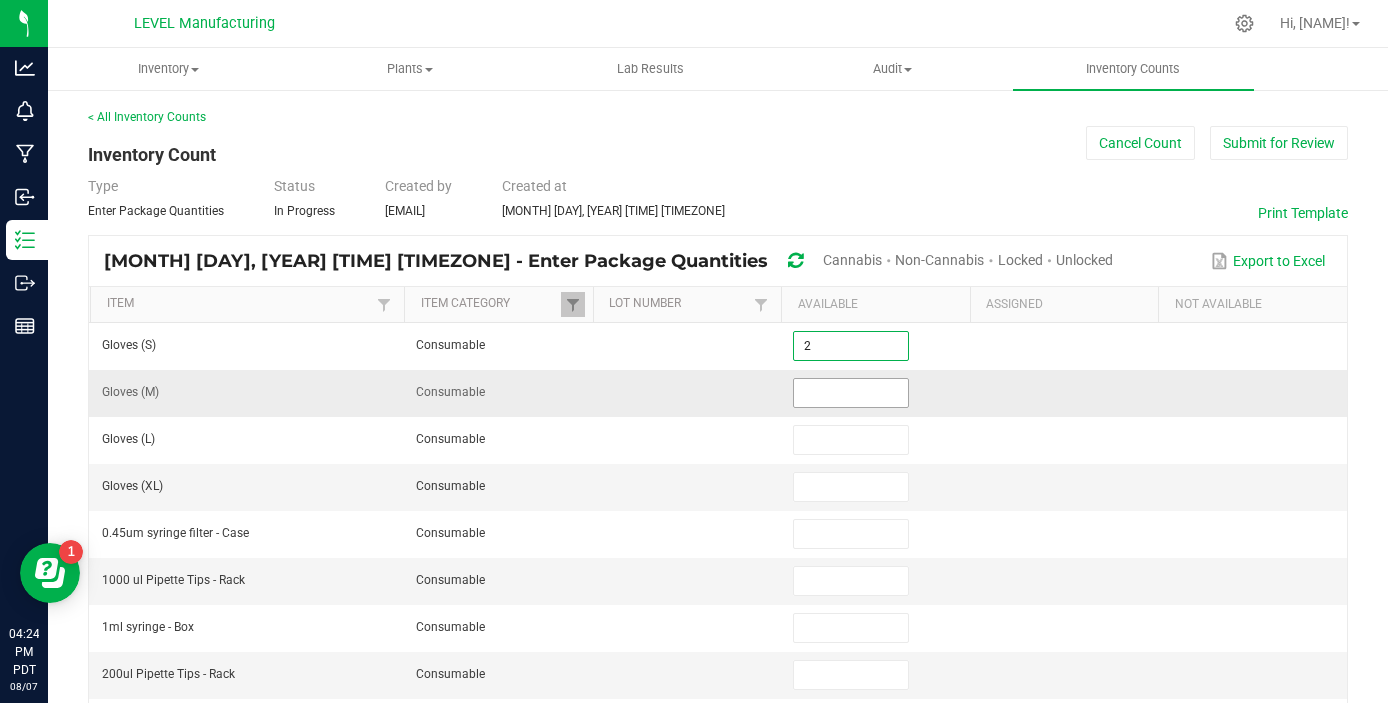 type on "2" 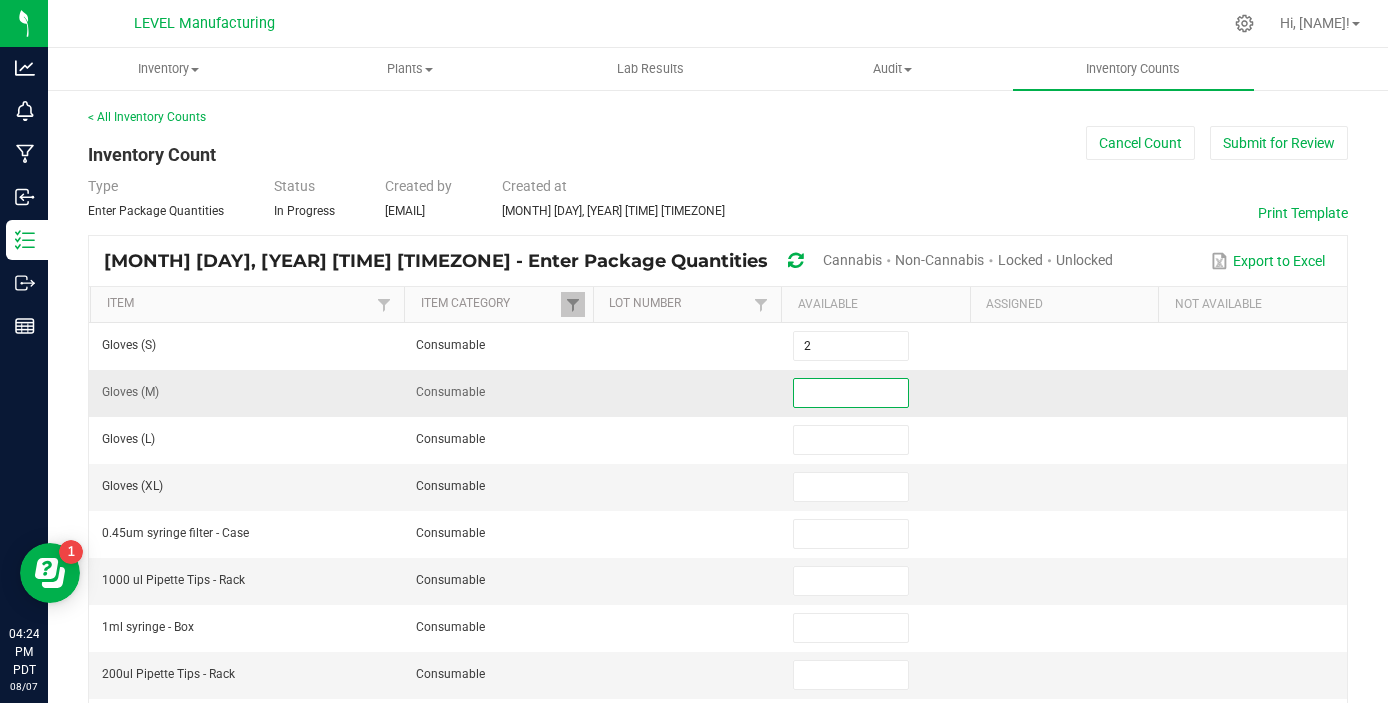 click at bounding box center (850, 393) 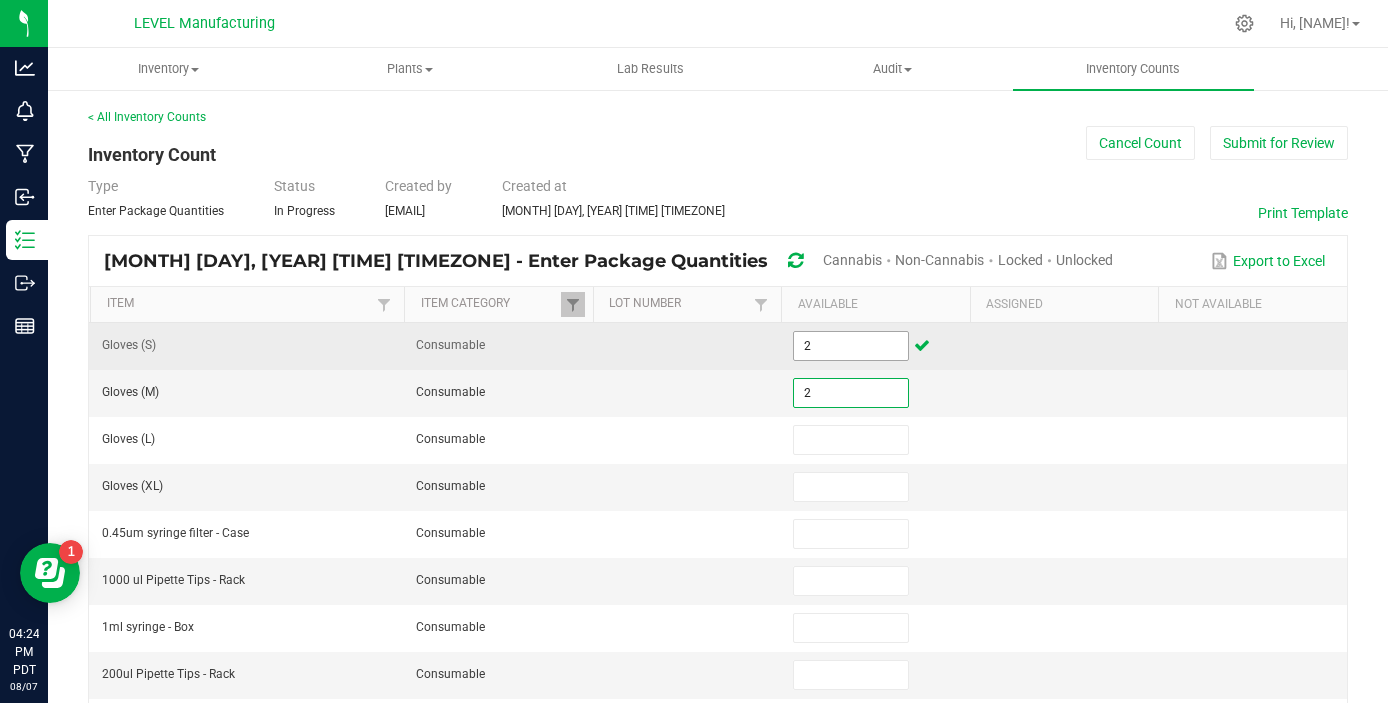 type on "2" 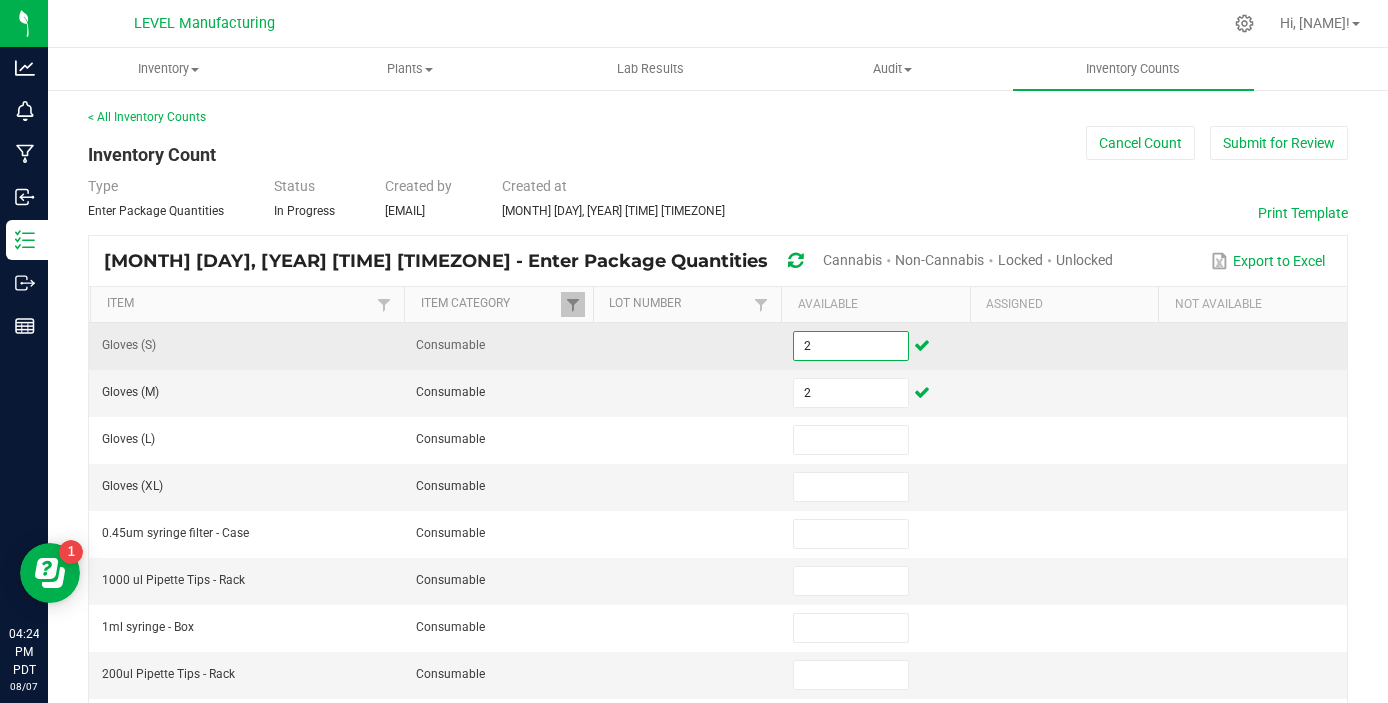 click on "2" at bounding box center (850, 346) 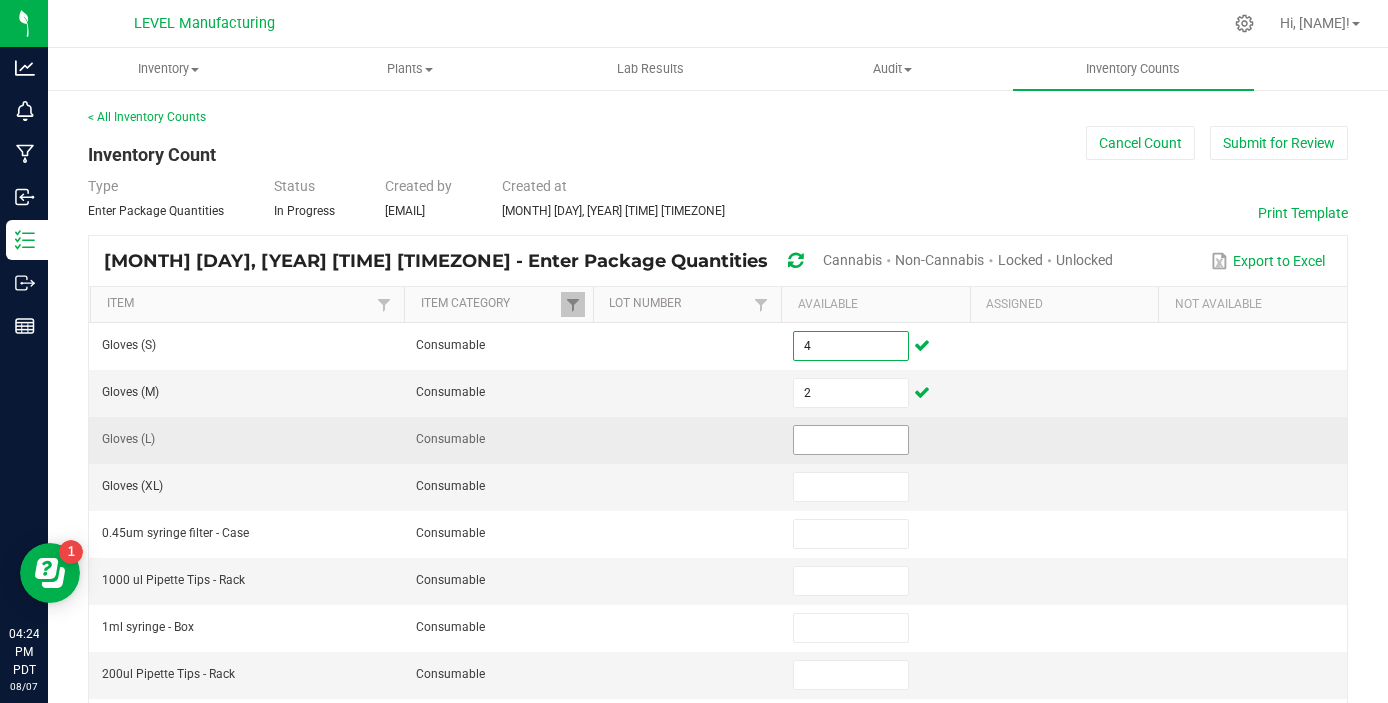 type on "4" 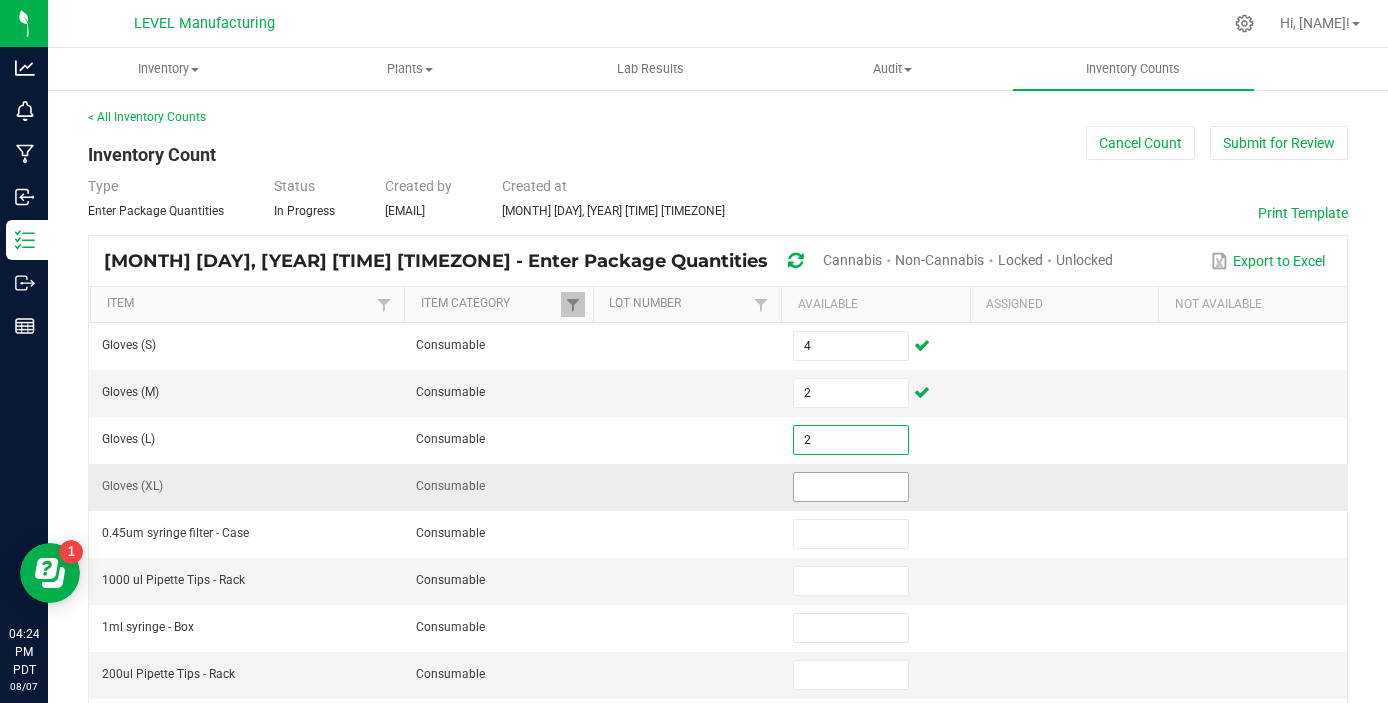 type on "2" 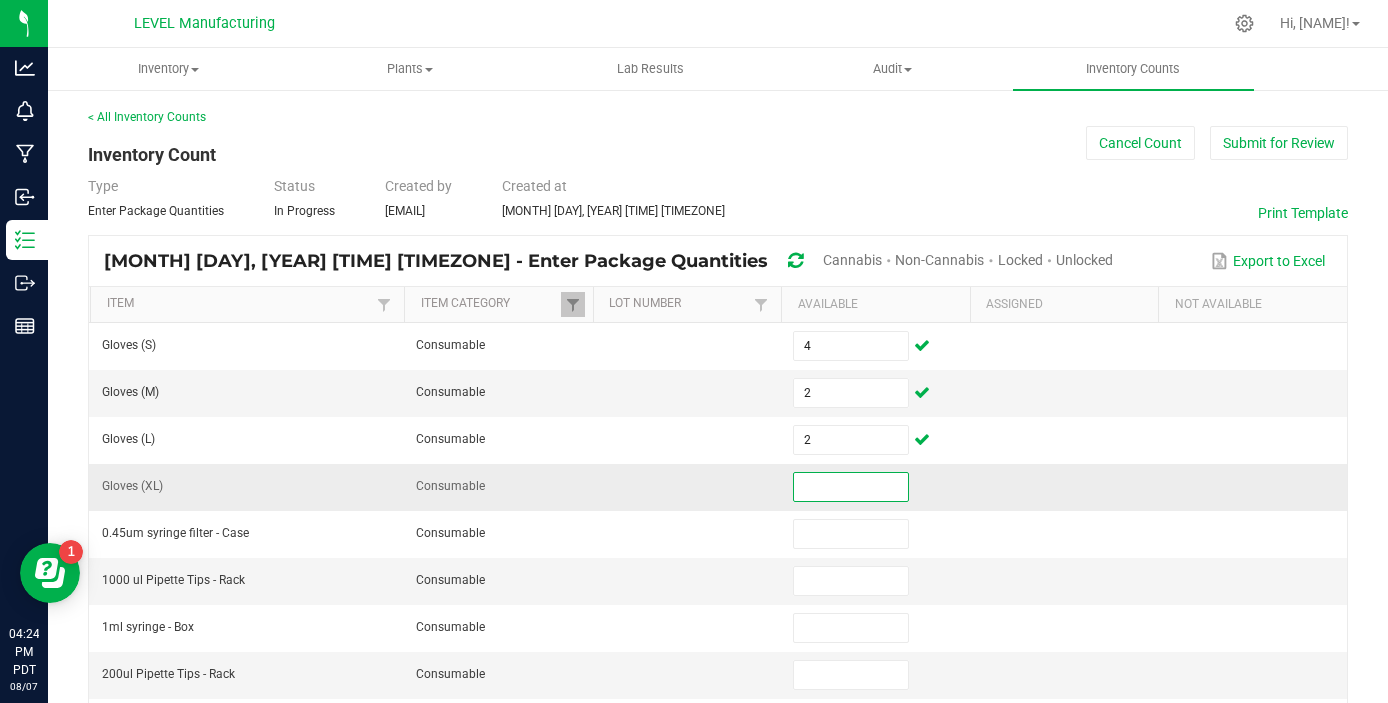 click at bounding box center [850, 487] 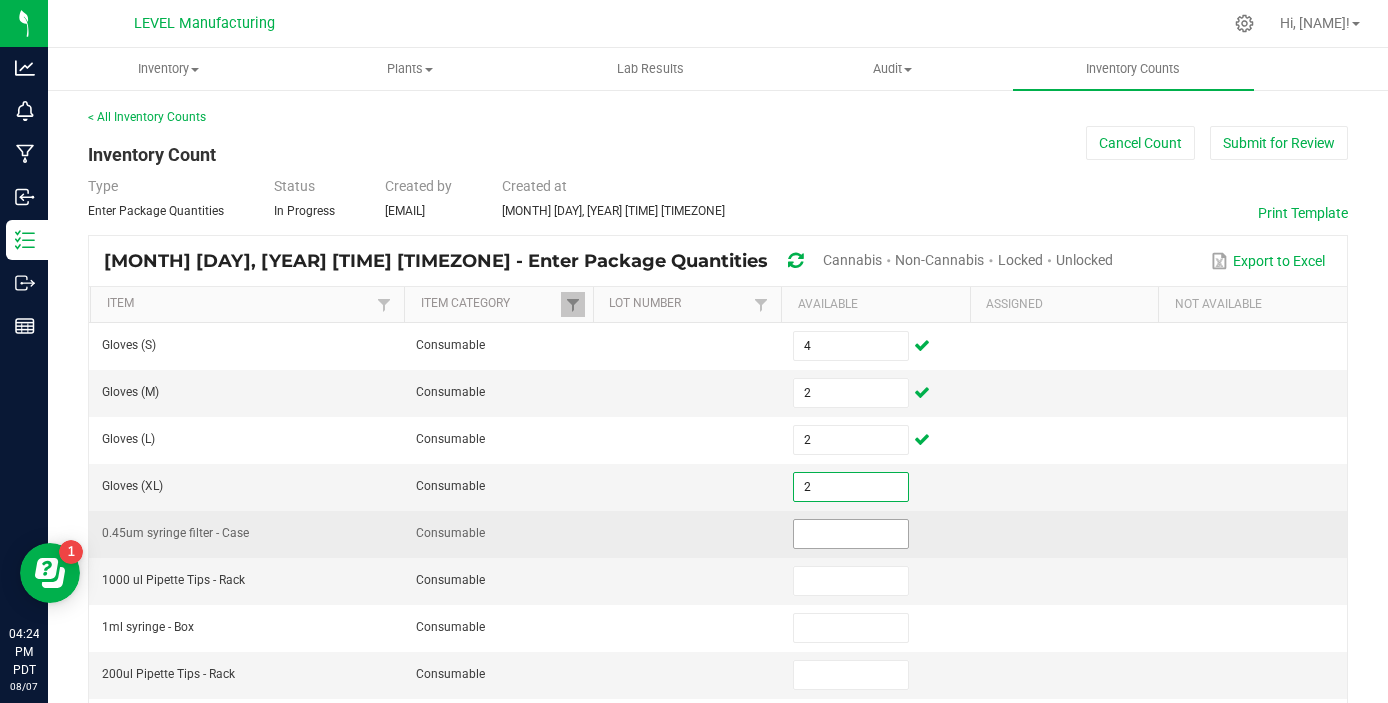 type on "2" 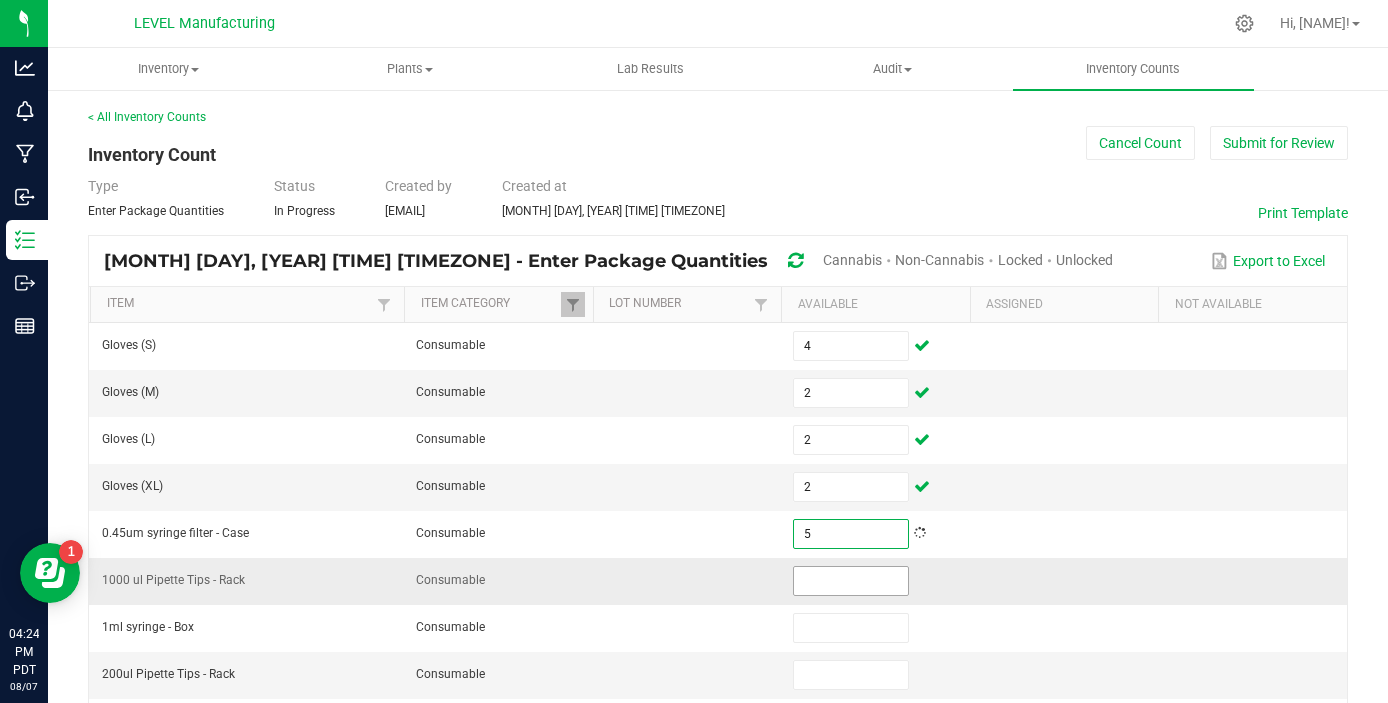 type on "5" 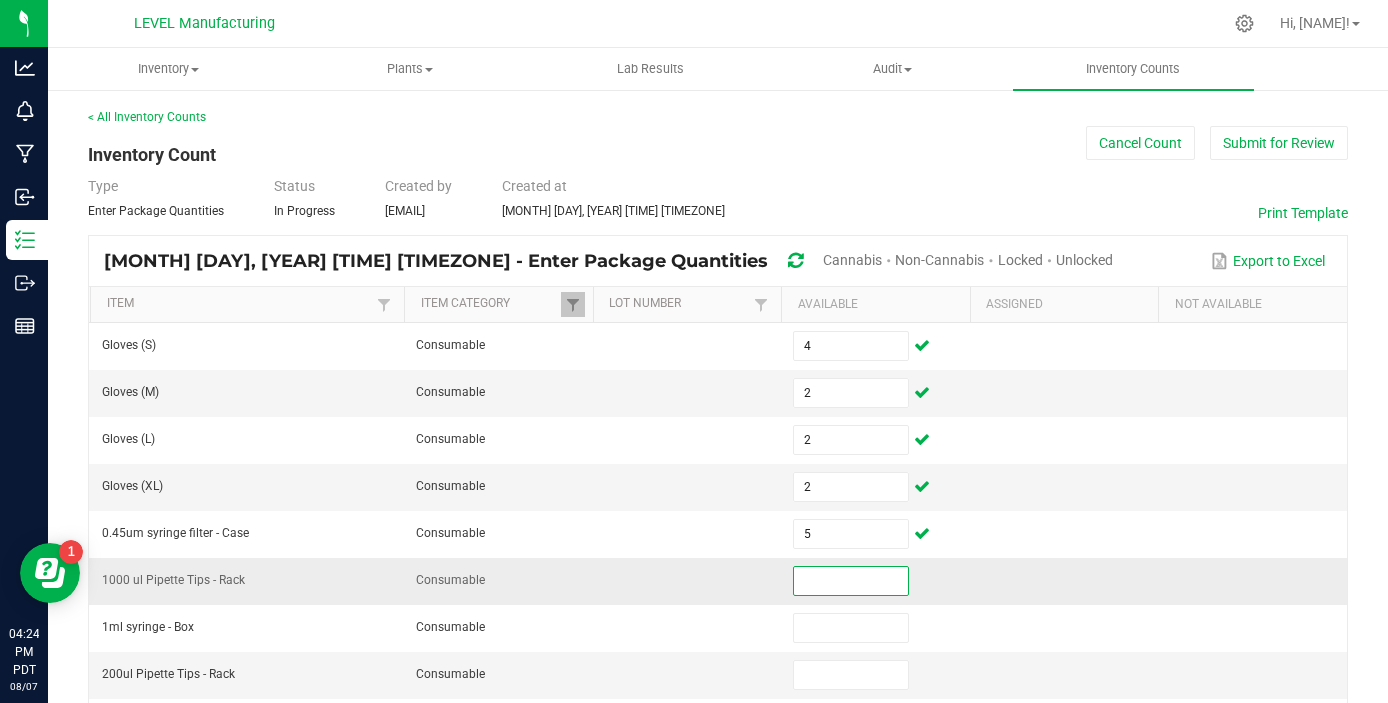 click at bounding box center [850, 581] 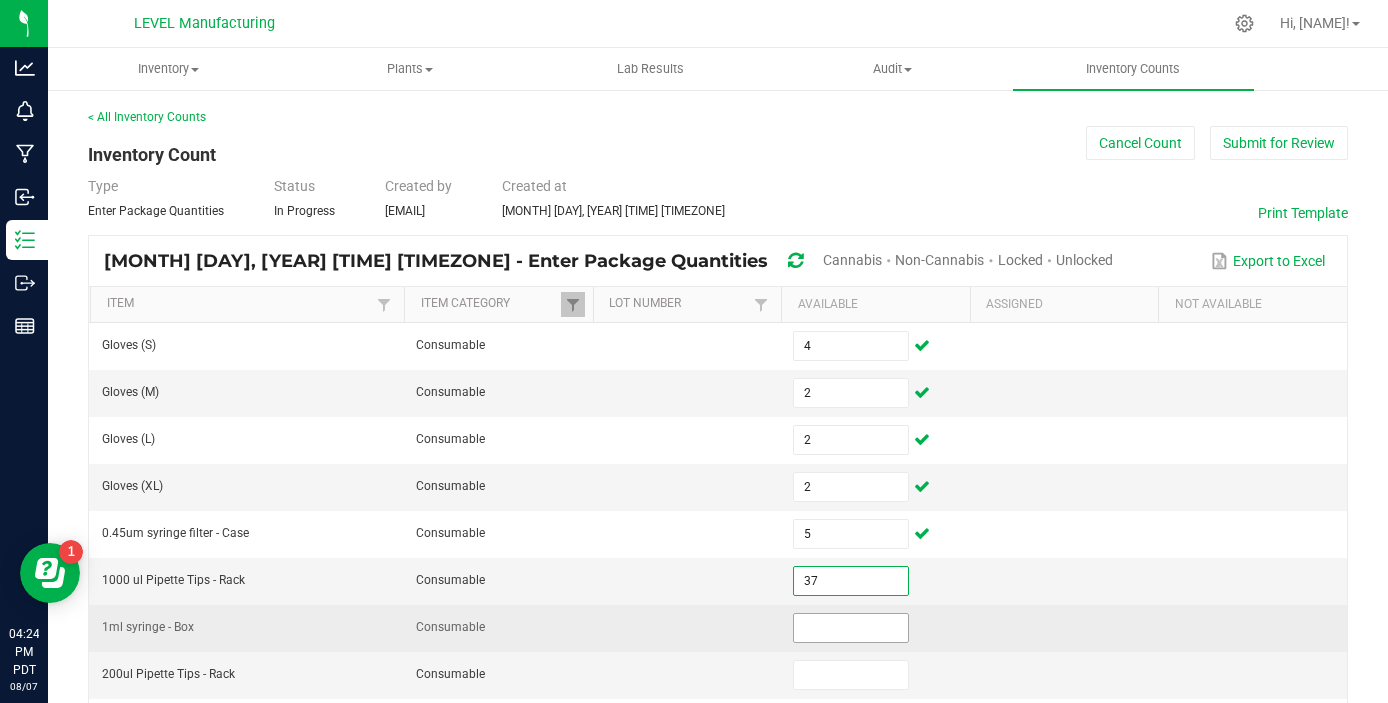 type on "37" 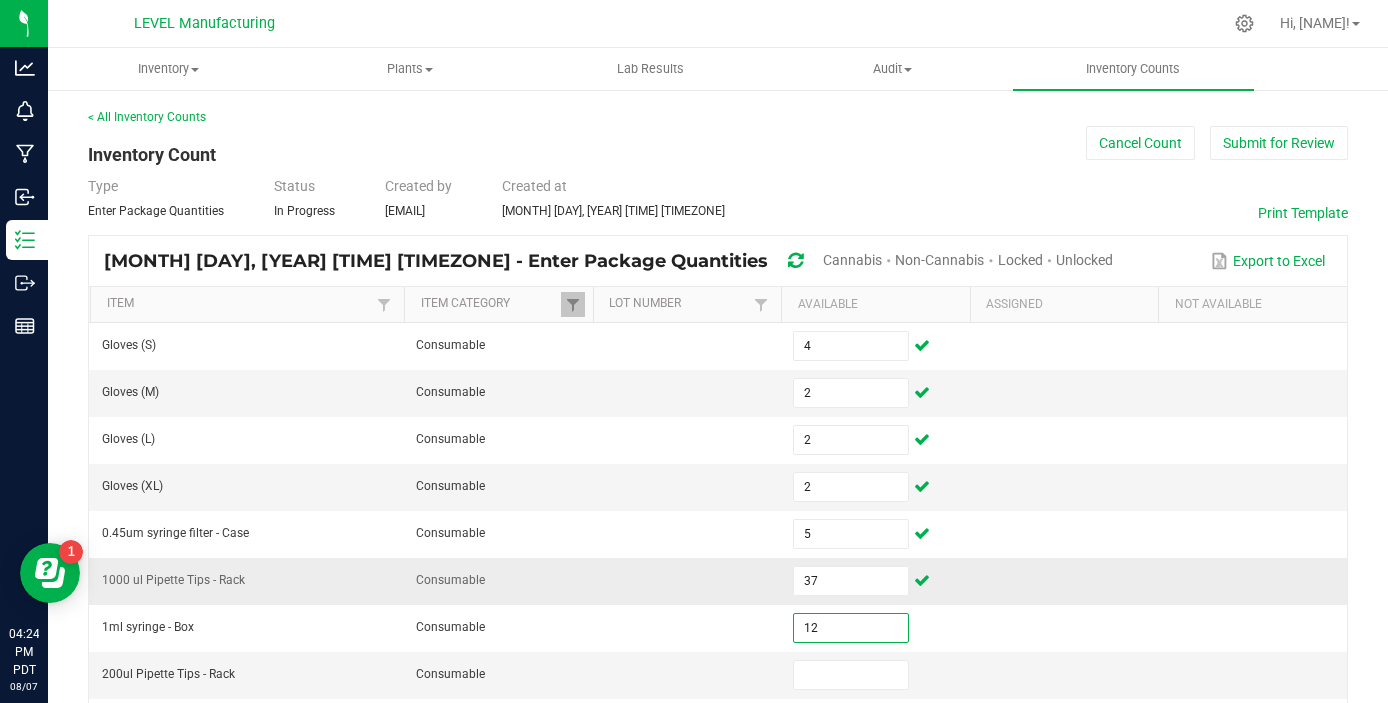 type on "12" 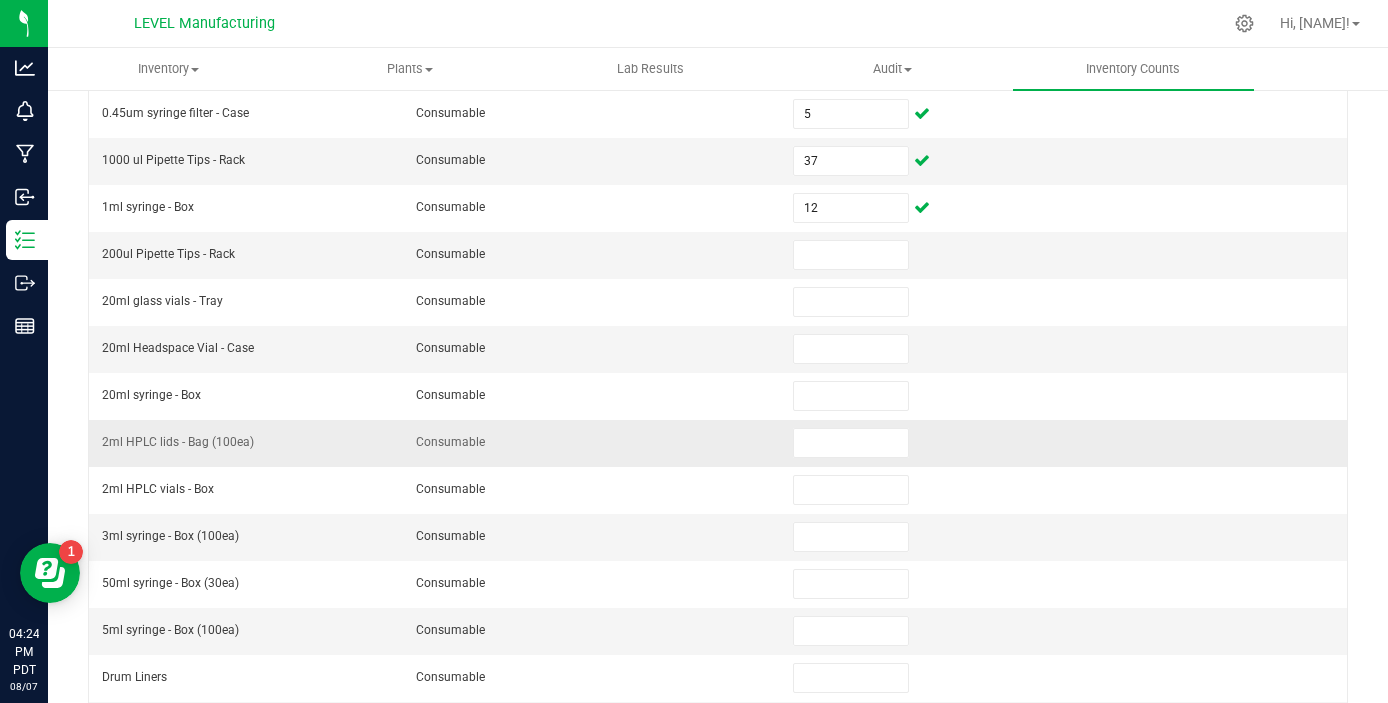 scroll, scrollTop: 436, scrollLeft: 0, axis: vertical 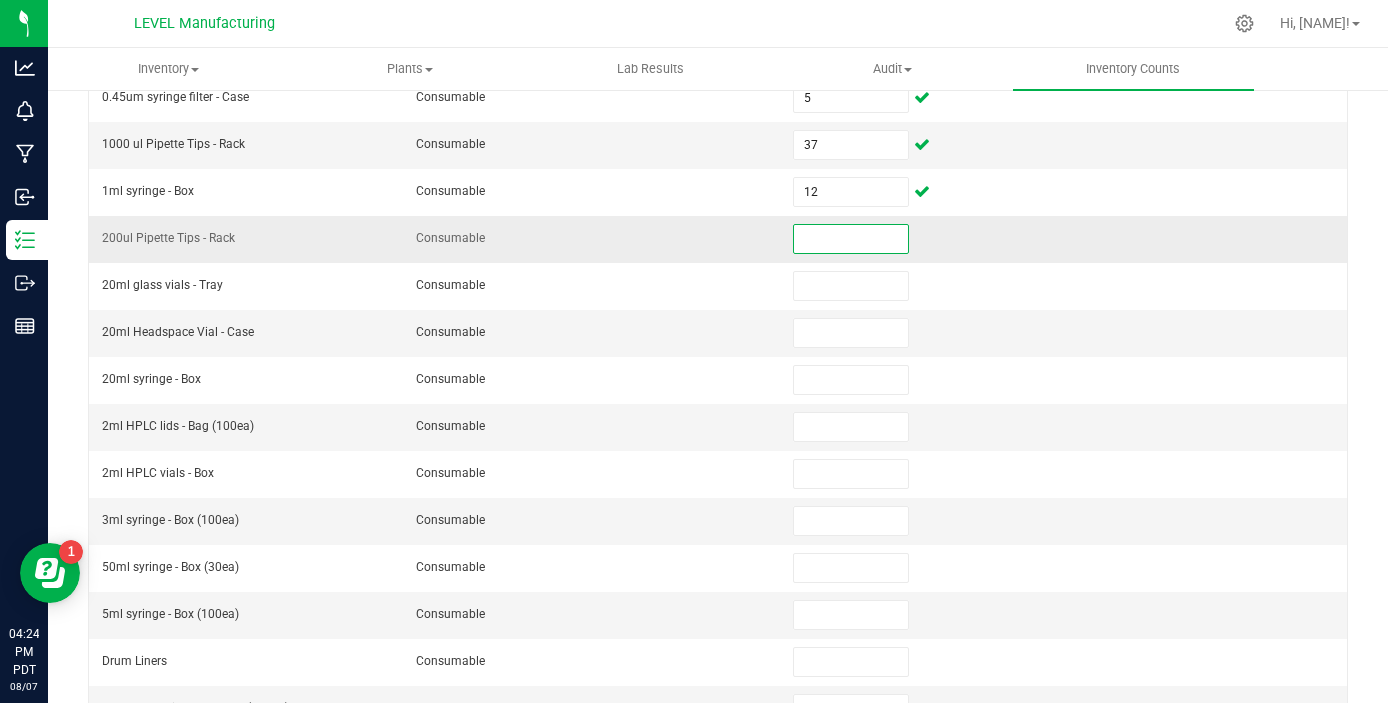 click at bounding box center (850, 239) 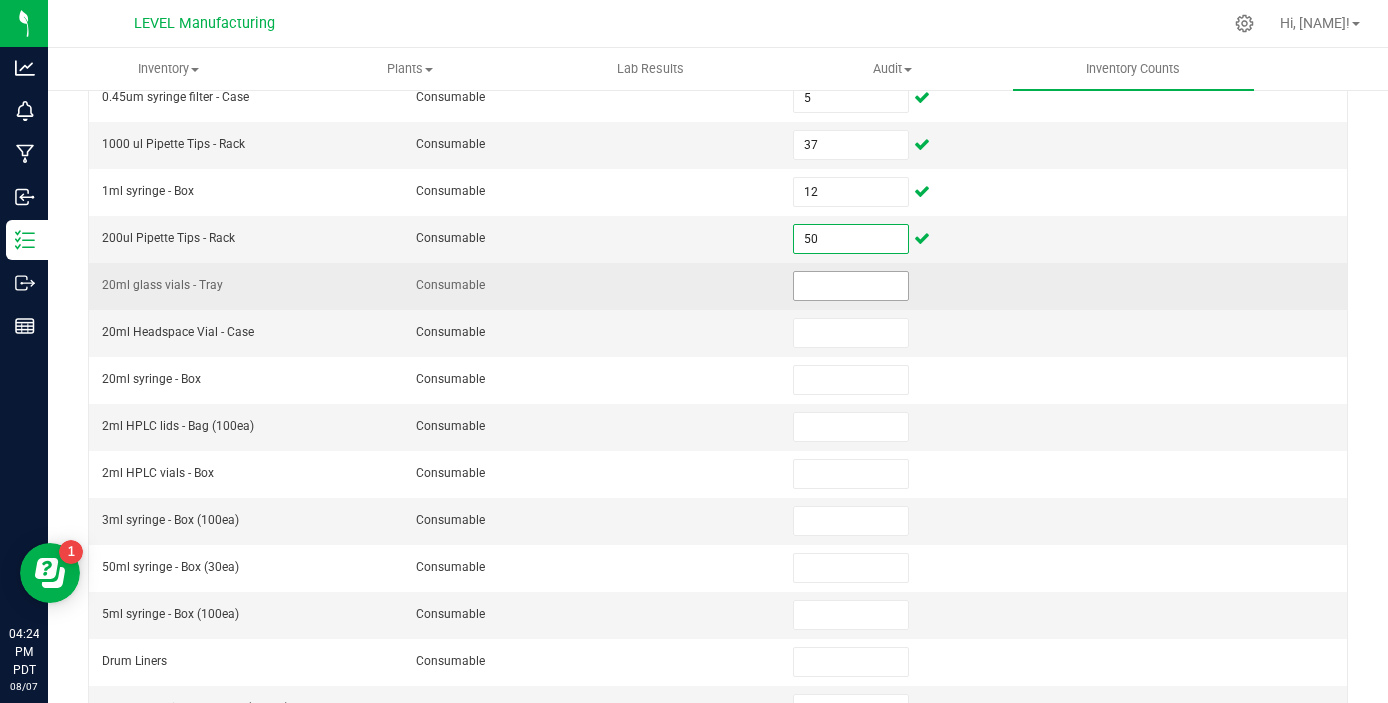 type on "50" 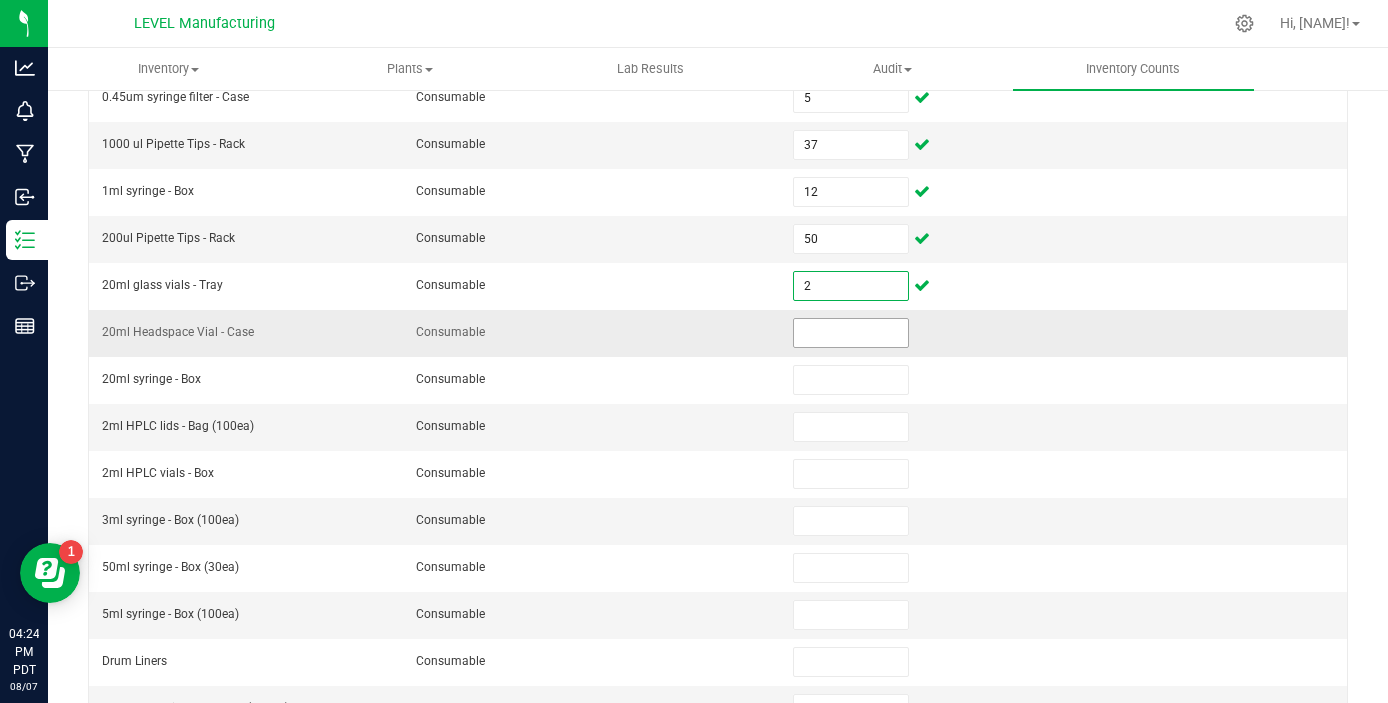 type on "2" 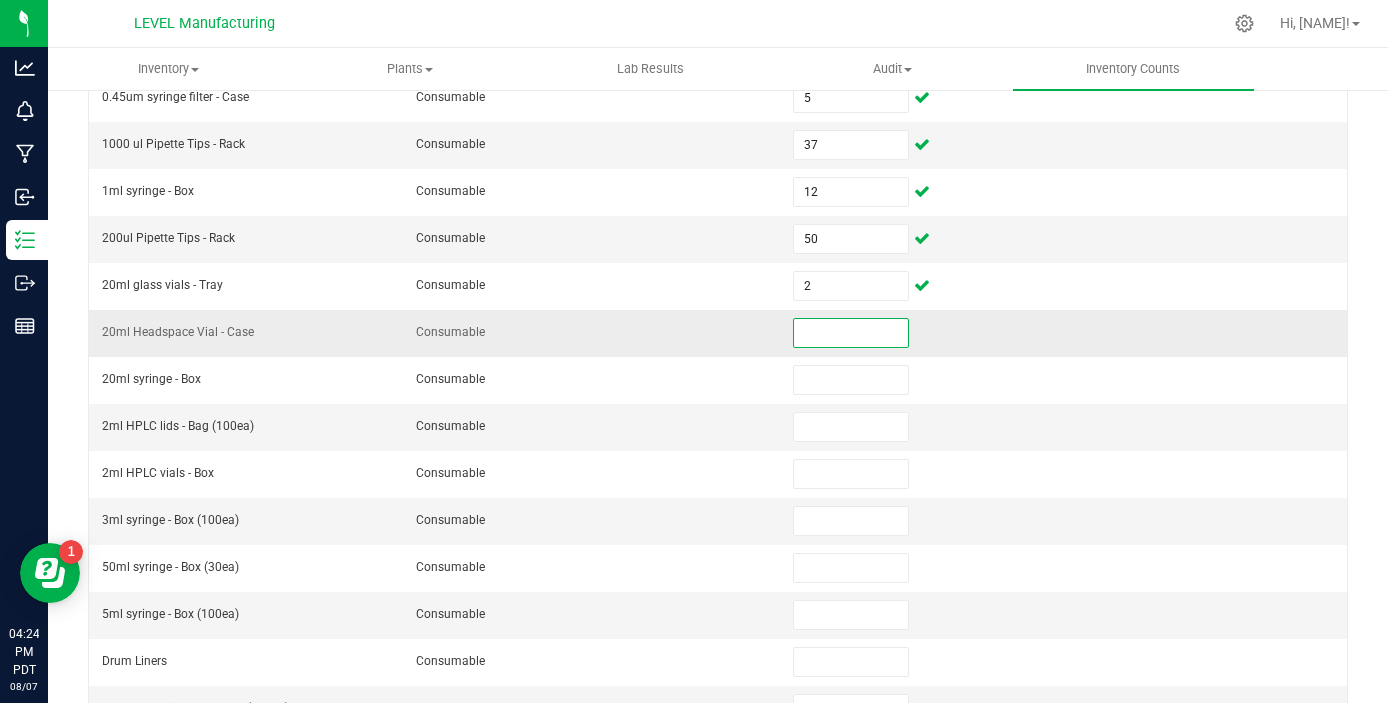 click at bounding box center (850, 333) 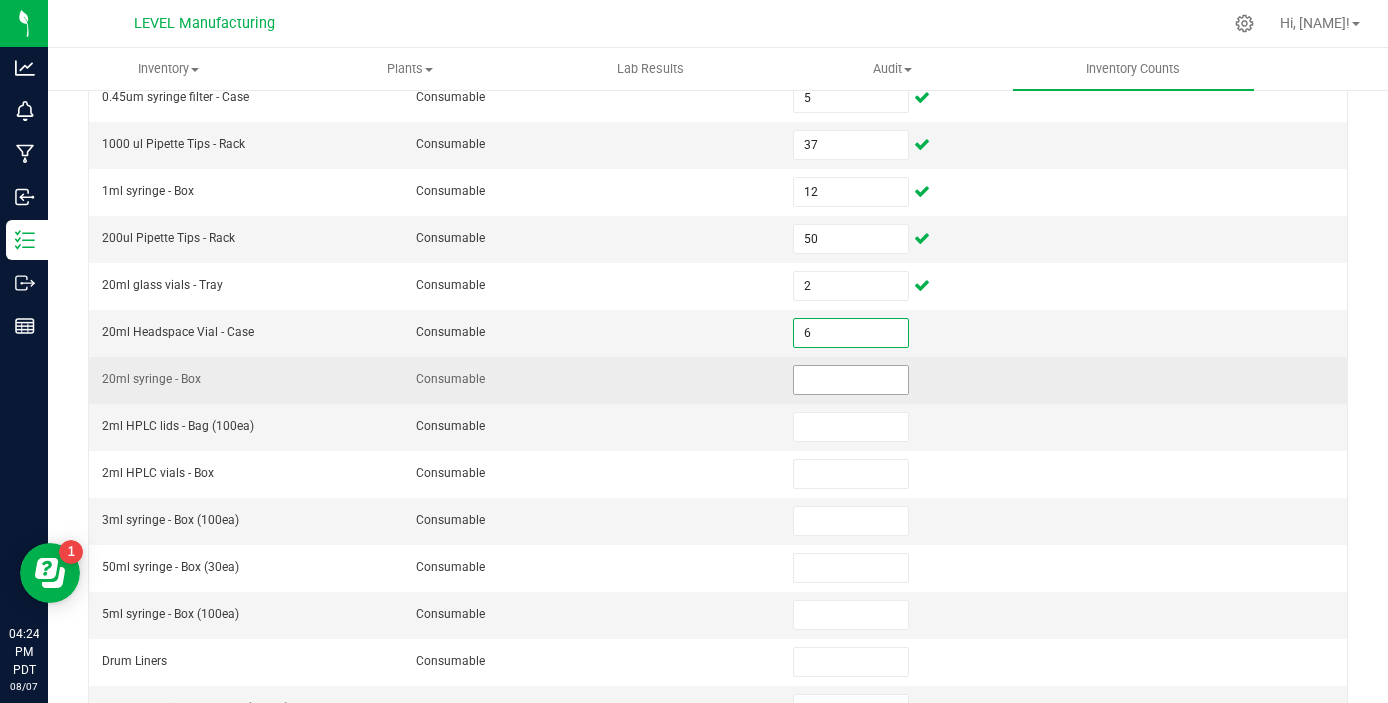 type on "6" 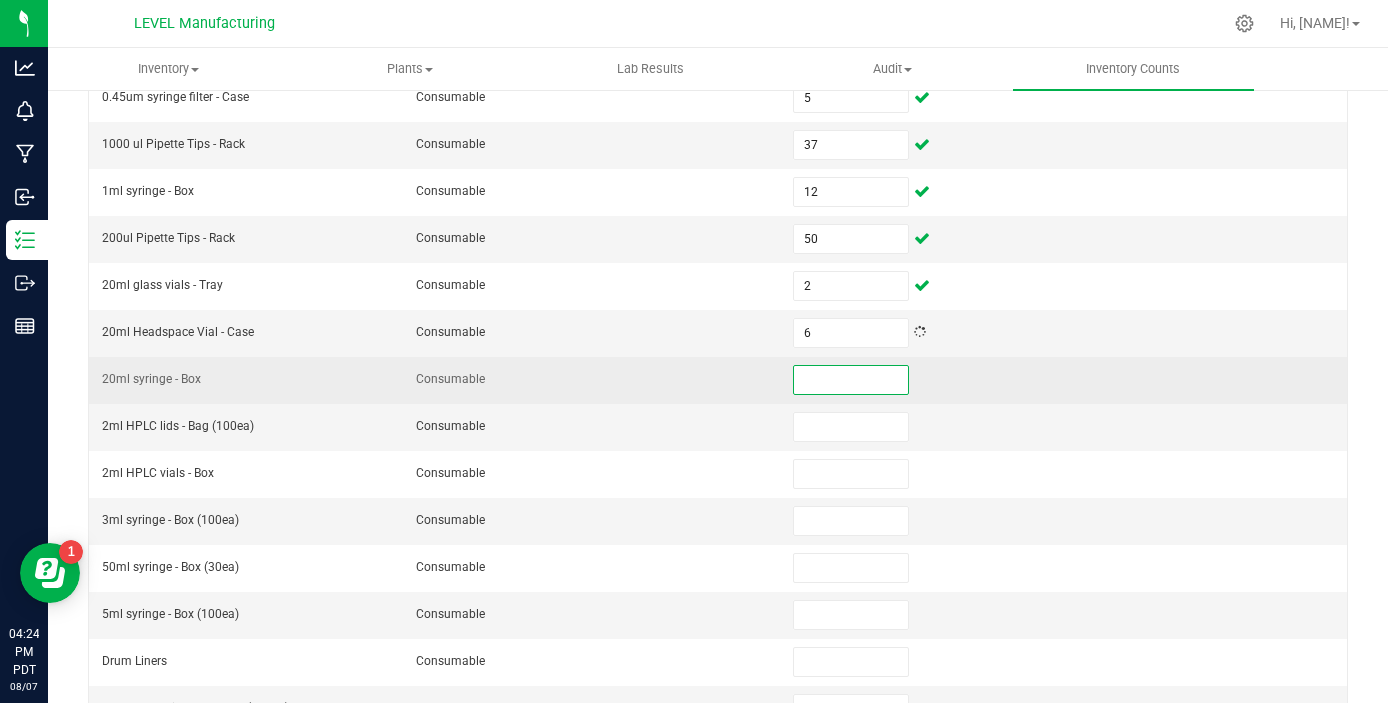 click at bounding box center [850, 380] 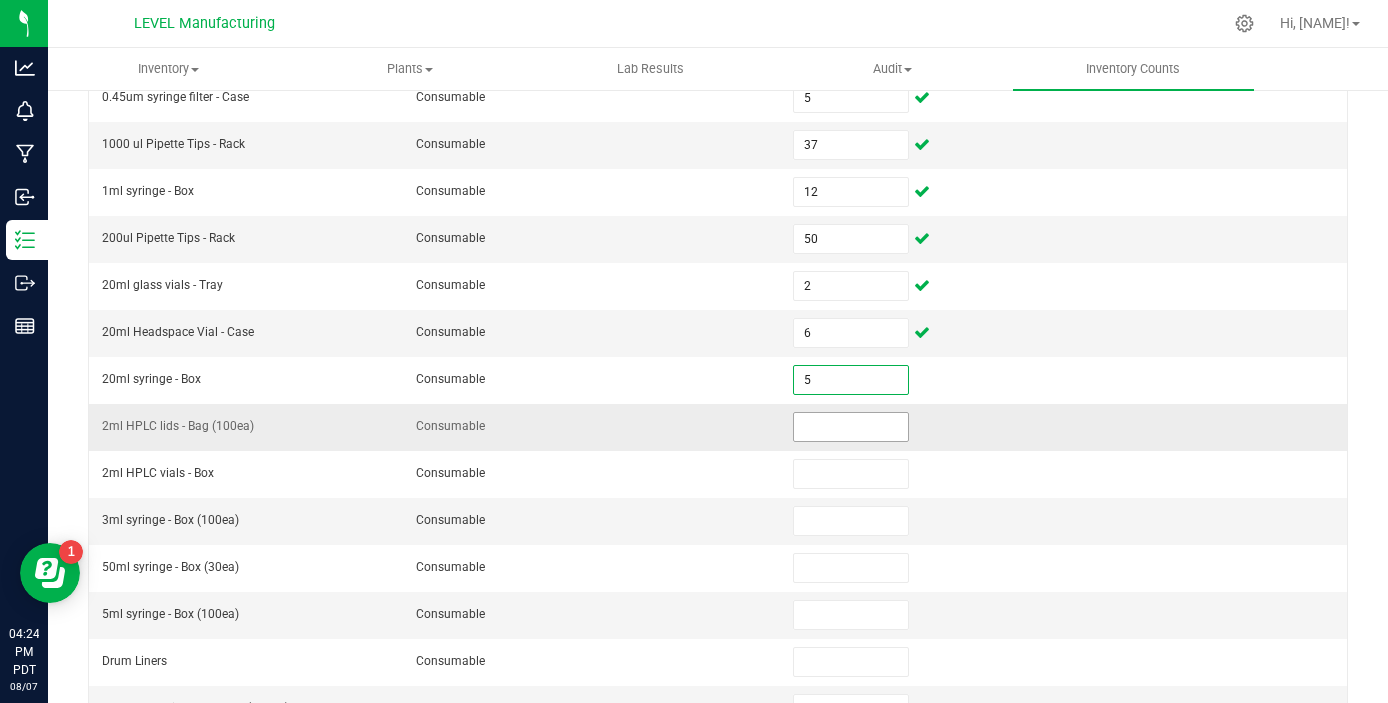 type on "5" 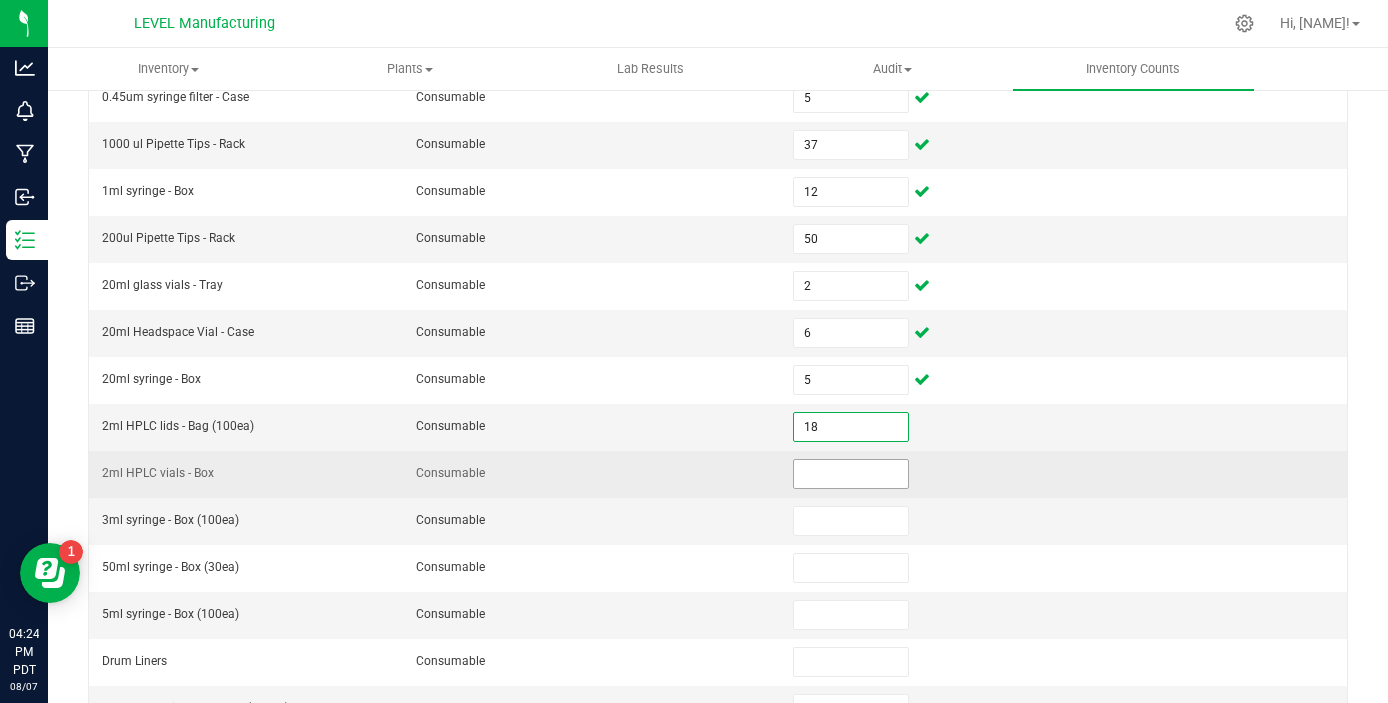 type on "18" 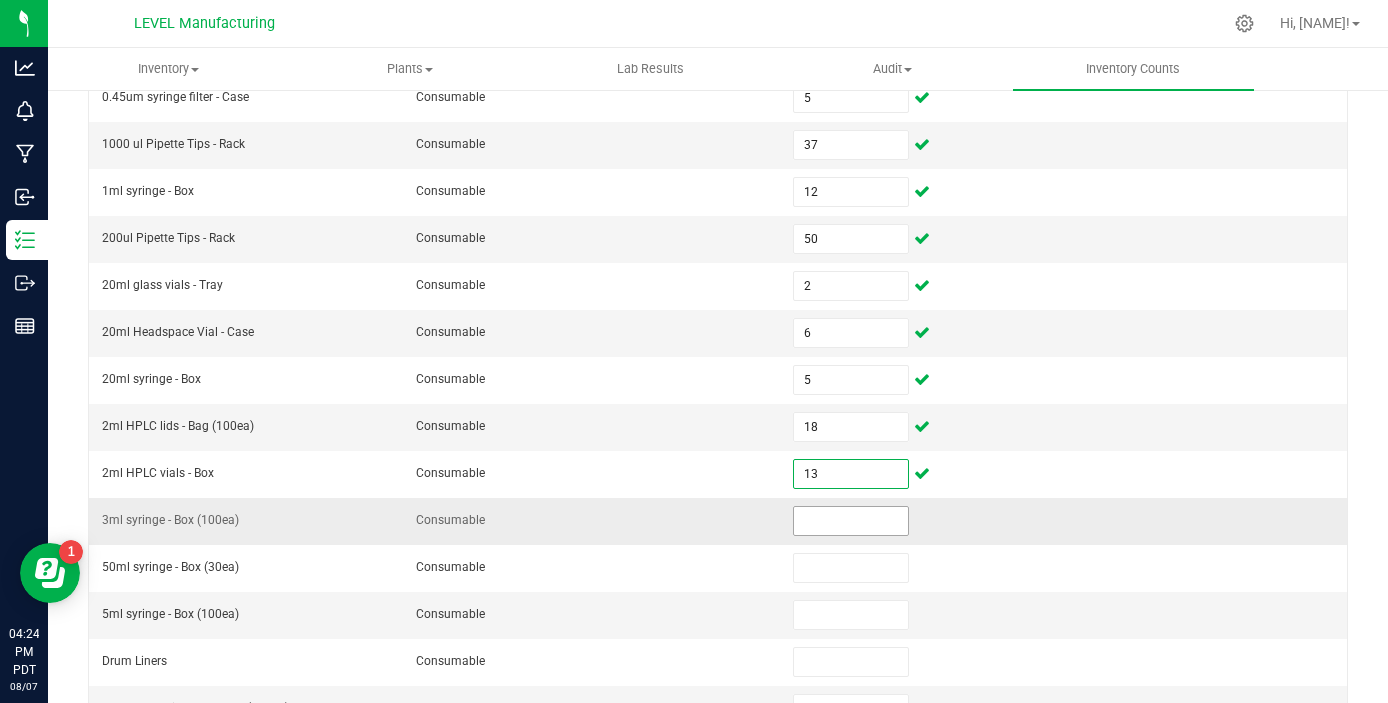 type on "13" 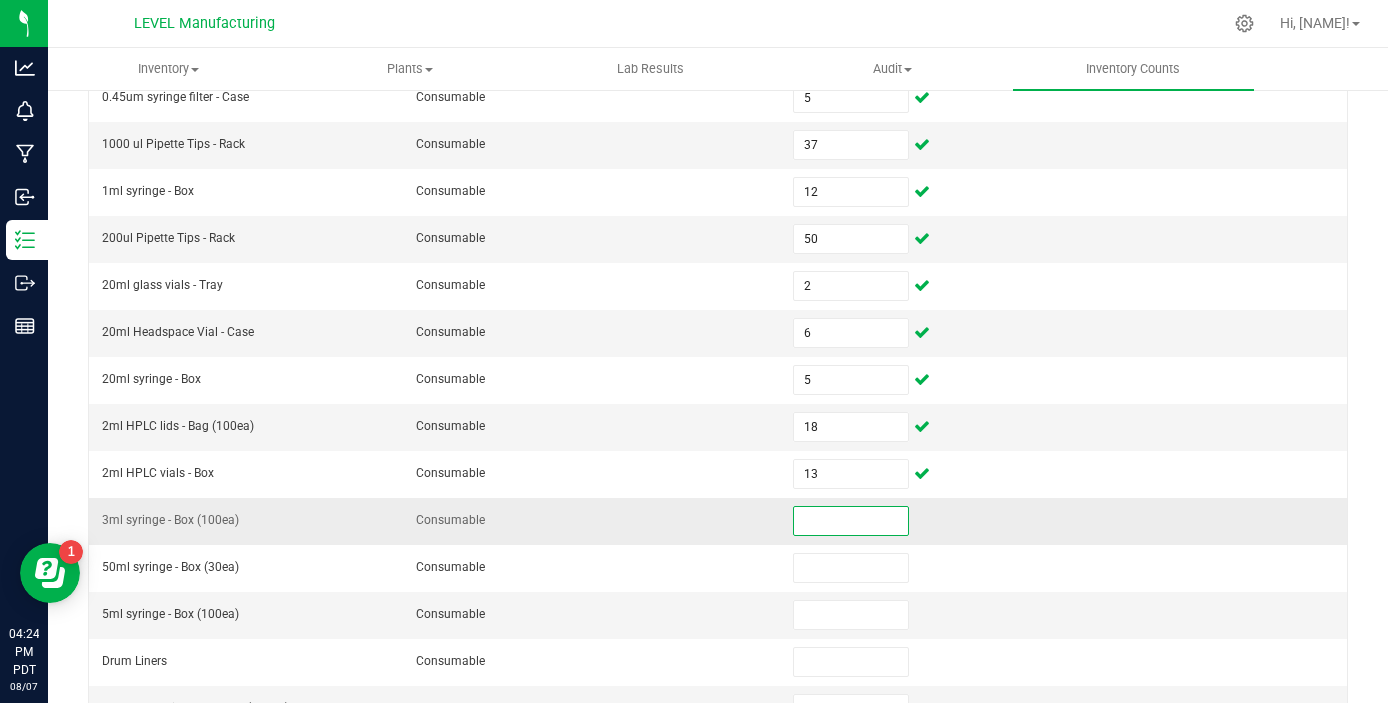 type on "7" 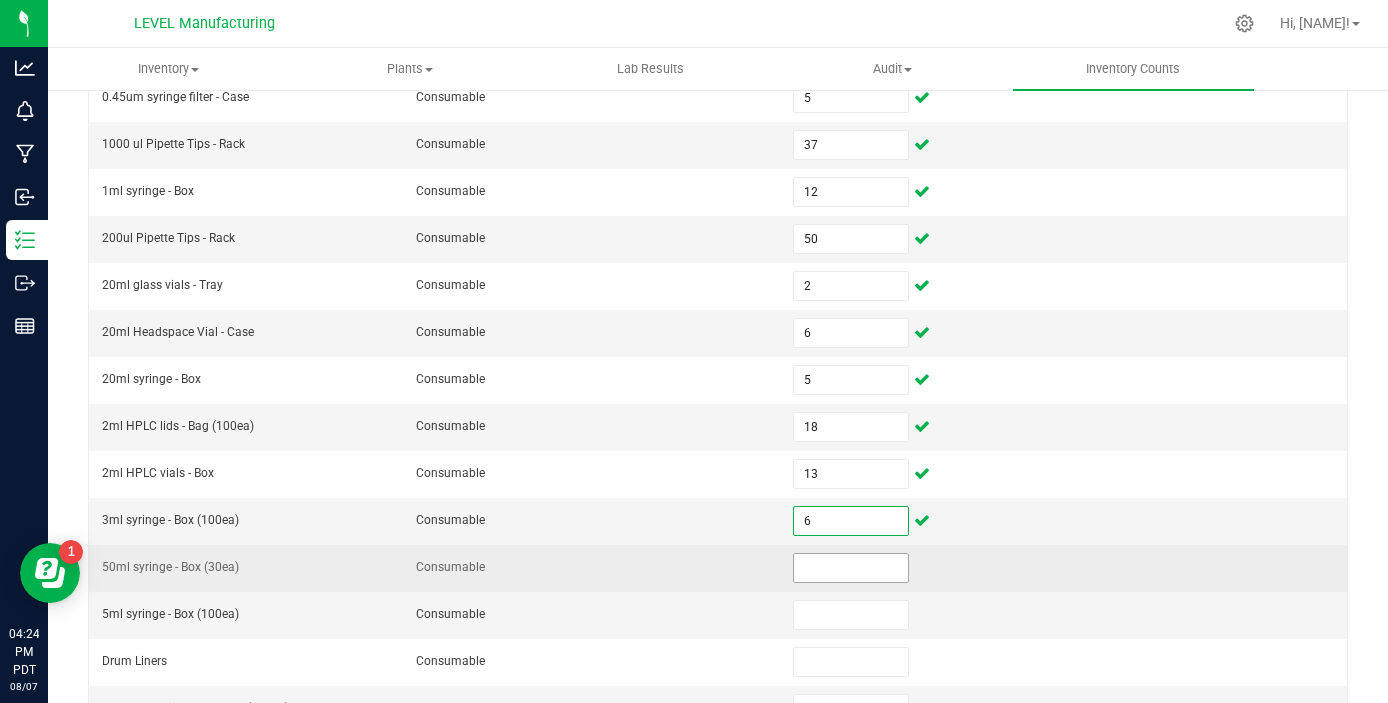 type on "6" 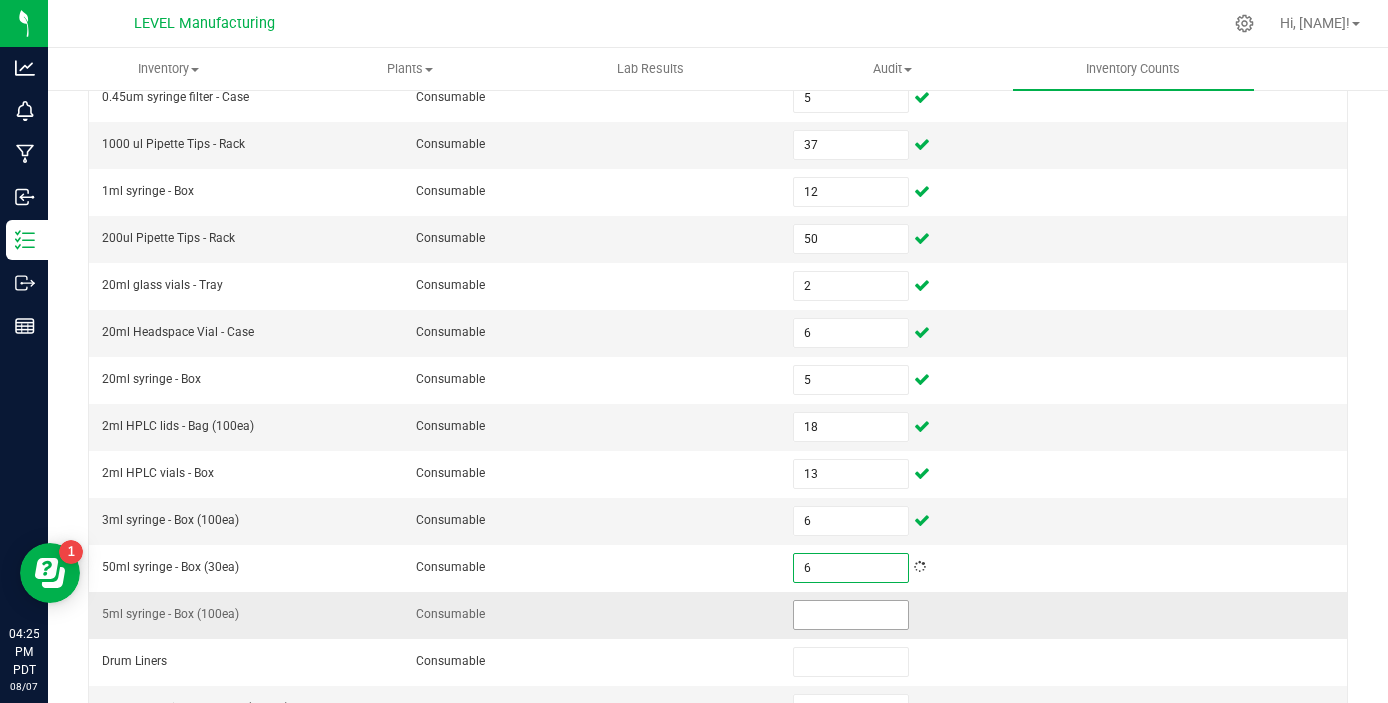 type on "6" 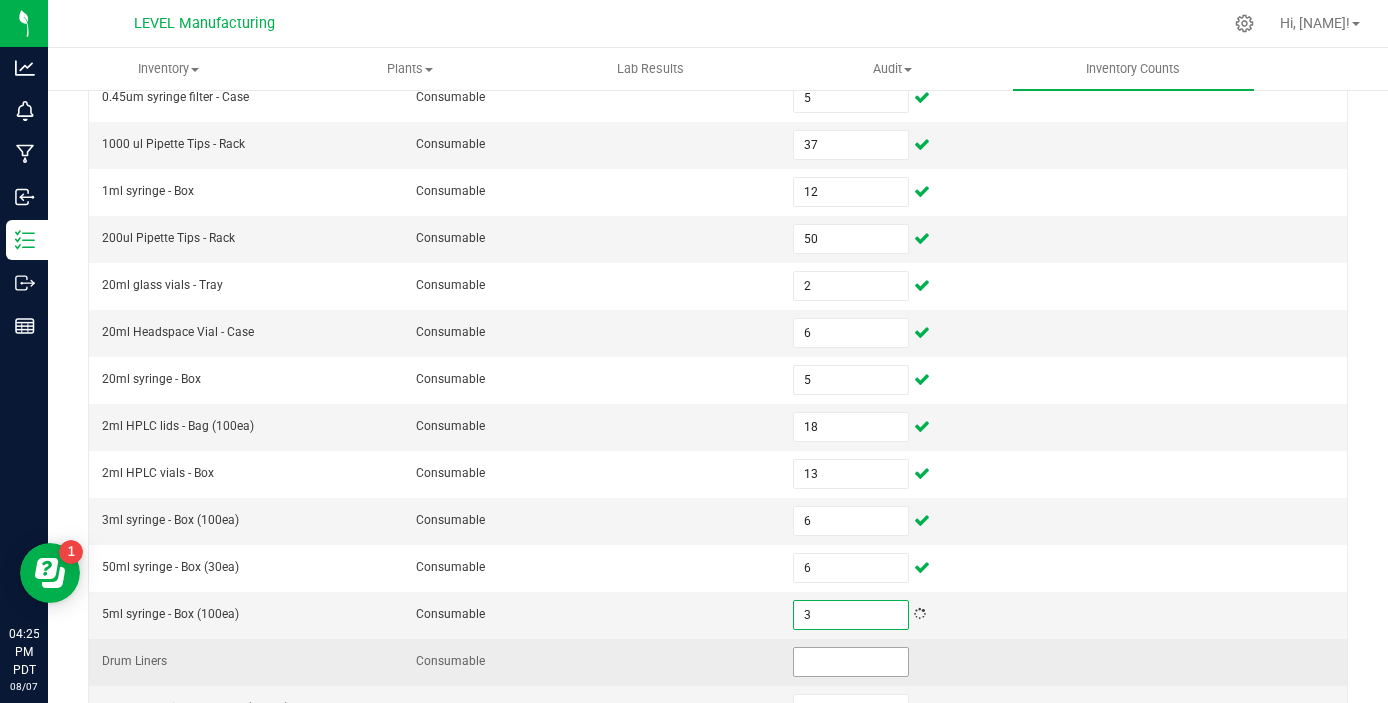 type on "3" 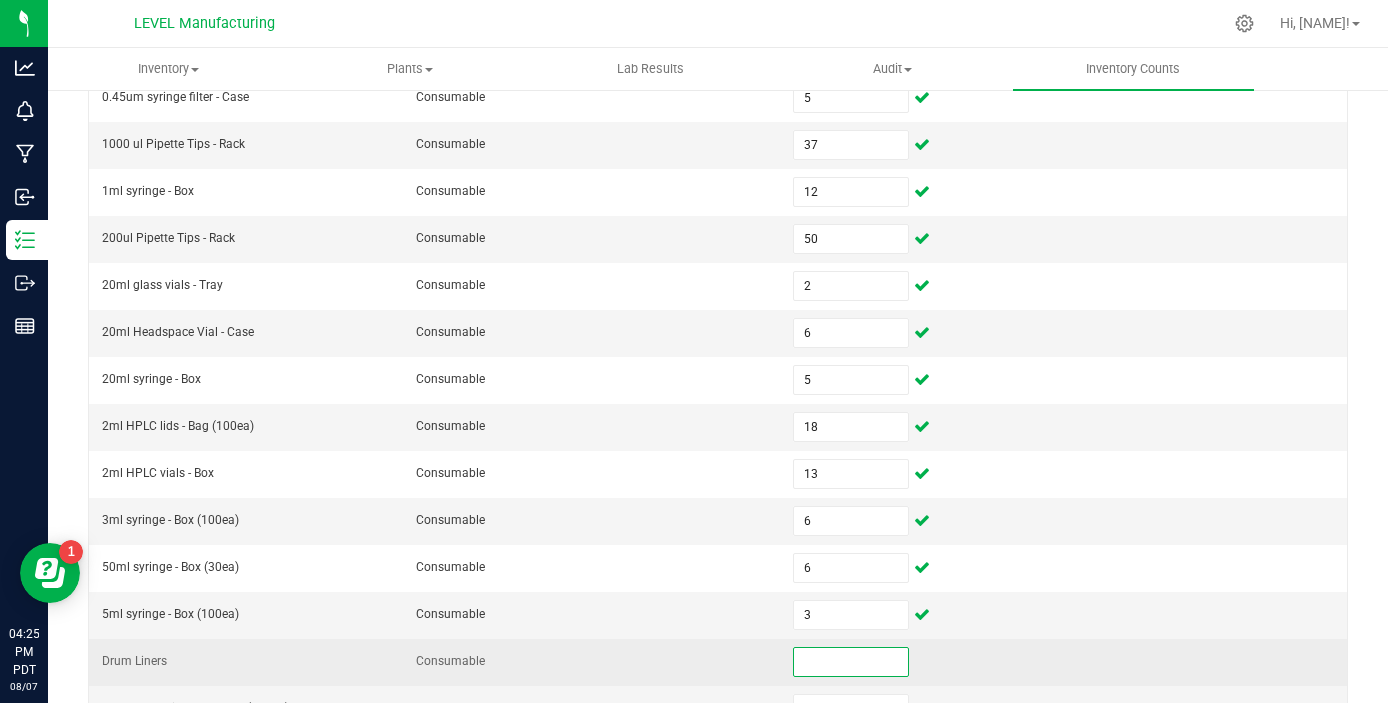 click at bounding box center [850, 662] 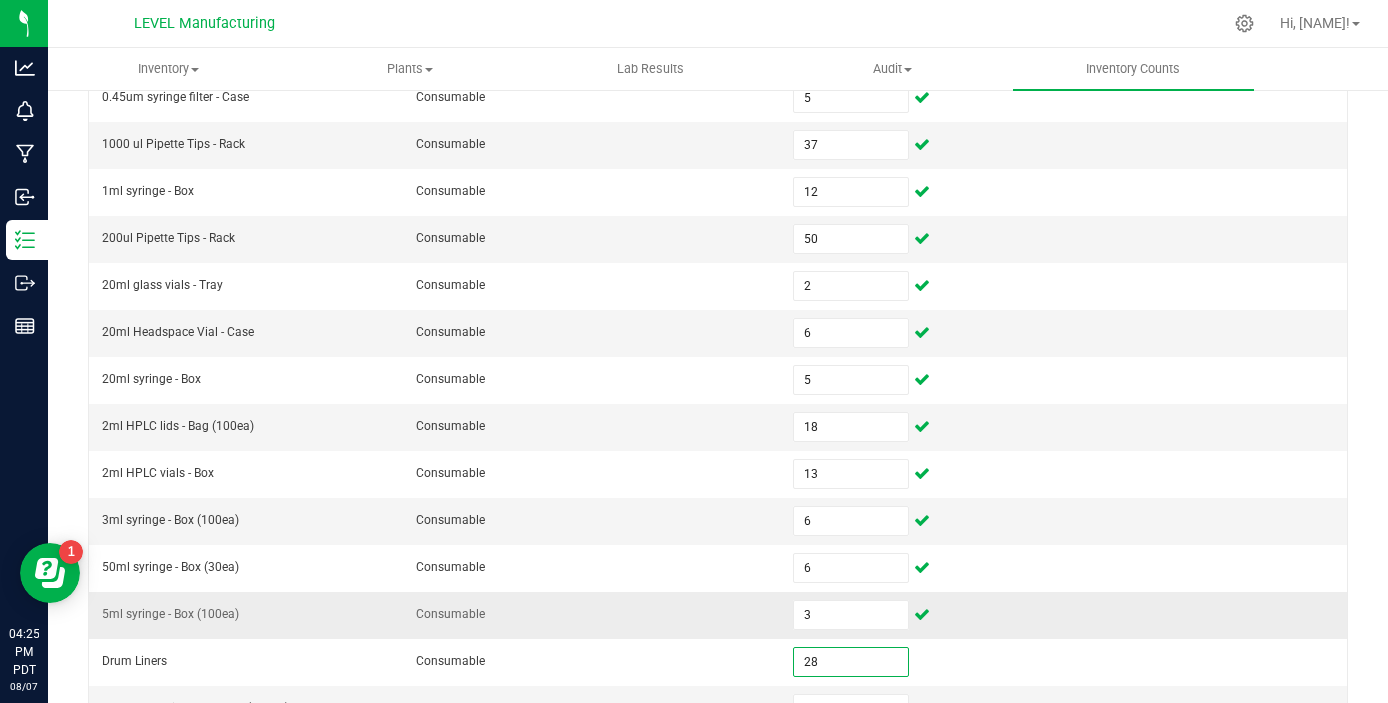 type on "28" 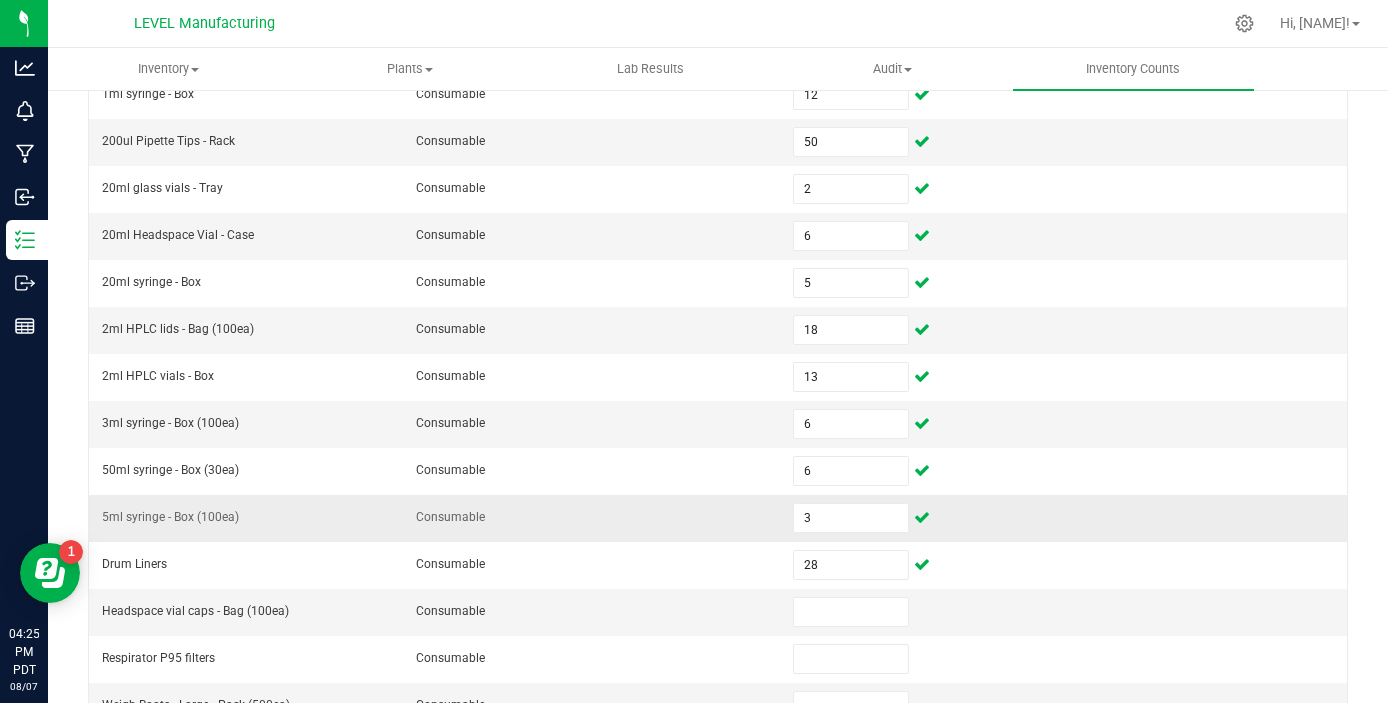 scroll, scrollTop: 631, scrollLeft: 0, axis: vertical 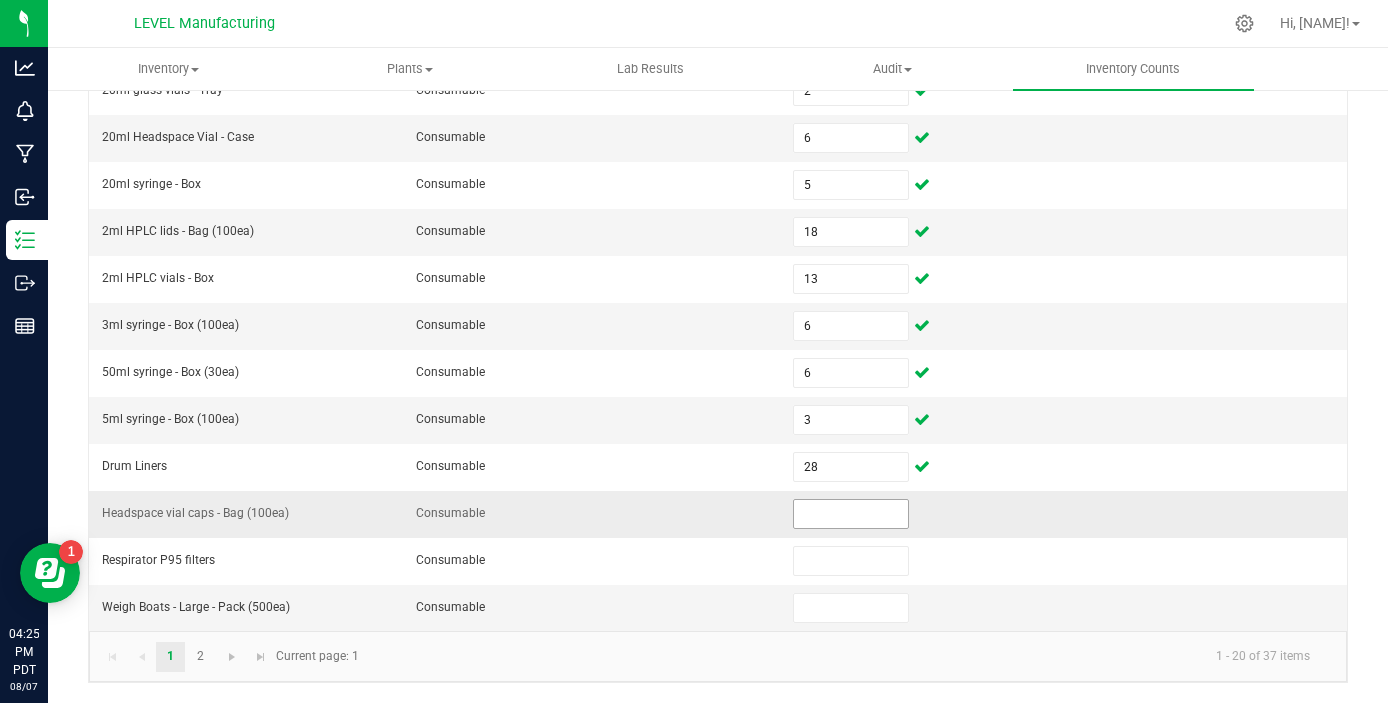 click at bounding box center (850, 514) 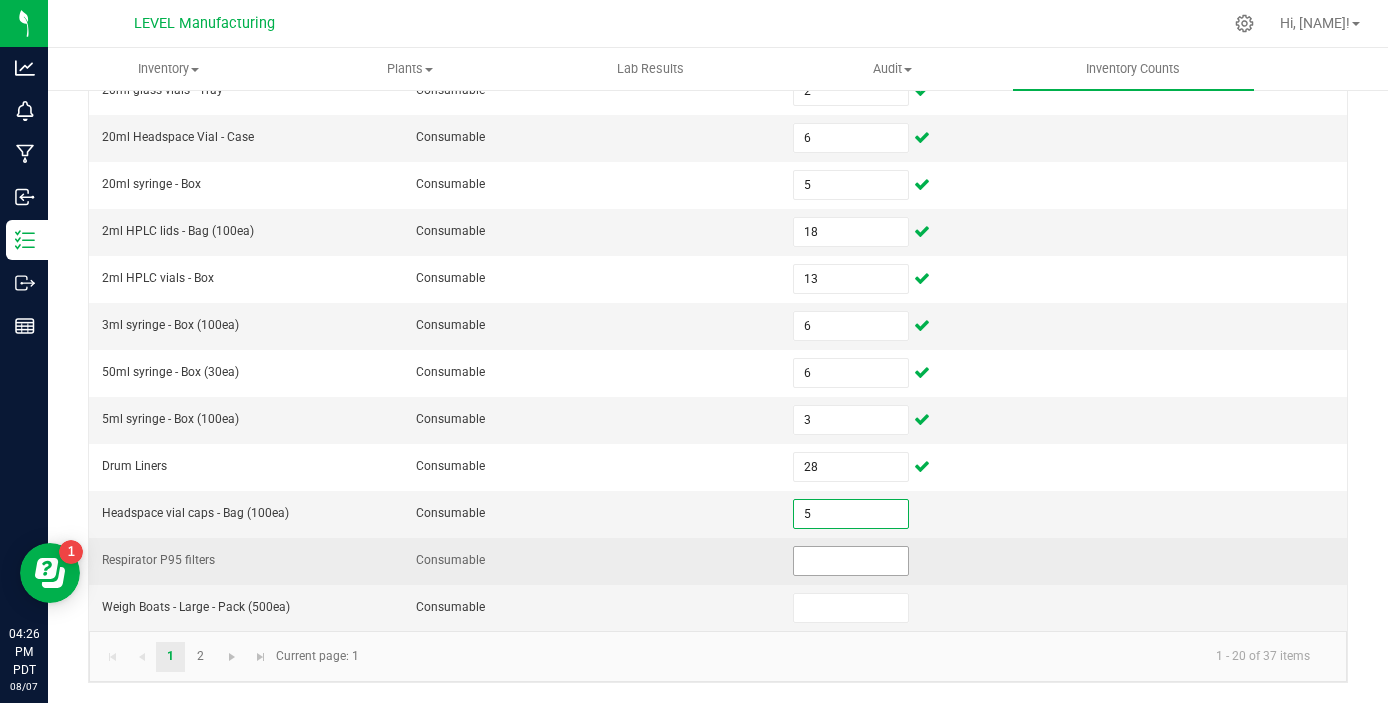 type on "5" 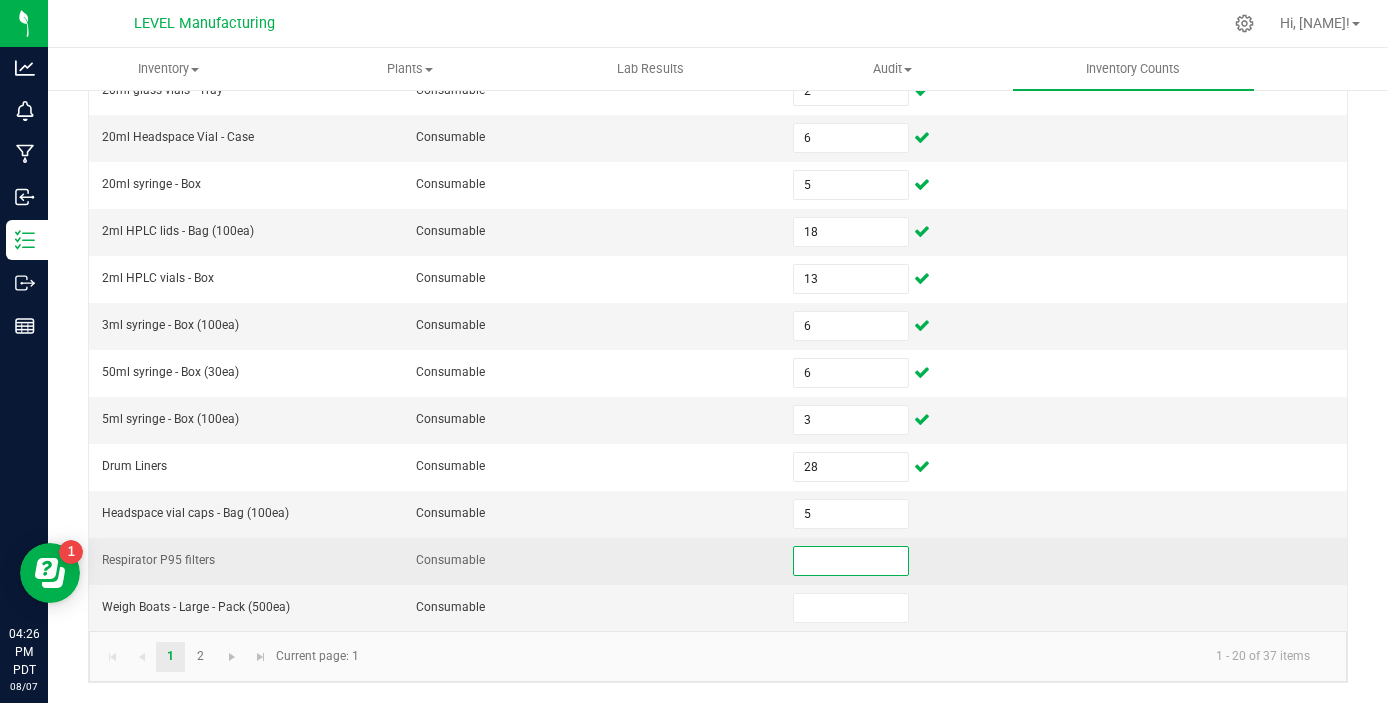 click at bounding box center (850, 561) 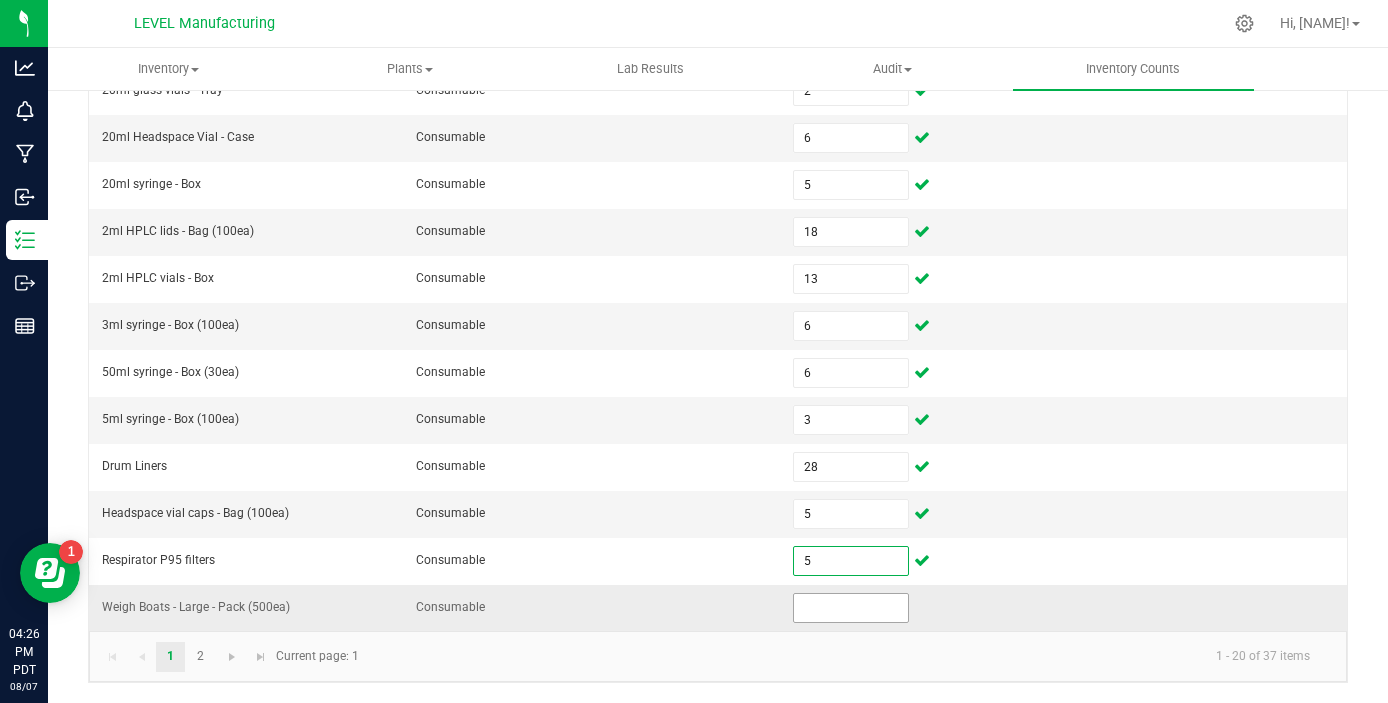 type on "5" 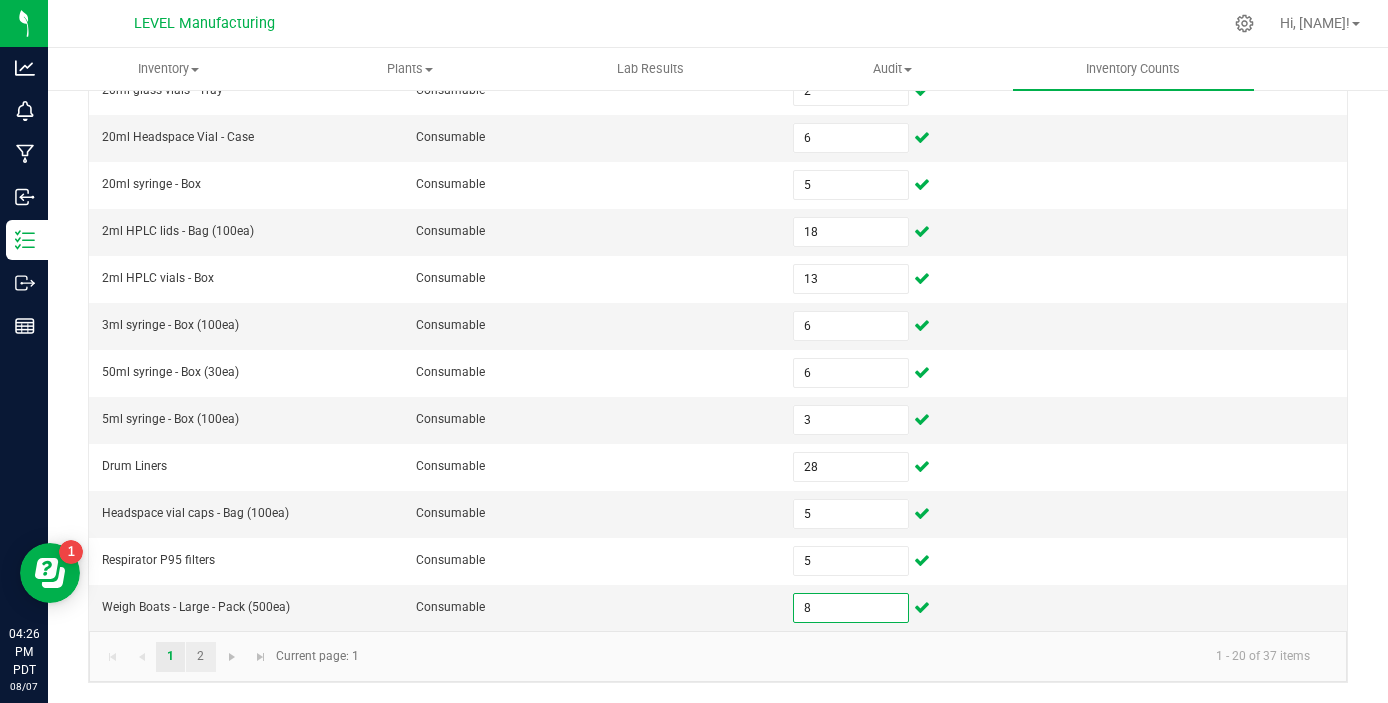 type on "8" 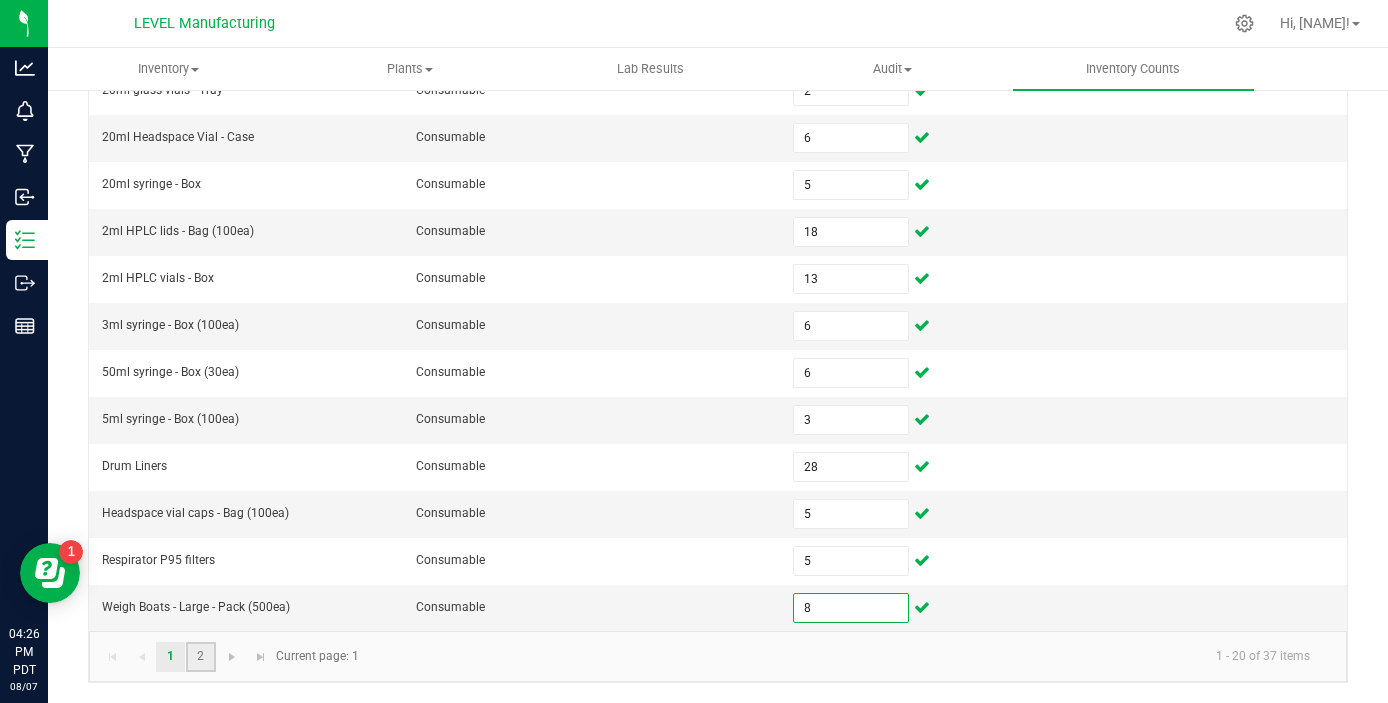 click on "2" 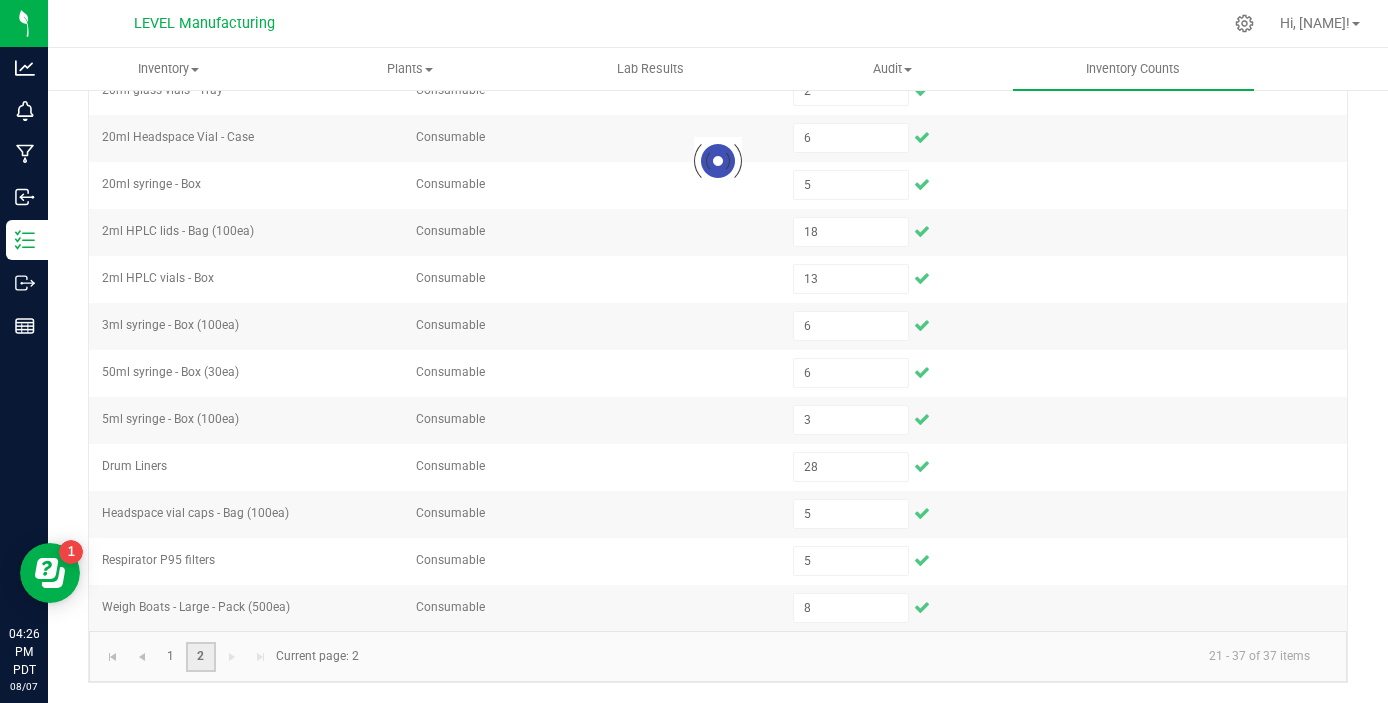 type 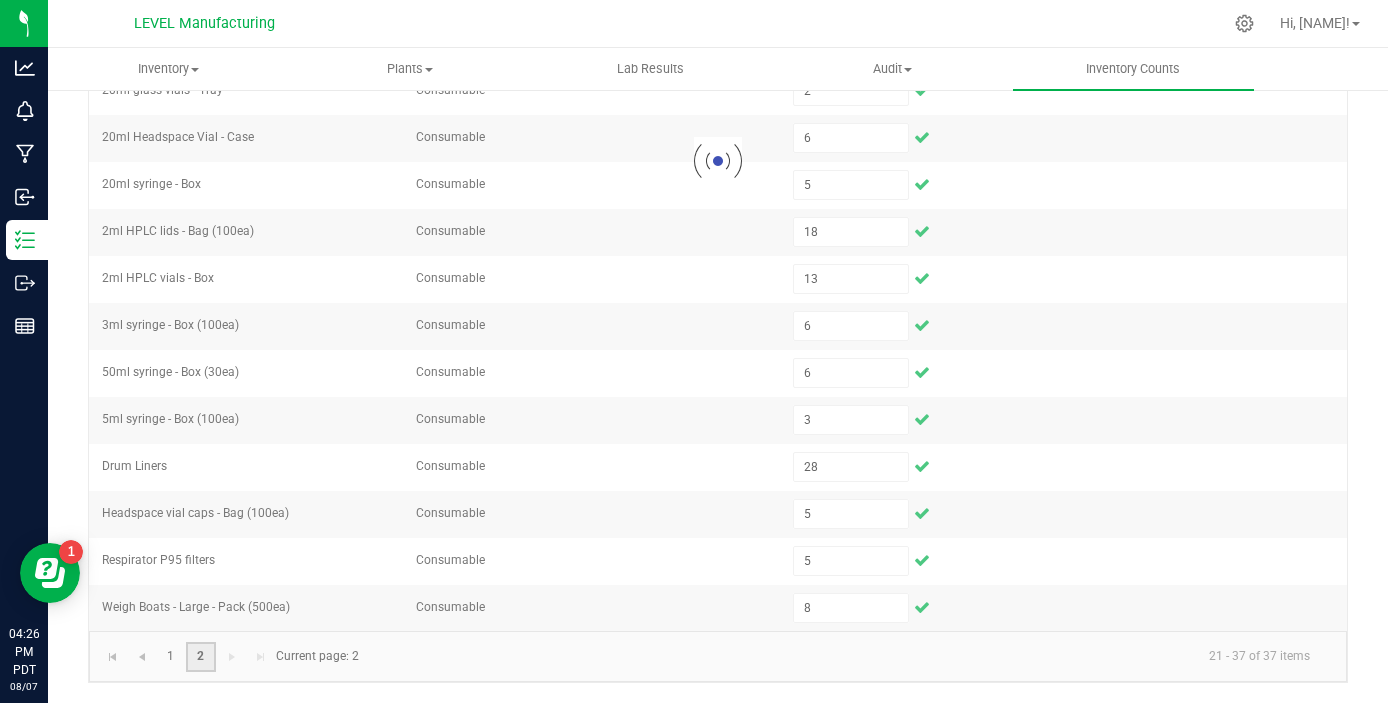 type 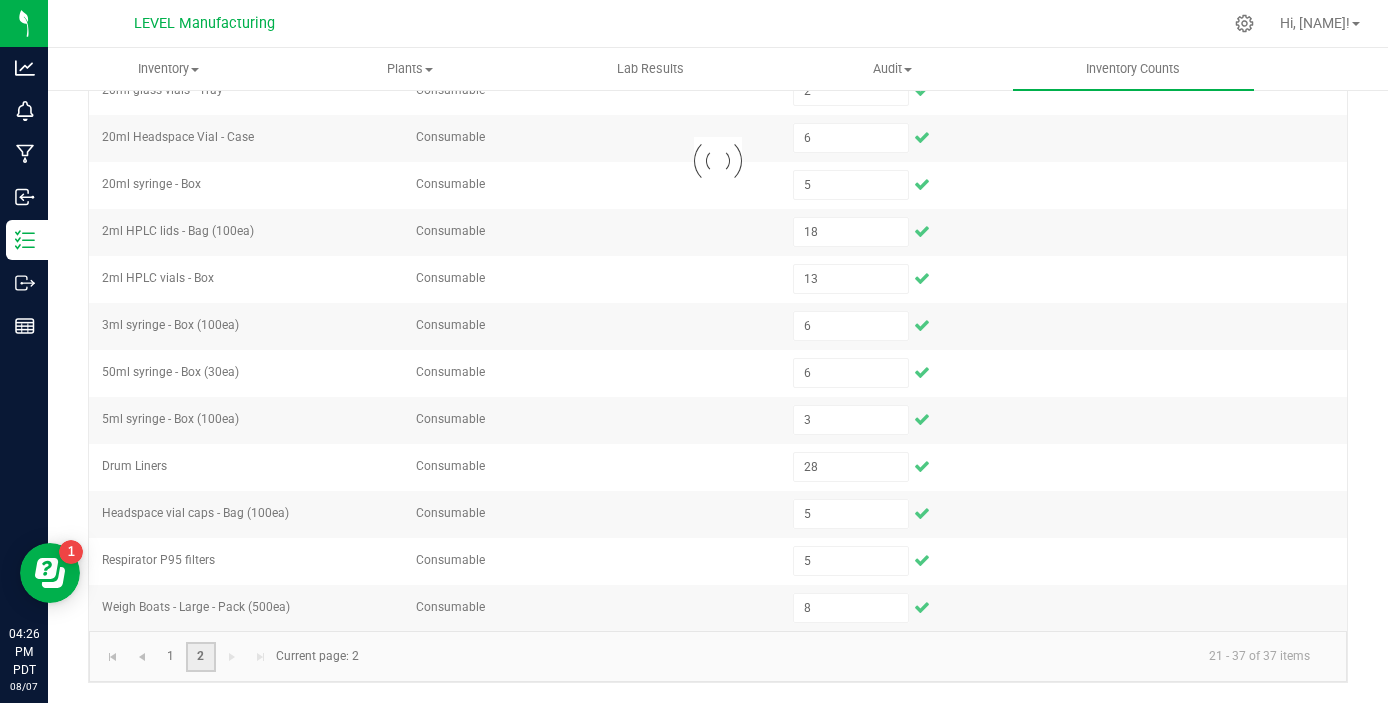 type 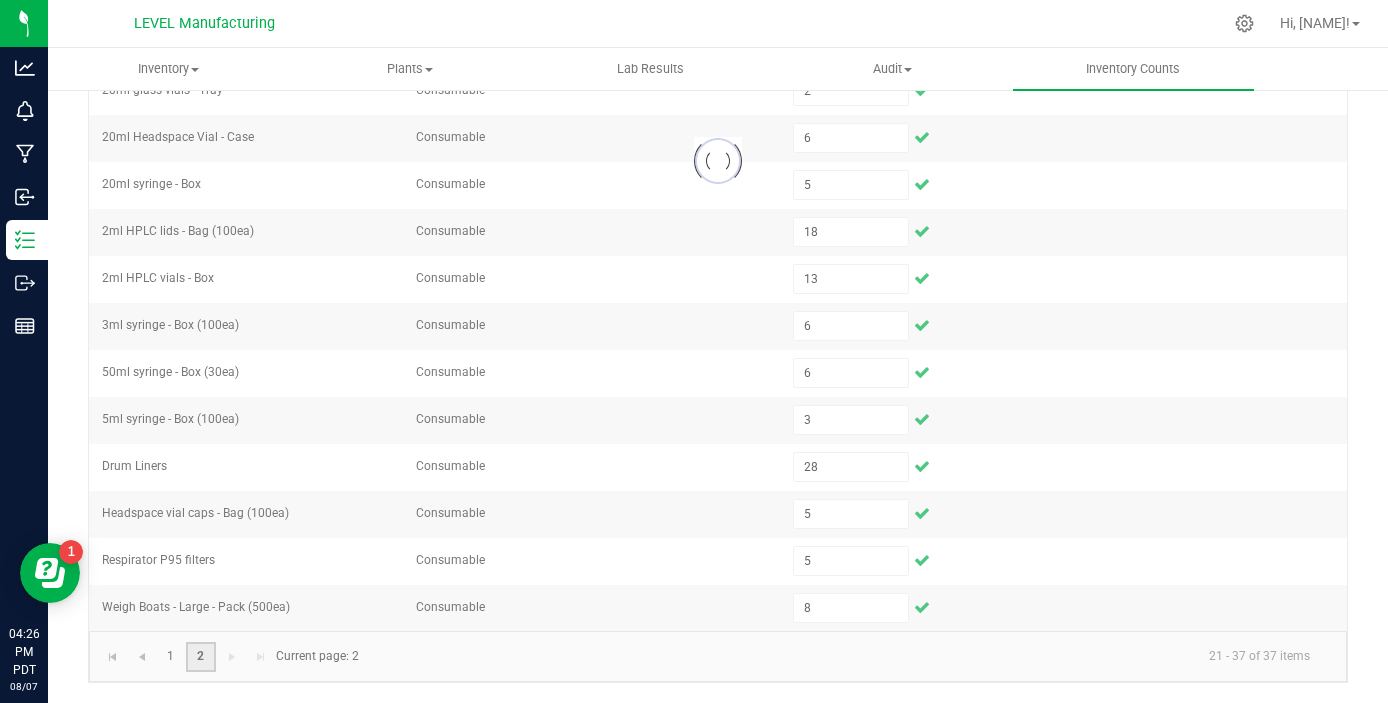 type 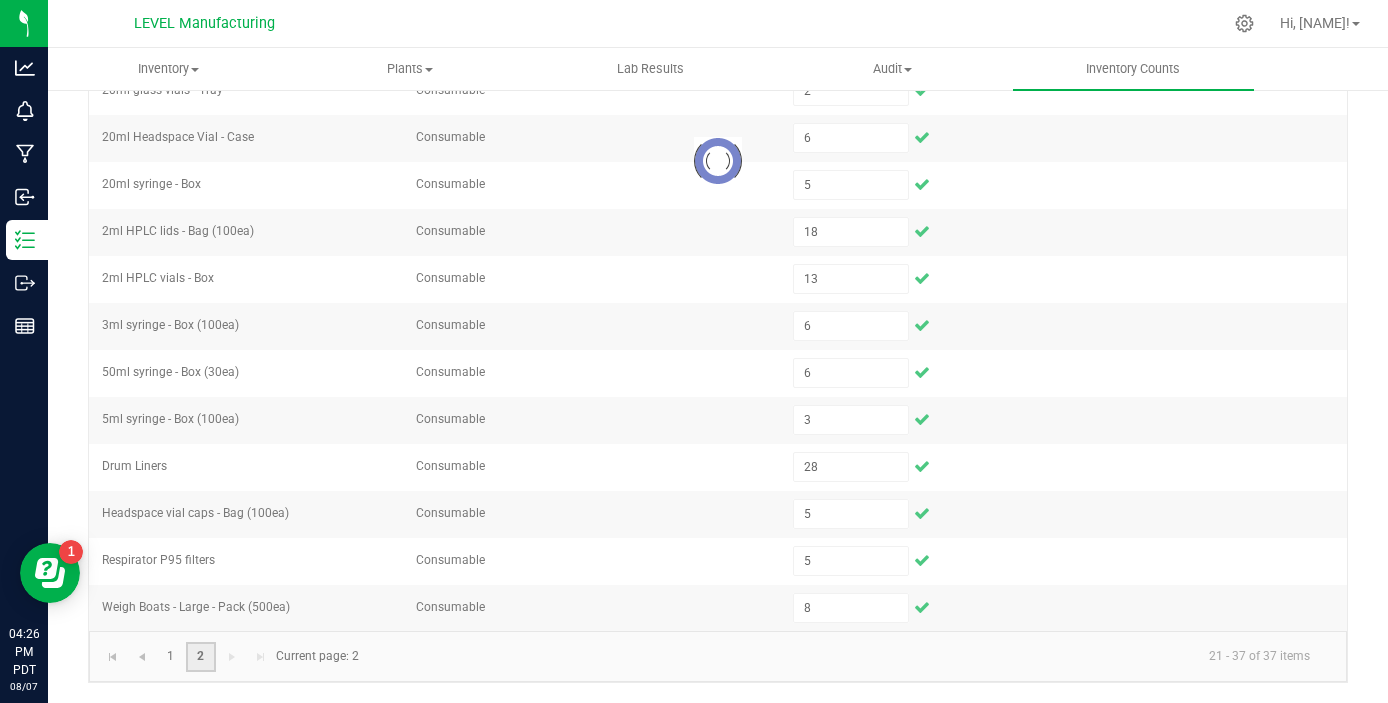 type 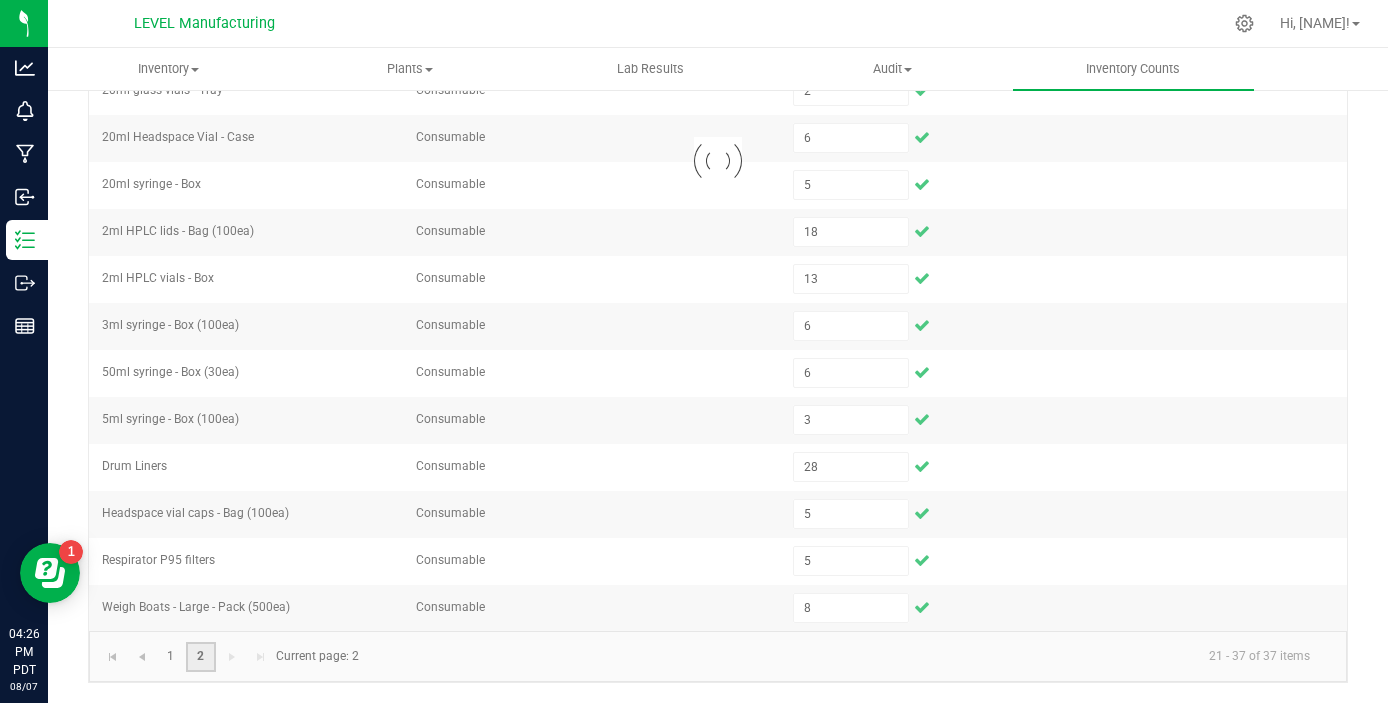 type 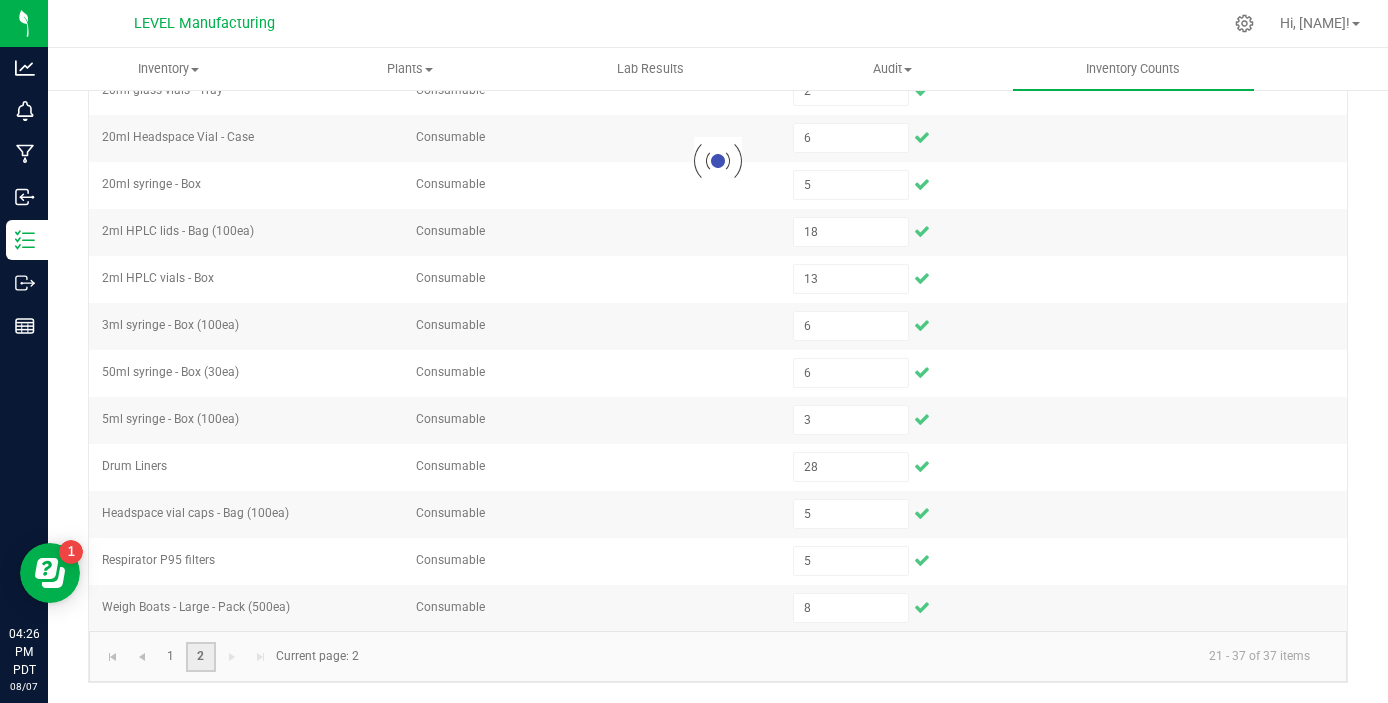 type 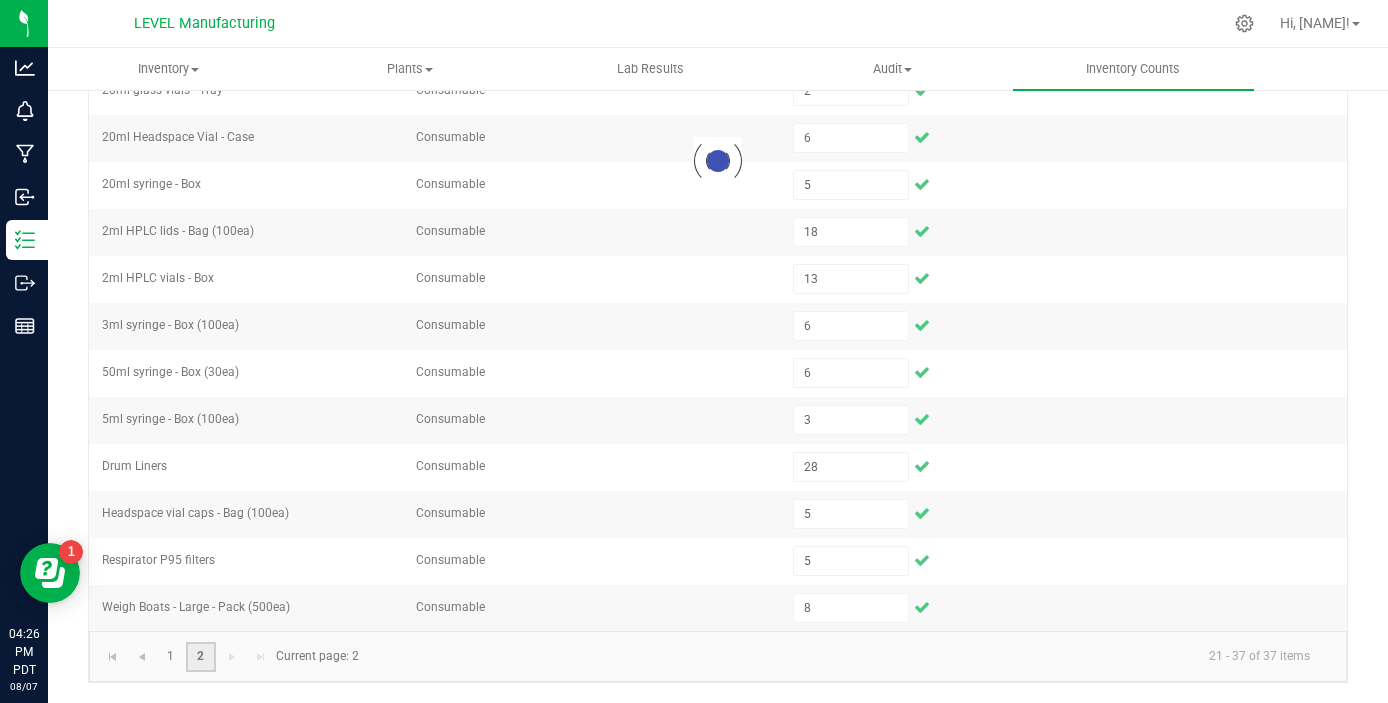 type 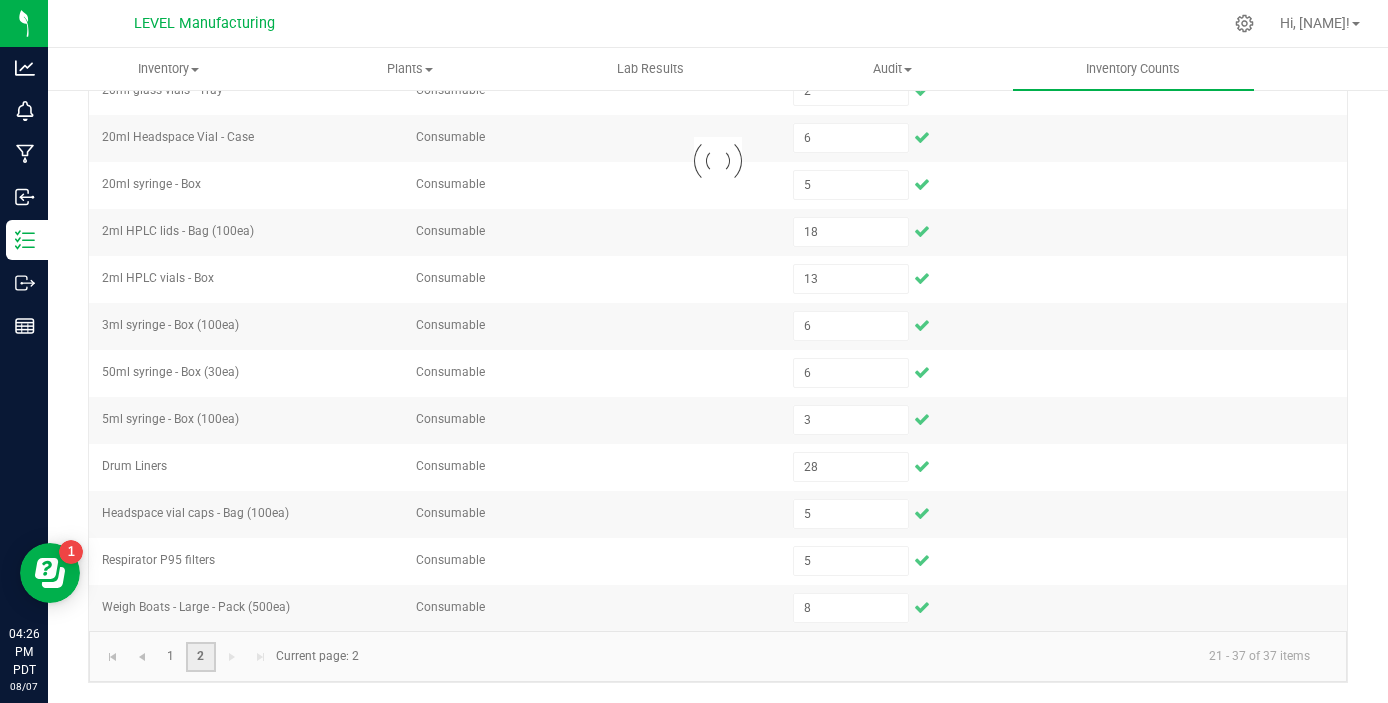 type 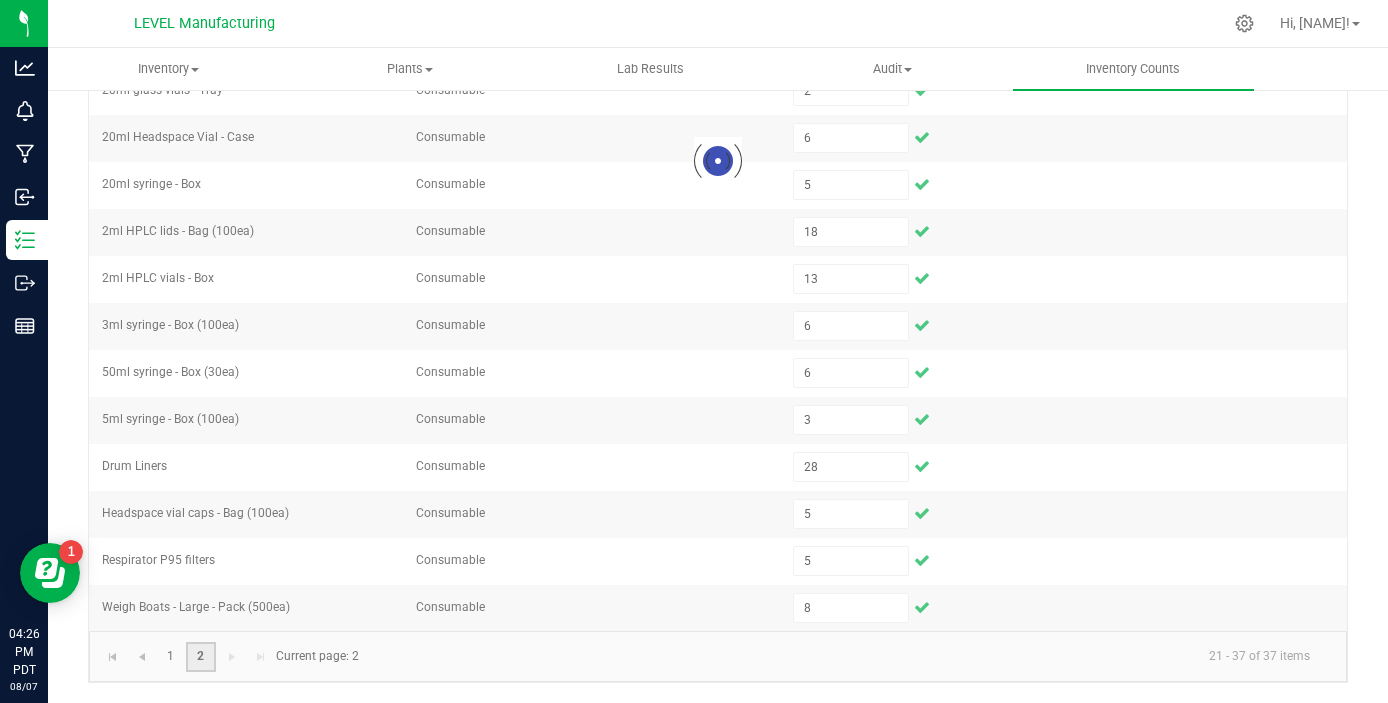 type 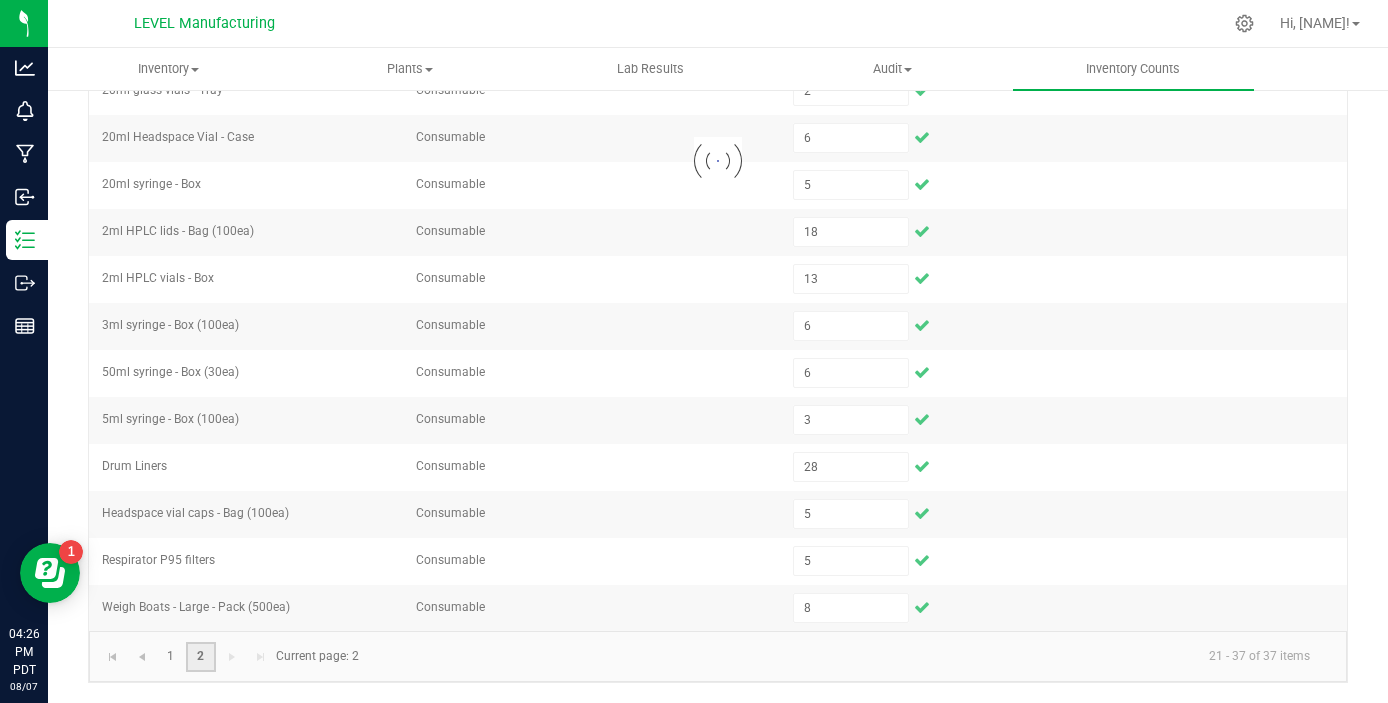 type 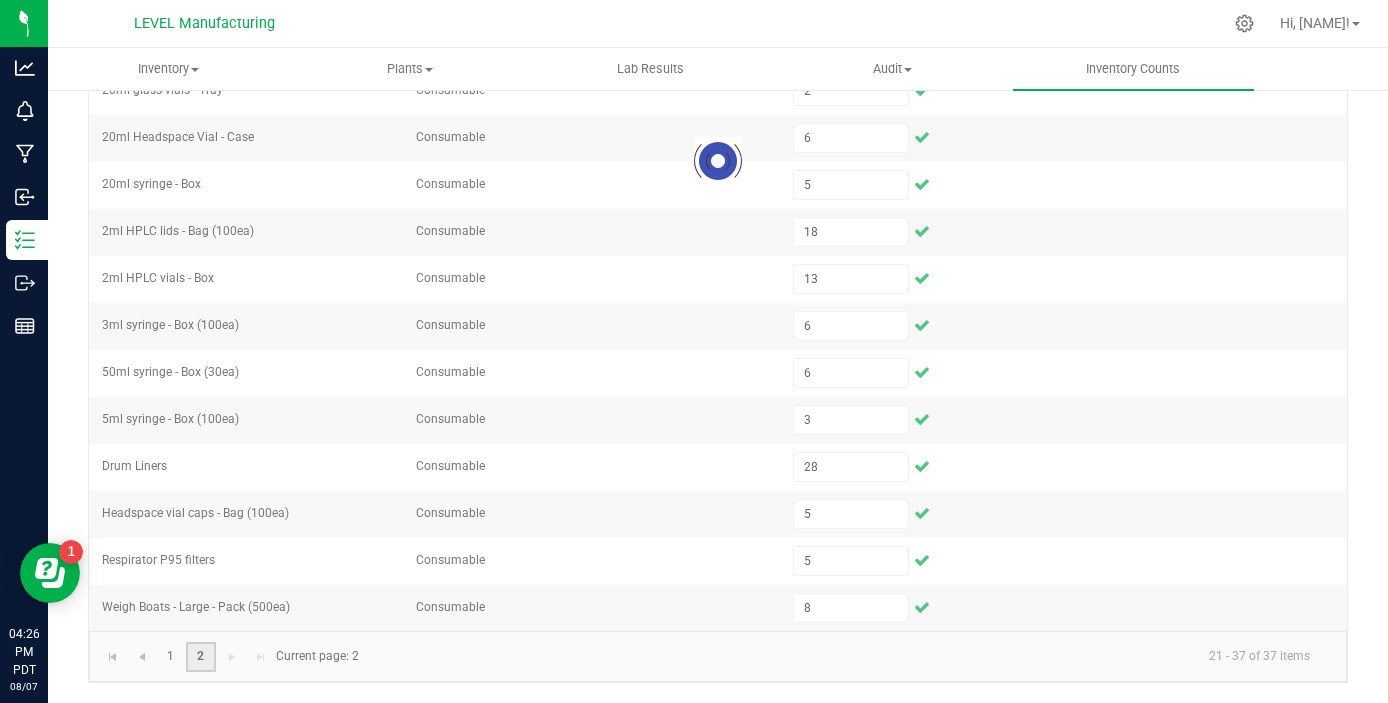 type 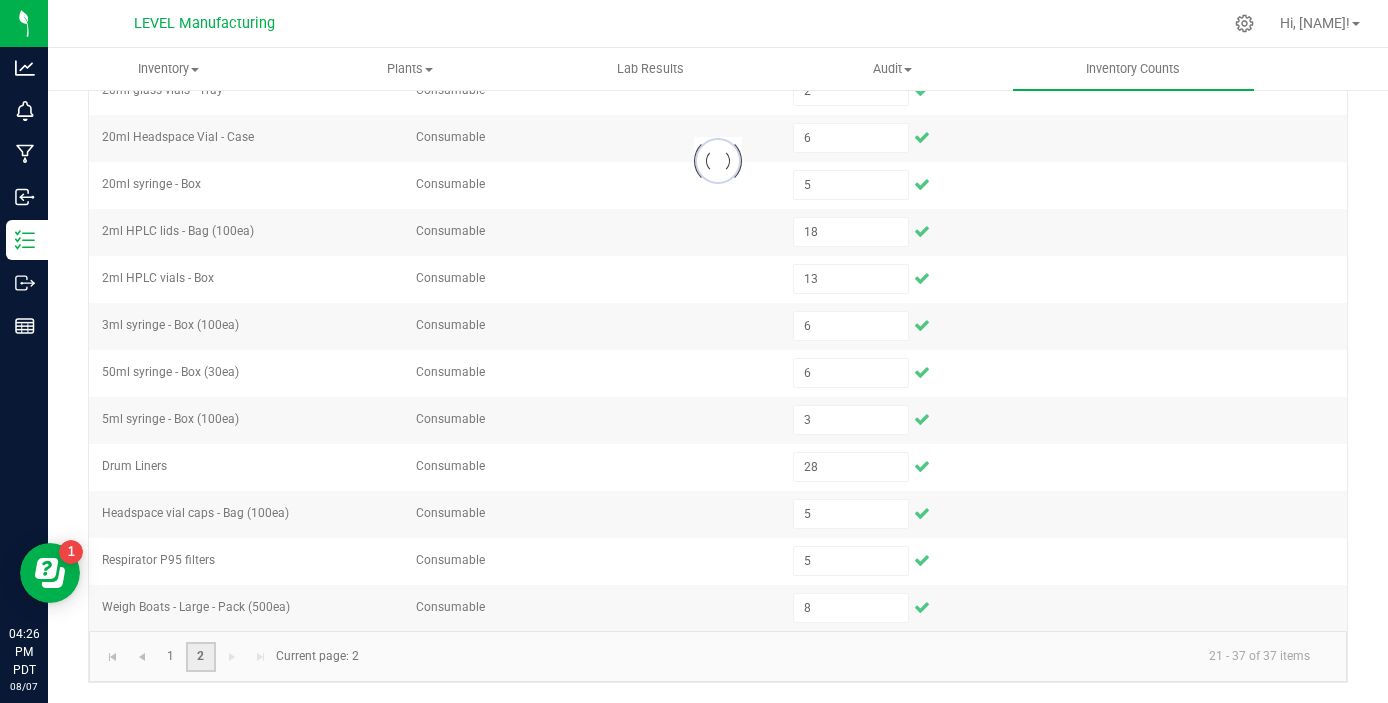 type 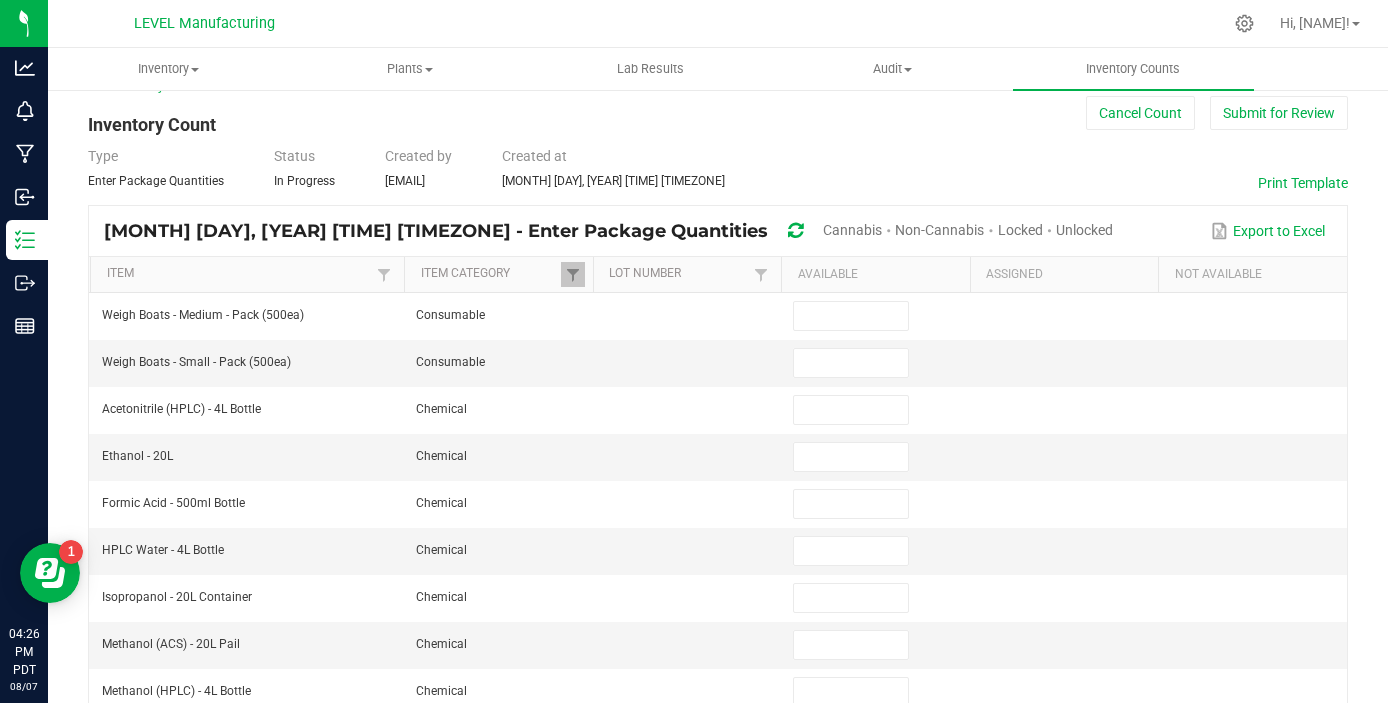 scroll, scrollTop: 0, scrollLeft: 0, axis: both 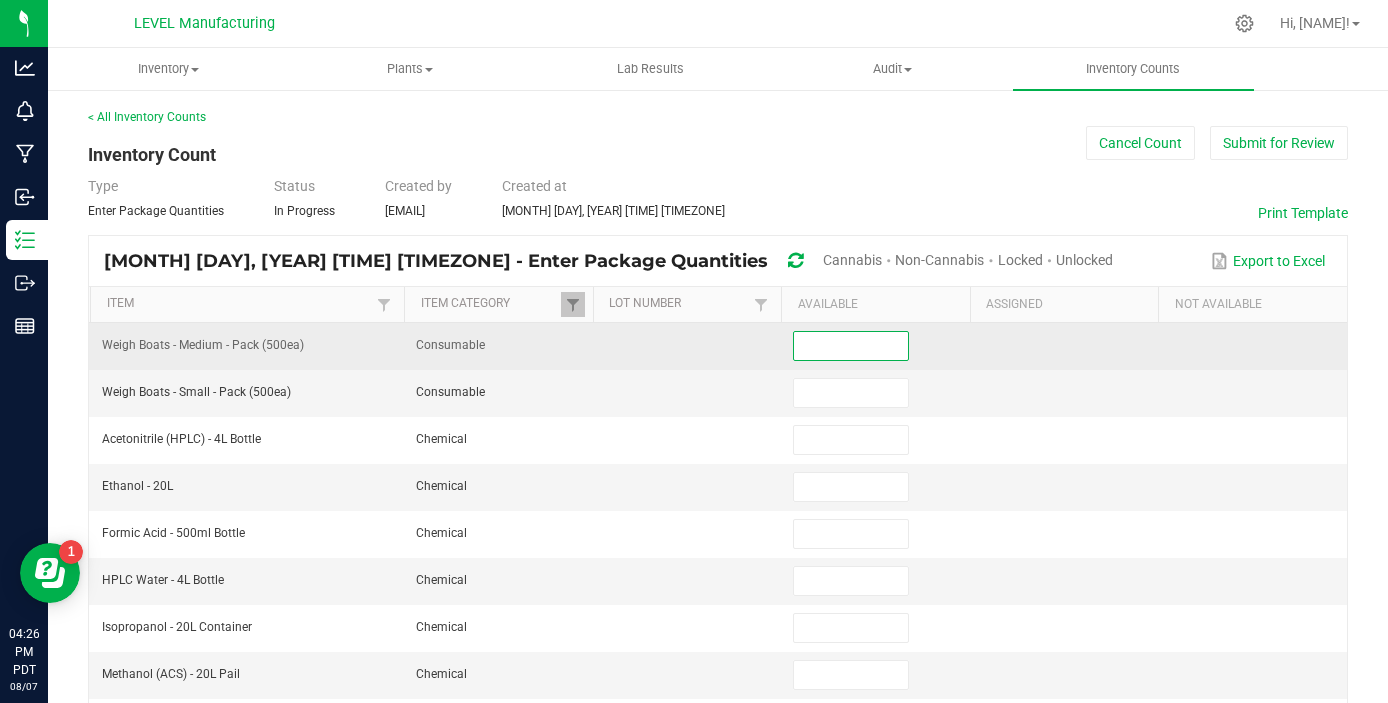 click at bounding box center [850, 346] 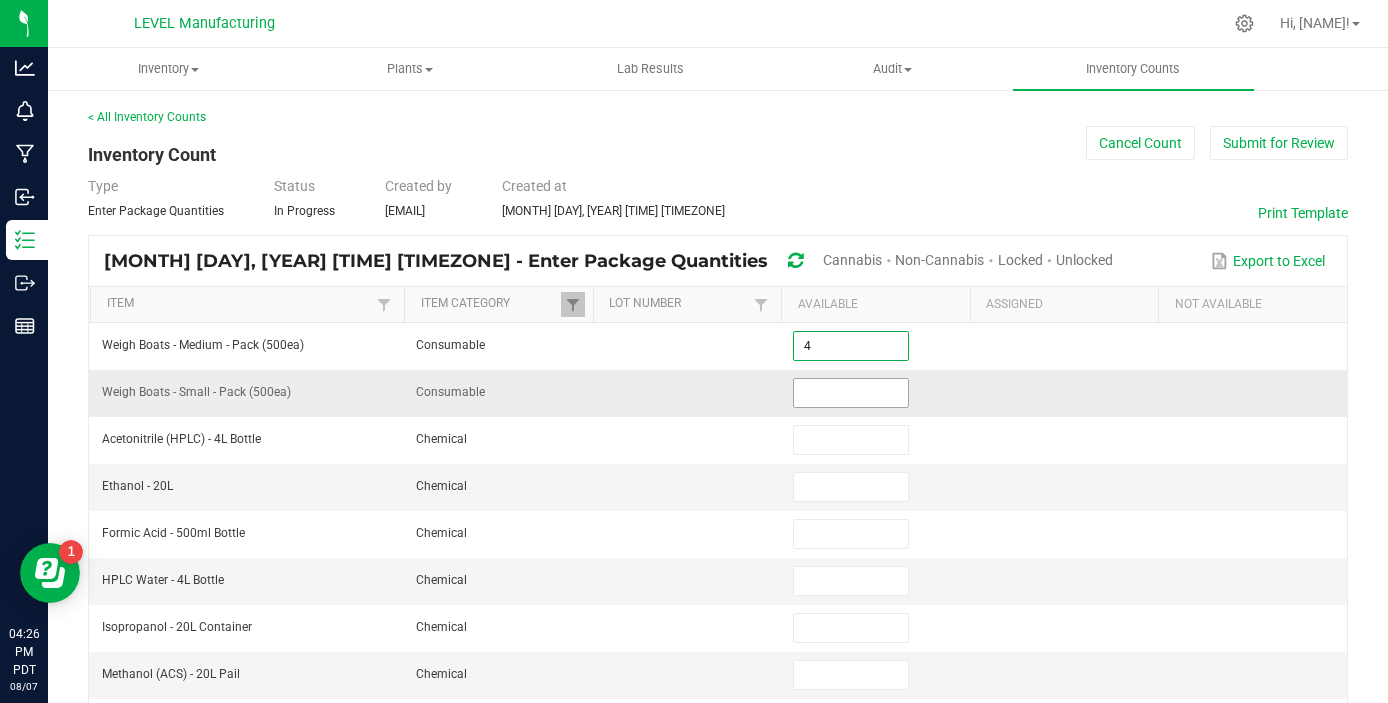 type on "4" 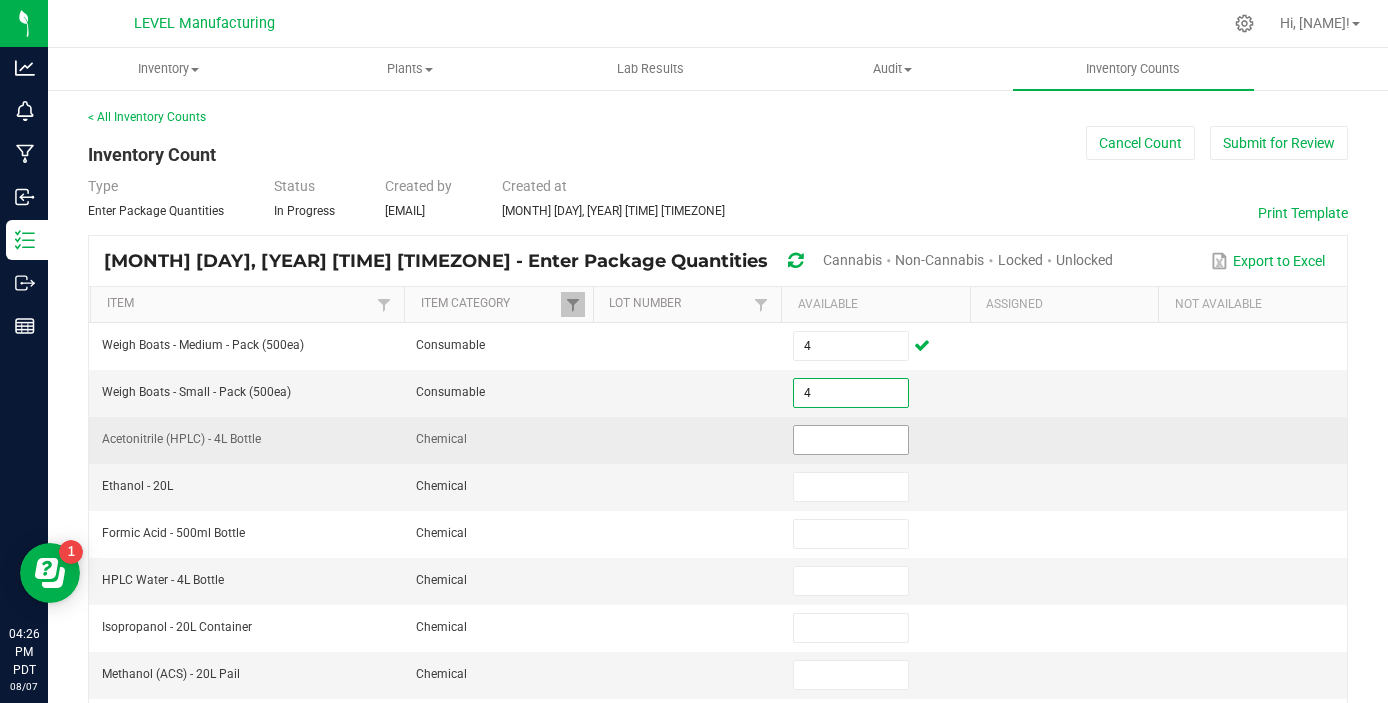 type on "4" 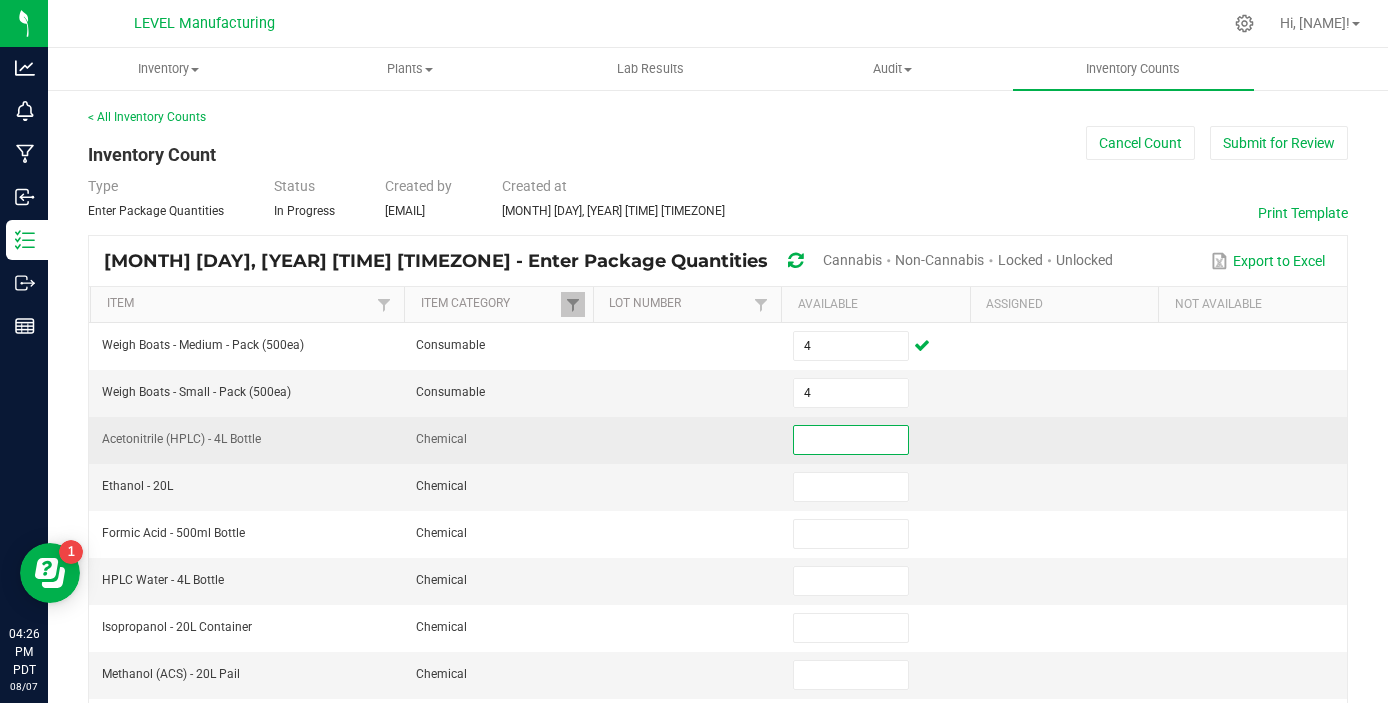click at bounding box center [850, 440] 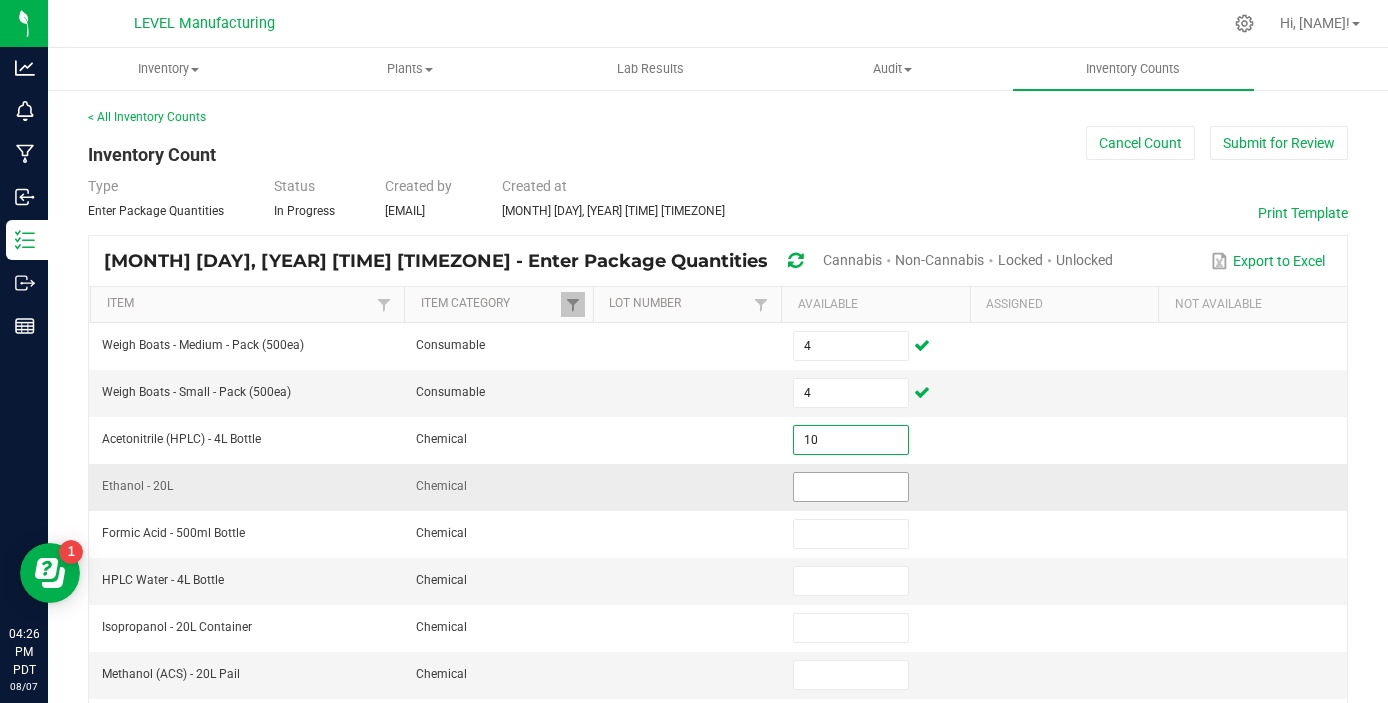 type on "10" 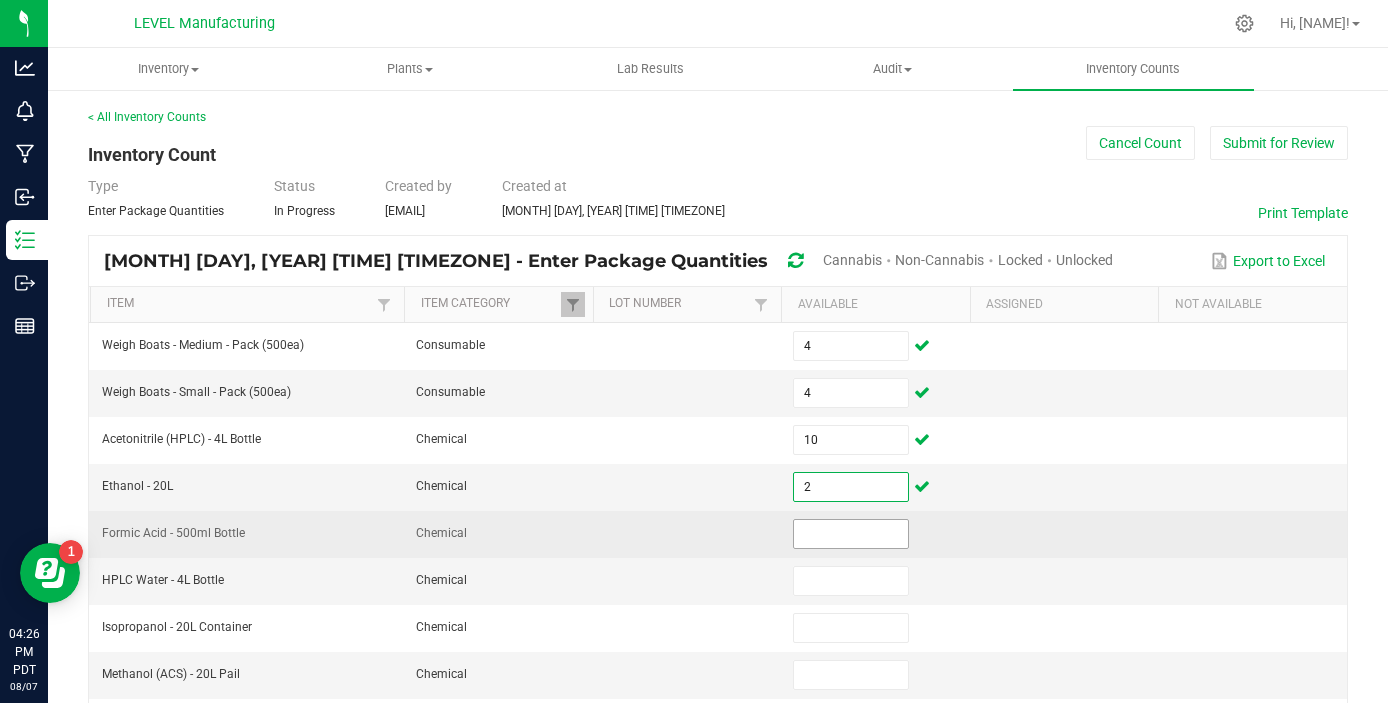type on "2" 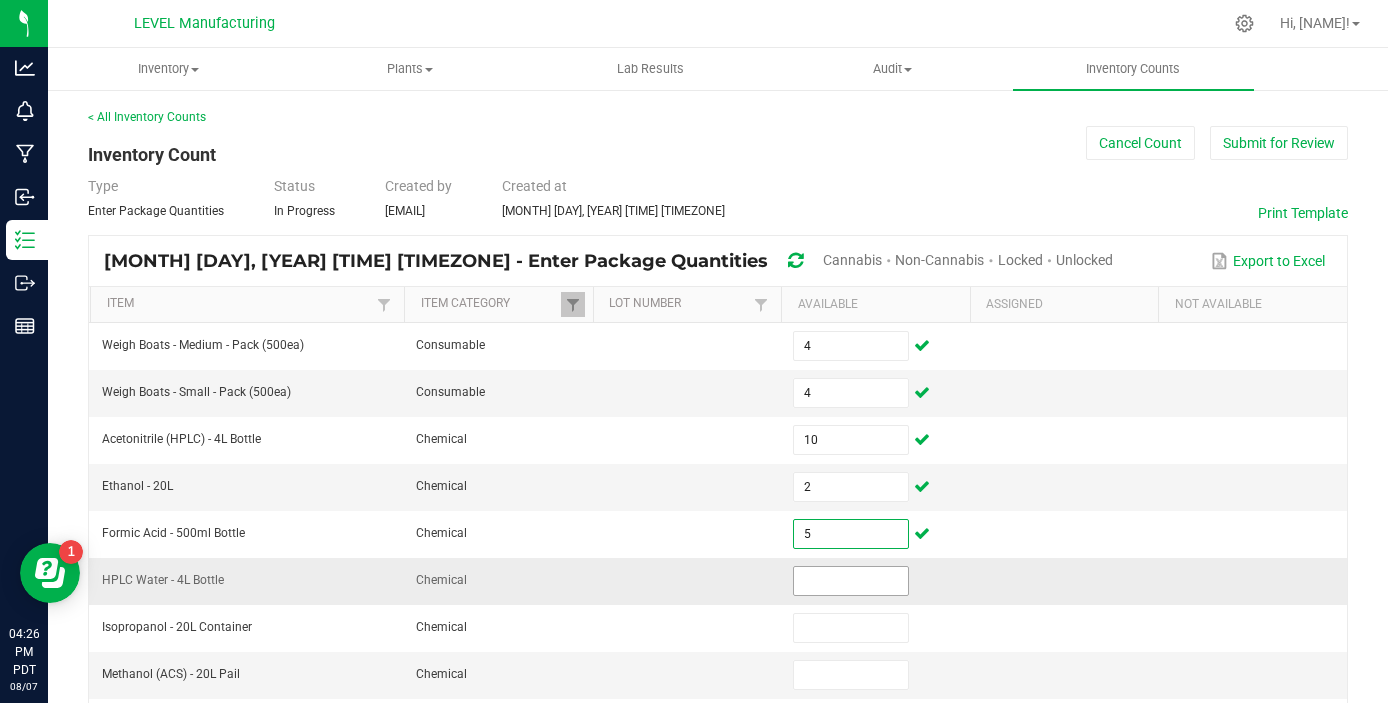 type on "5" 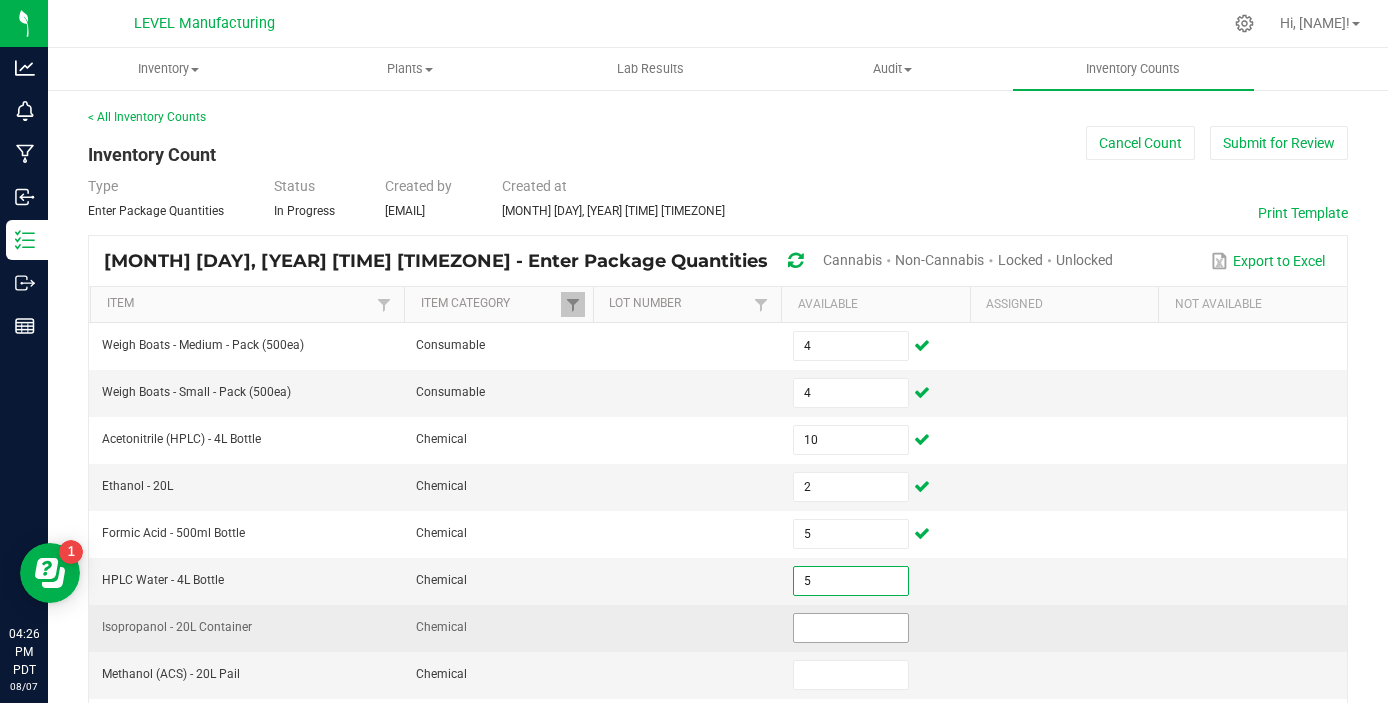 type on "5" 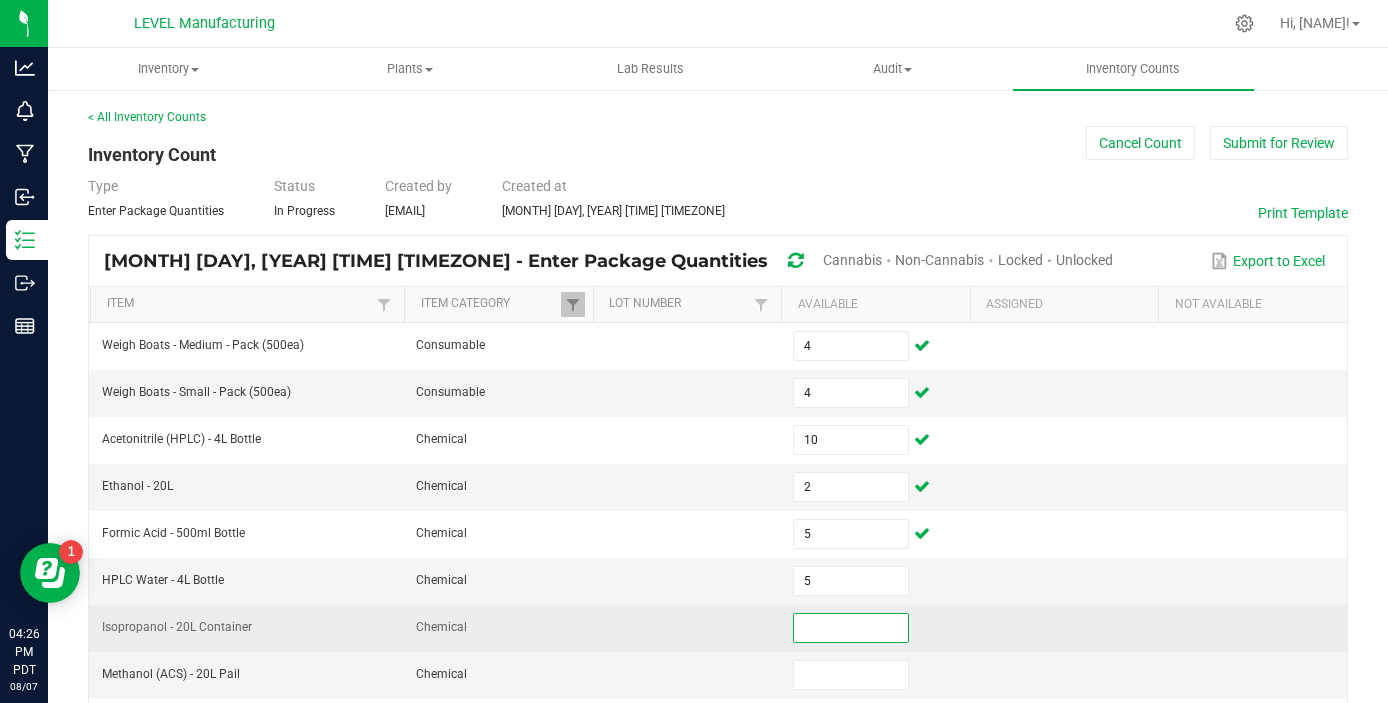 click at bounding box center (850, 628) 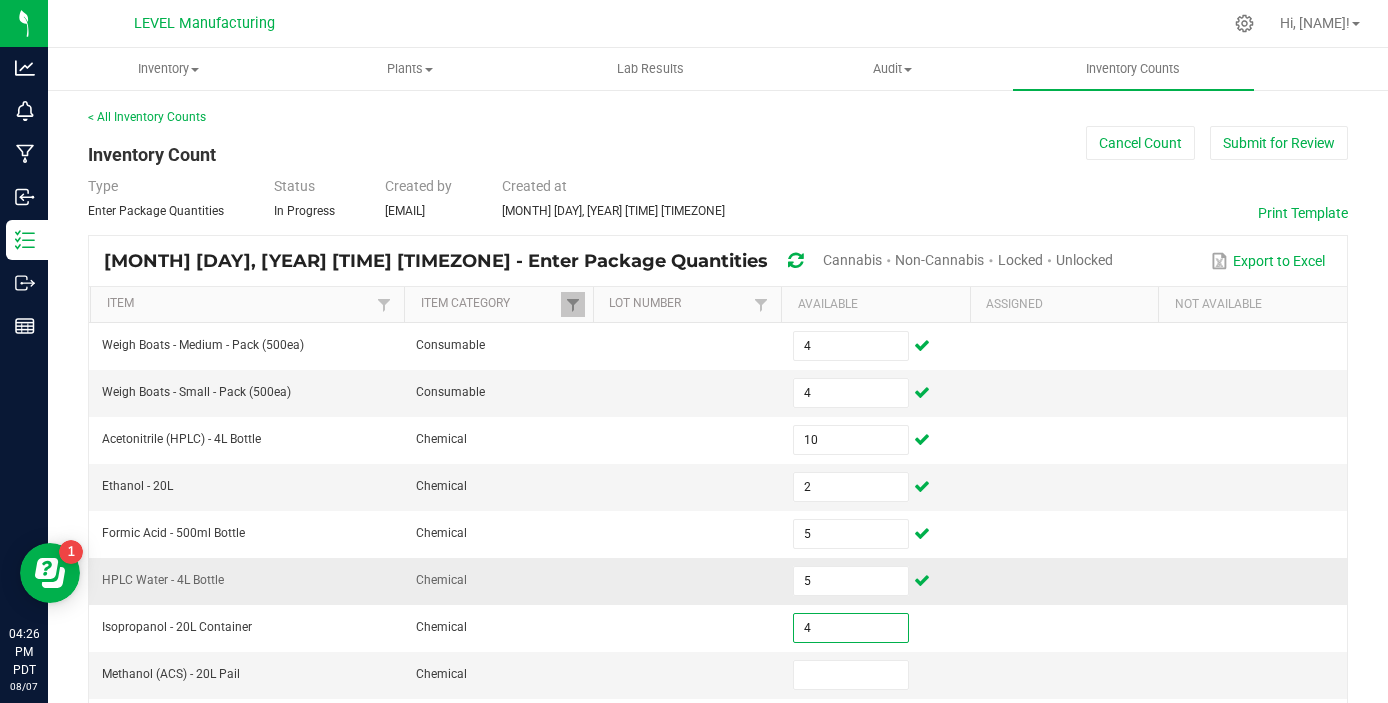 type on "4" 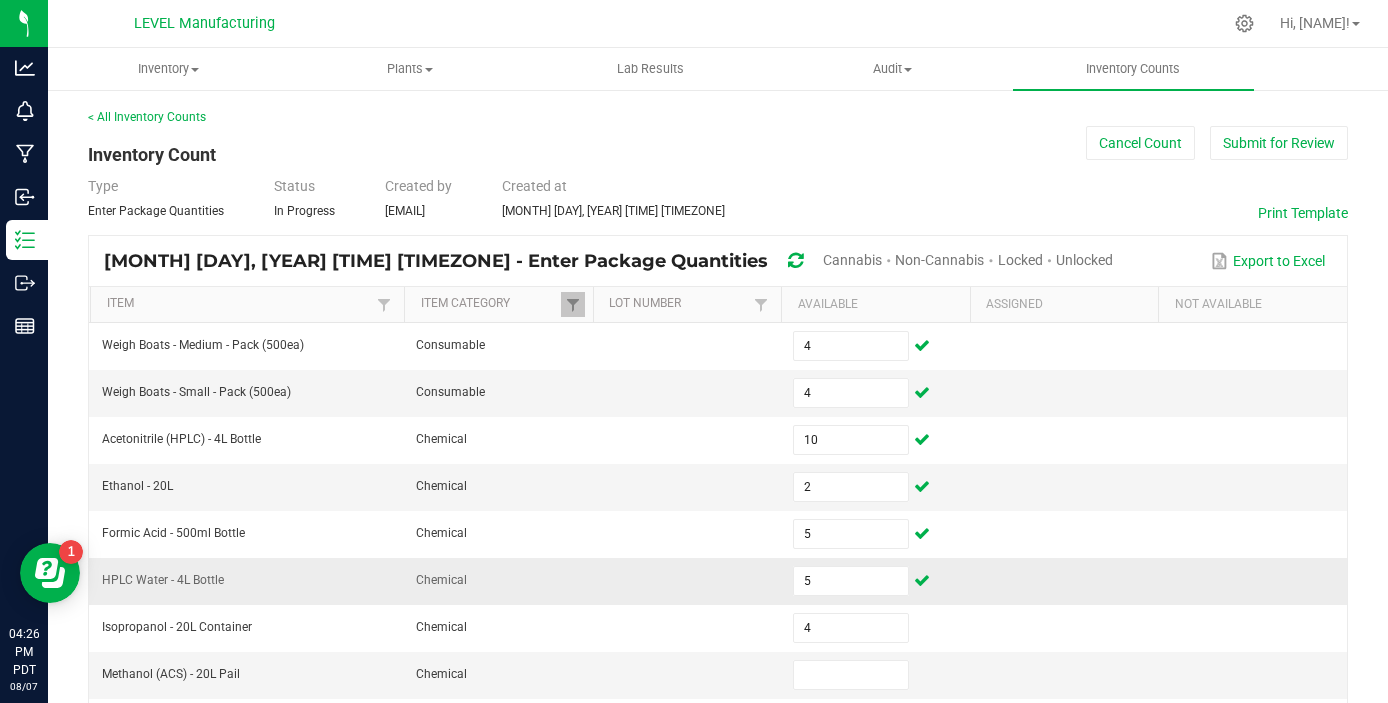 click at bounding box center (1064, 581) 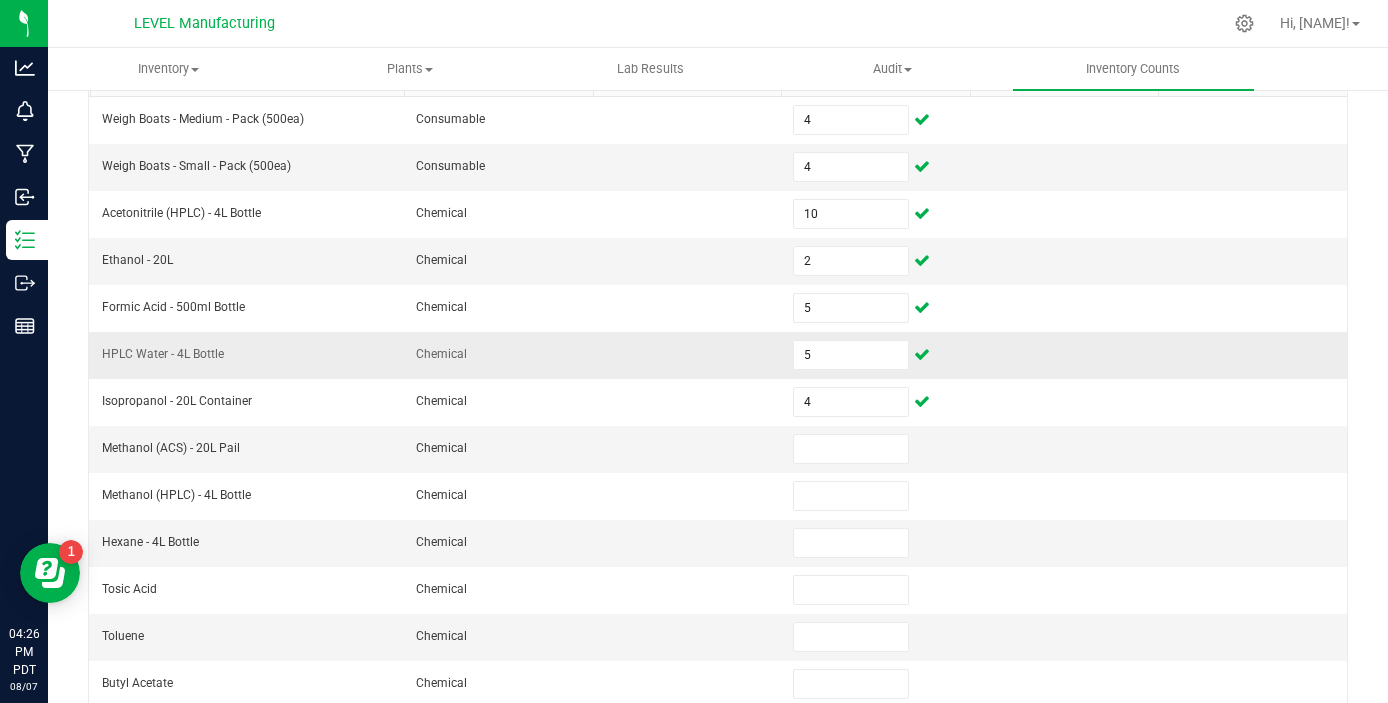 scroll, scrollTop: 269, scrollLeft: 0, axis: vertical 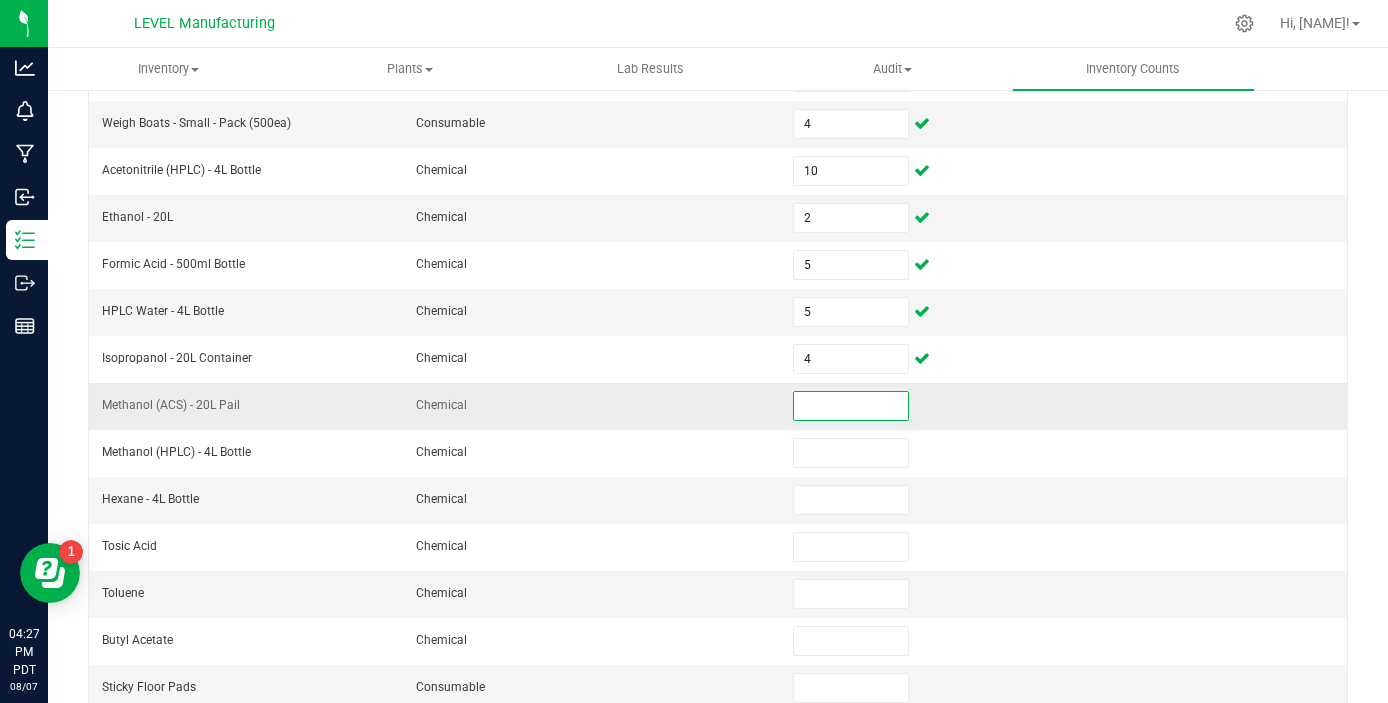 click at bounding box center [850, 406] 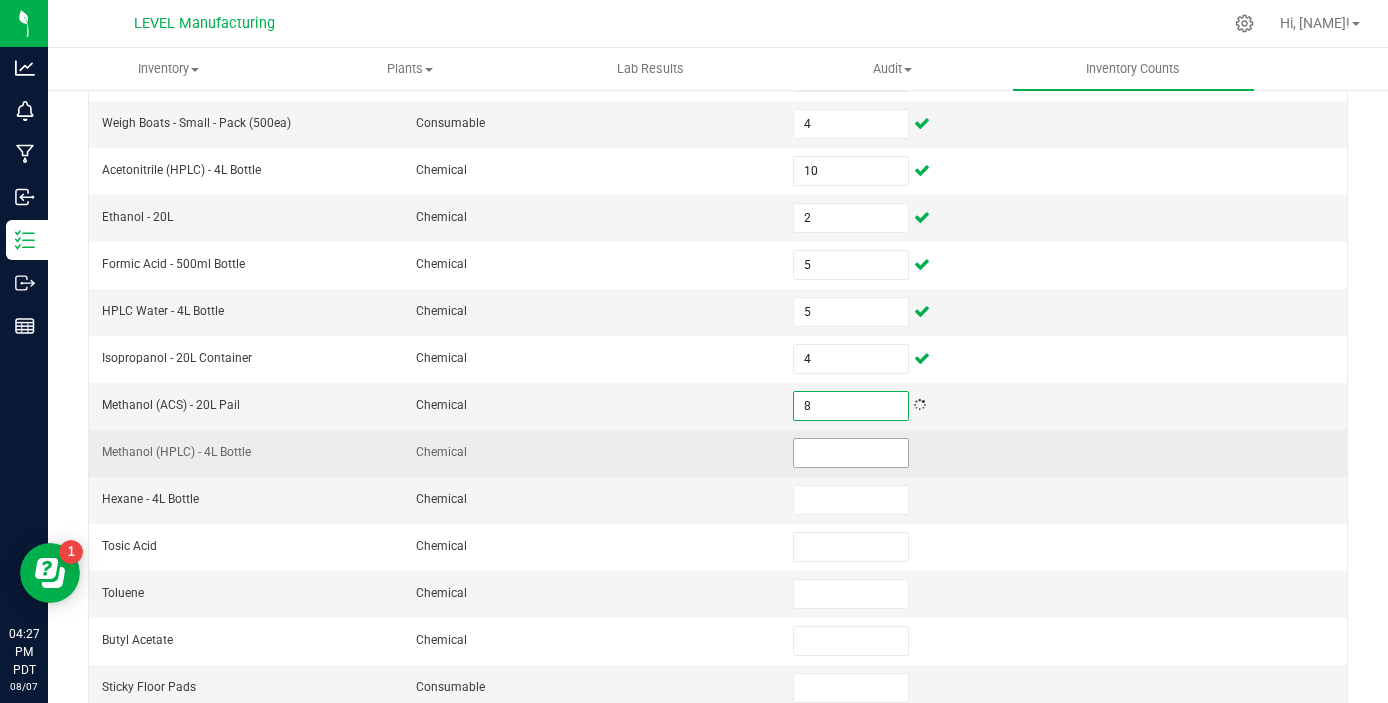 type on "8" 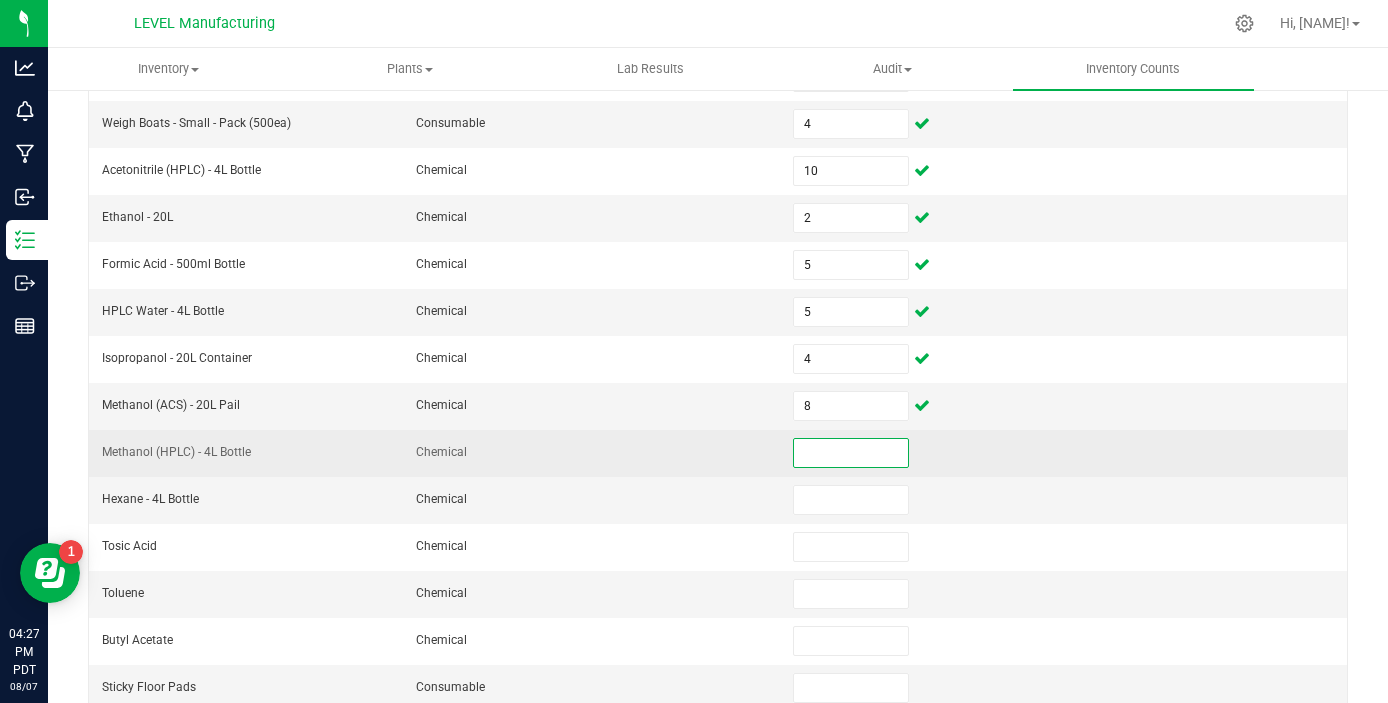 click at bounding box center [850, 453] 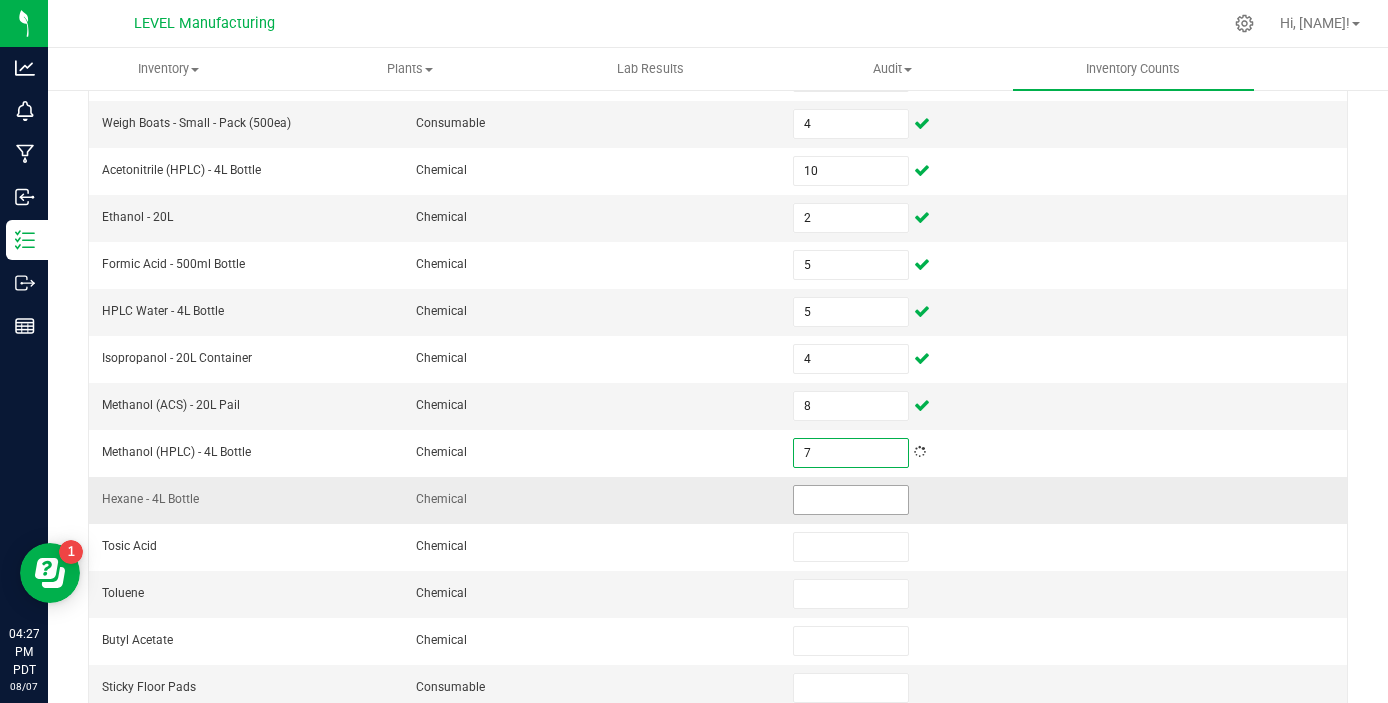 type on "7" 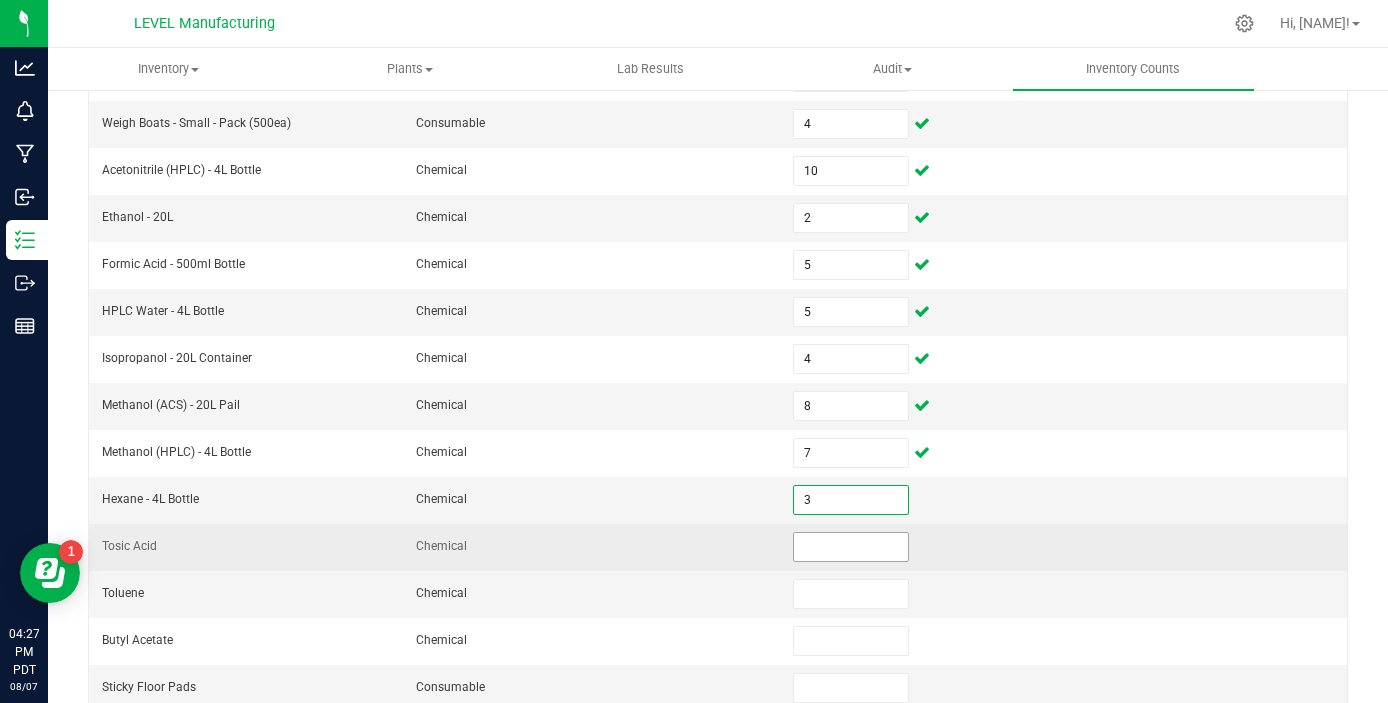 type on "3" 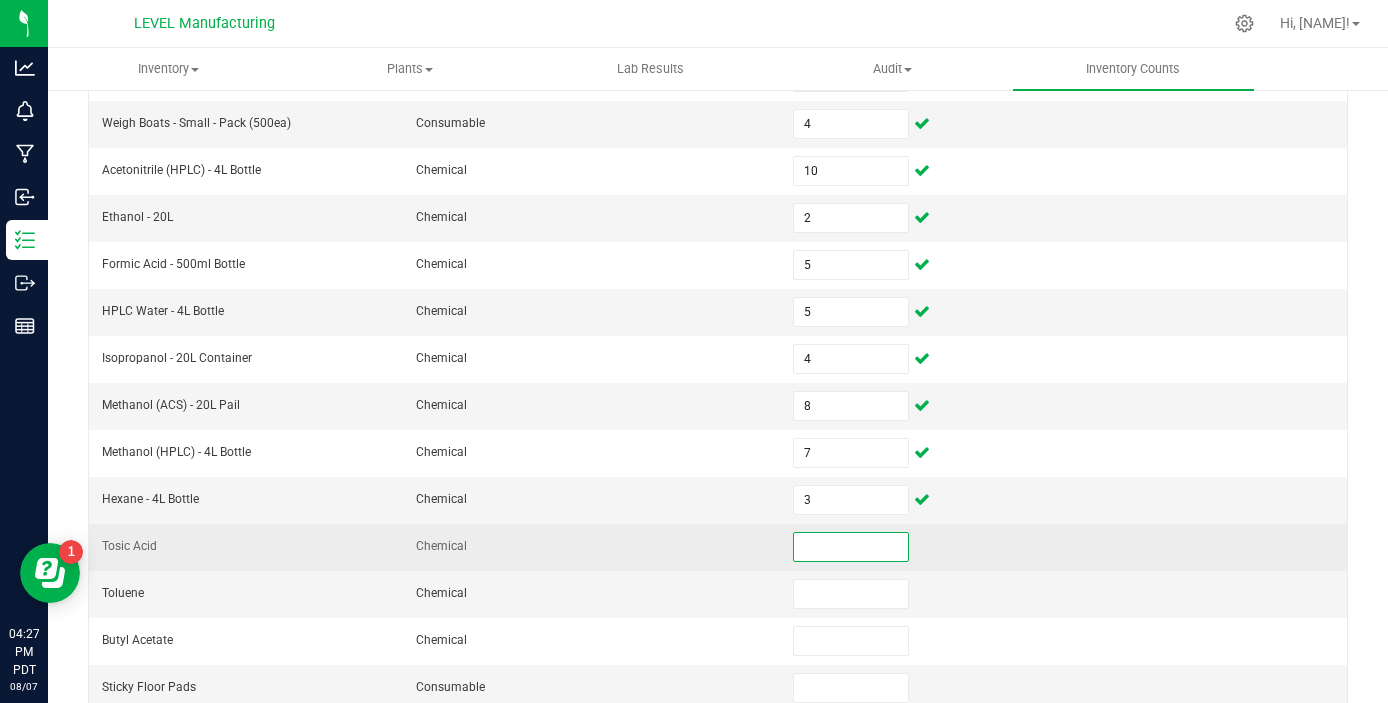 click at bounding box center [850, 547] 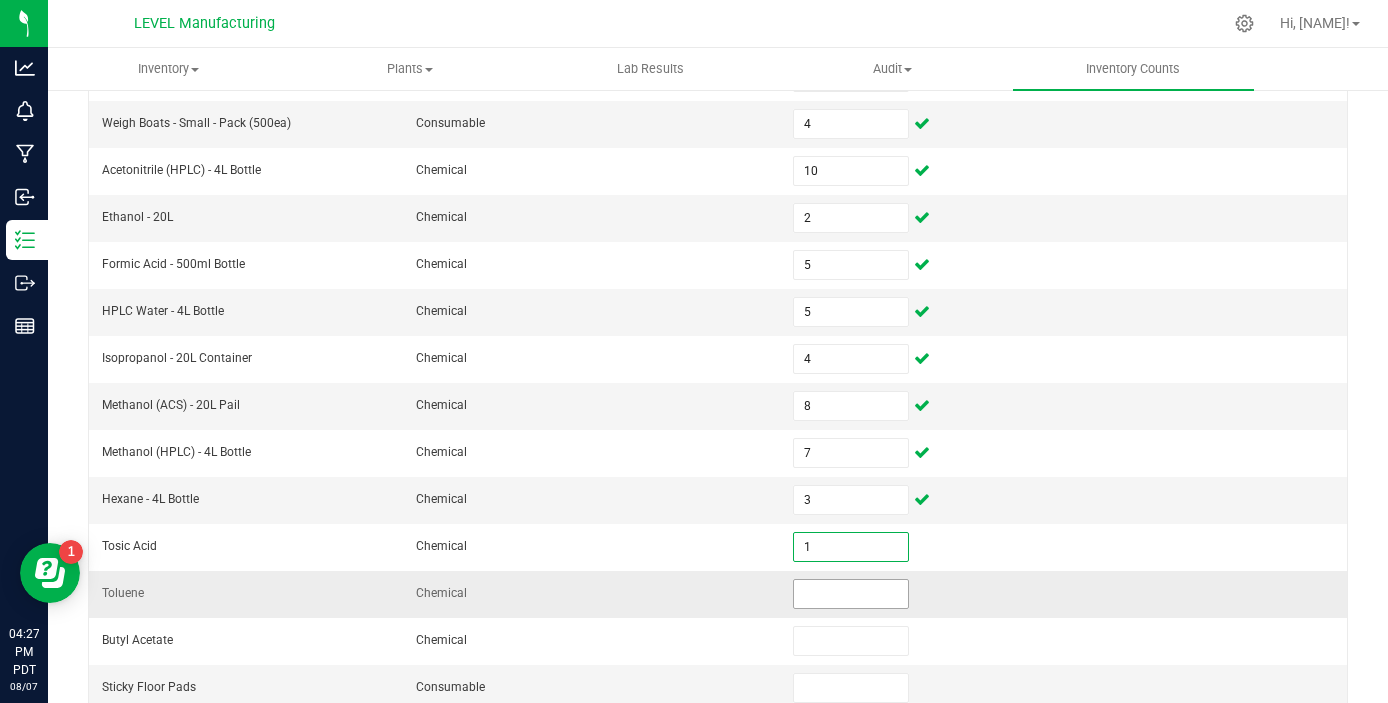 type on "1" 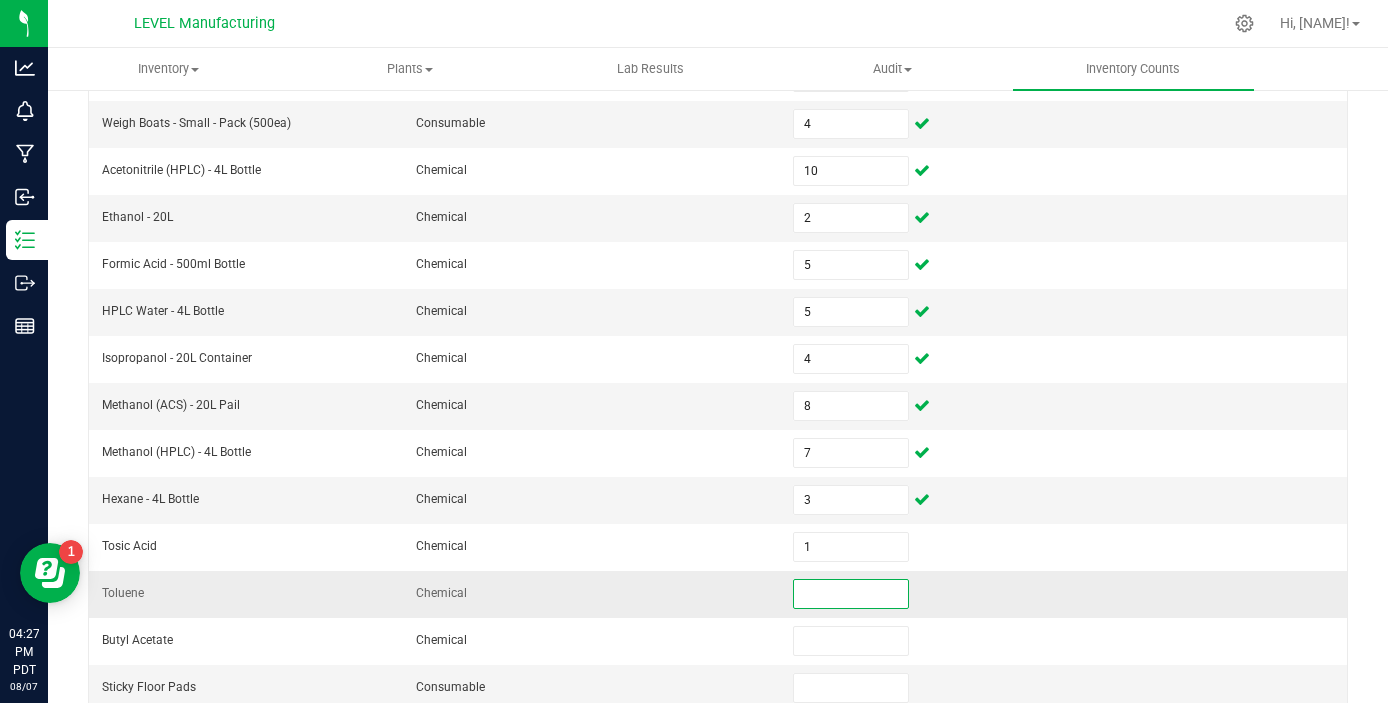 click at bounding box center [850, 594] 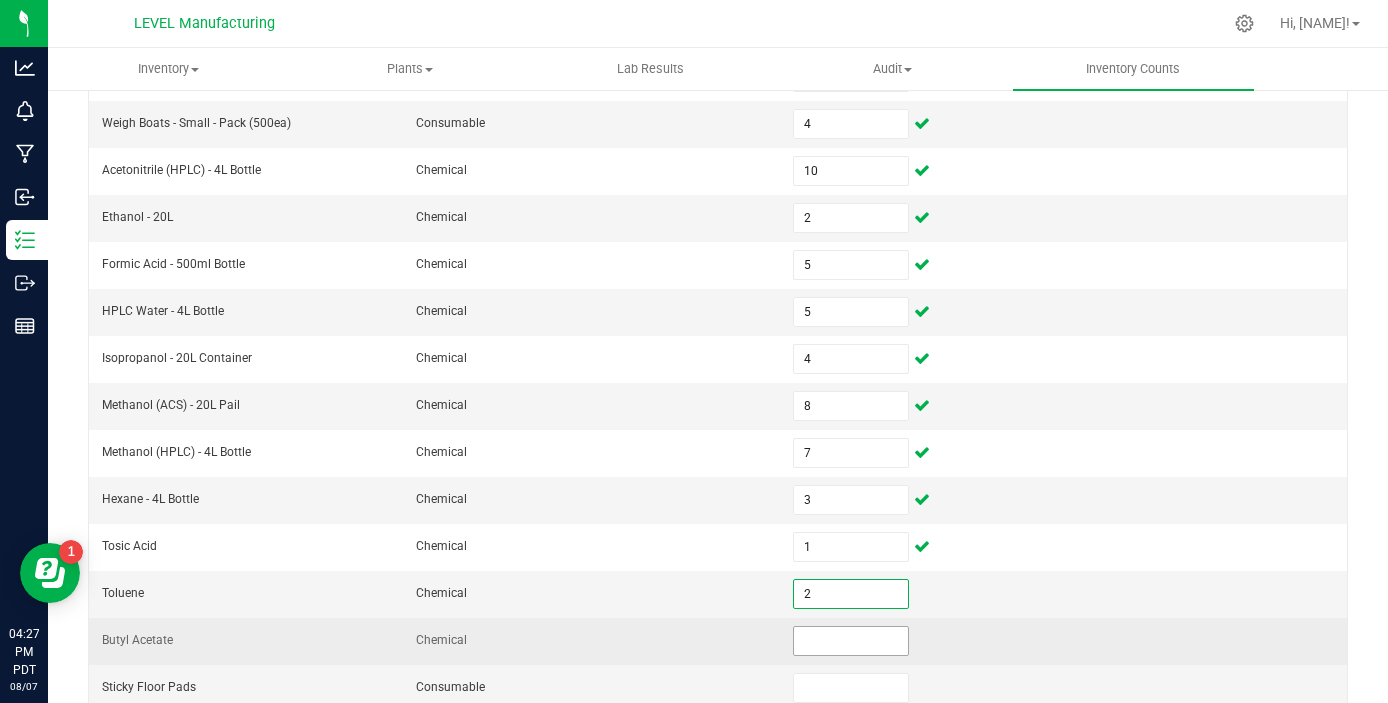 type on "2.0000" 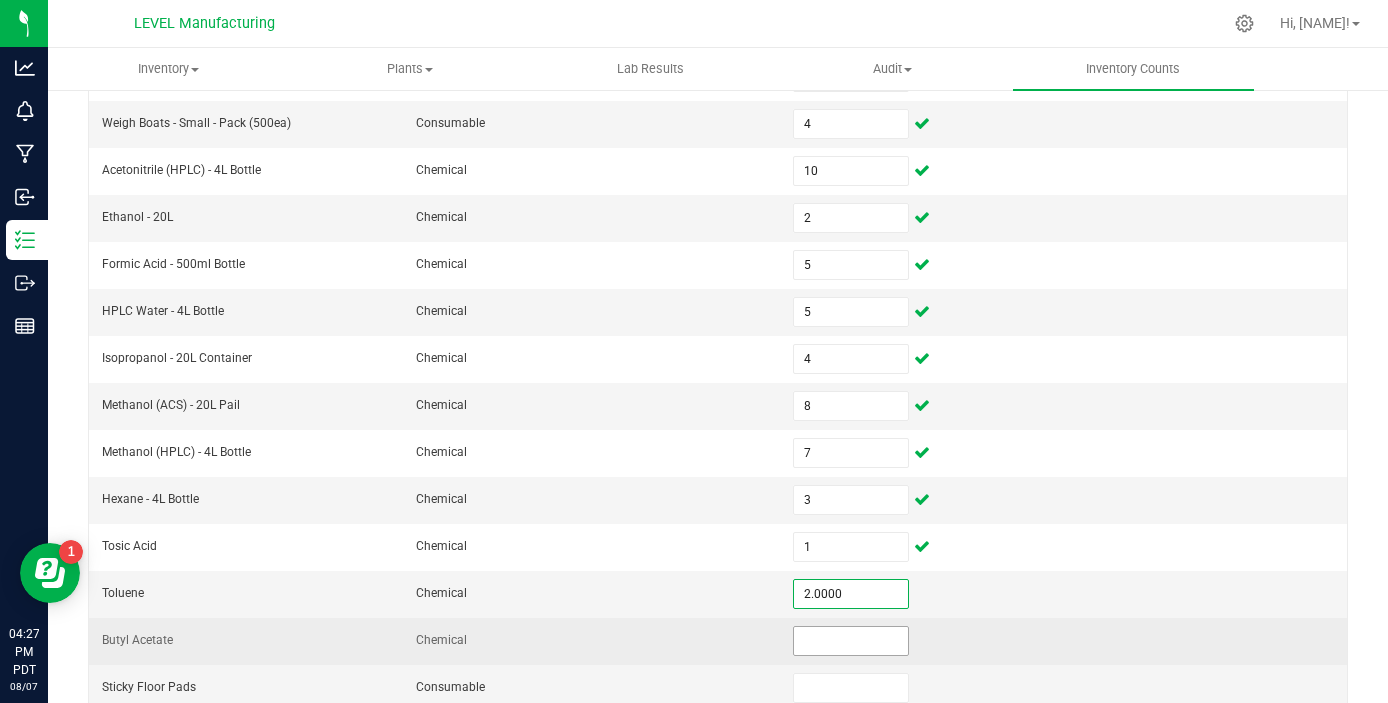 click at bounding box center [850, 641] 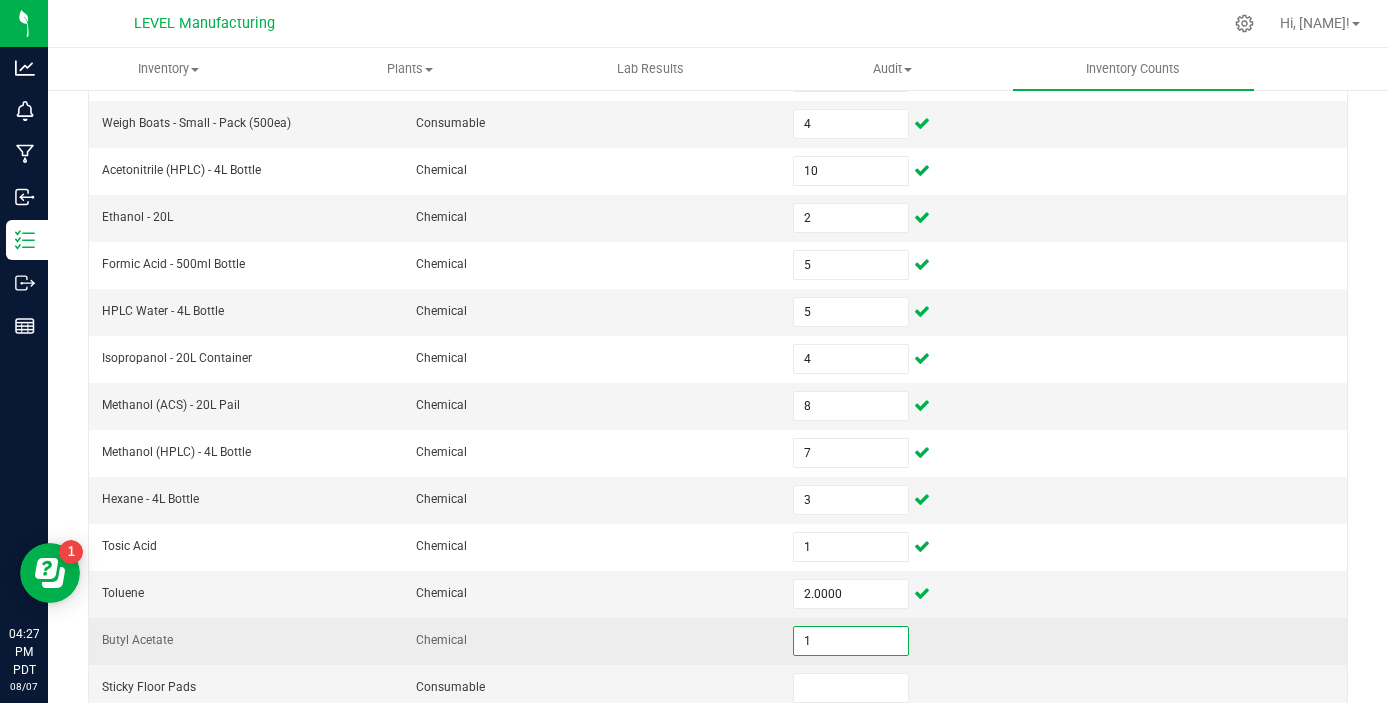 type on "1.0000" 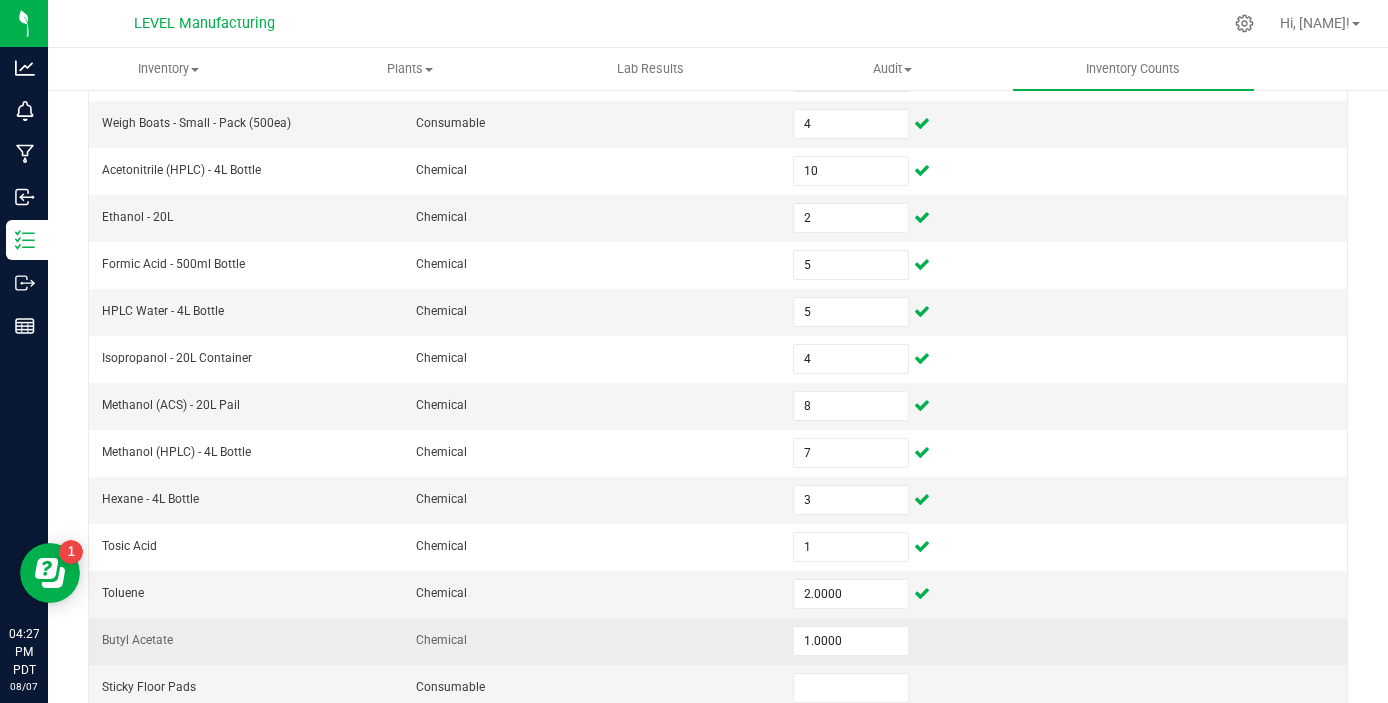 click at bounding box center (1064, 641) 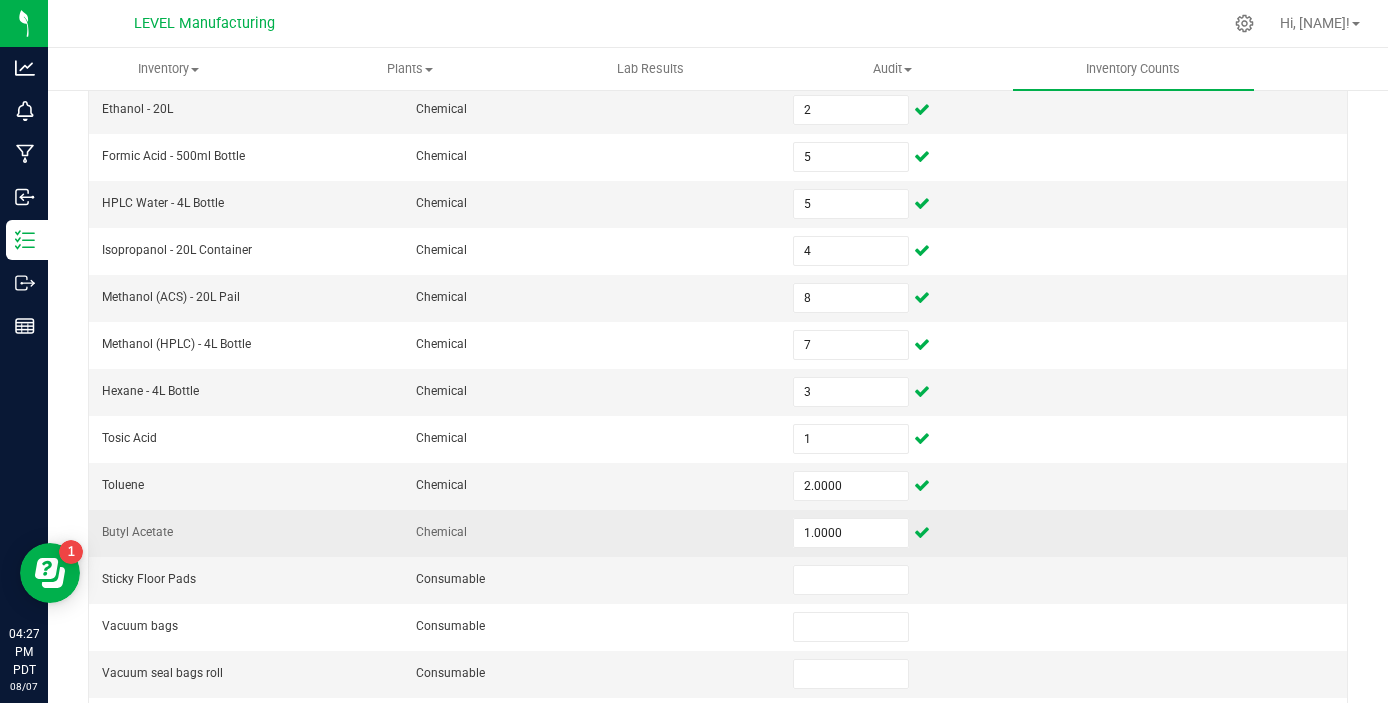 scroll, scrollTop: 378, scrollLeft: 0, axis: vertical 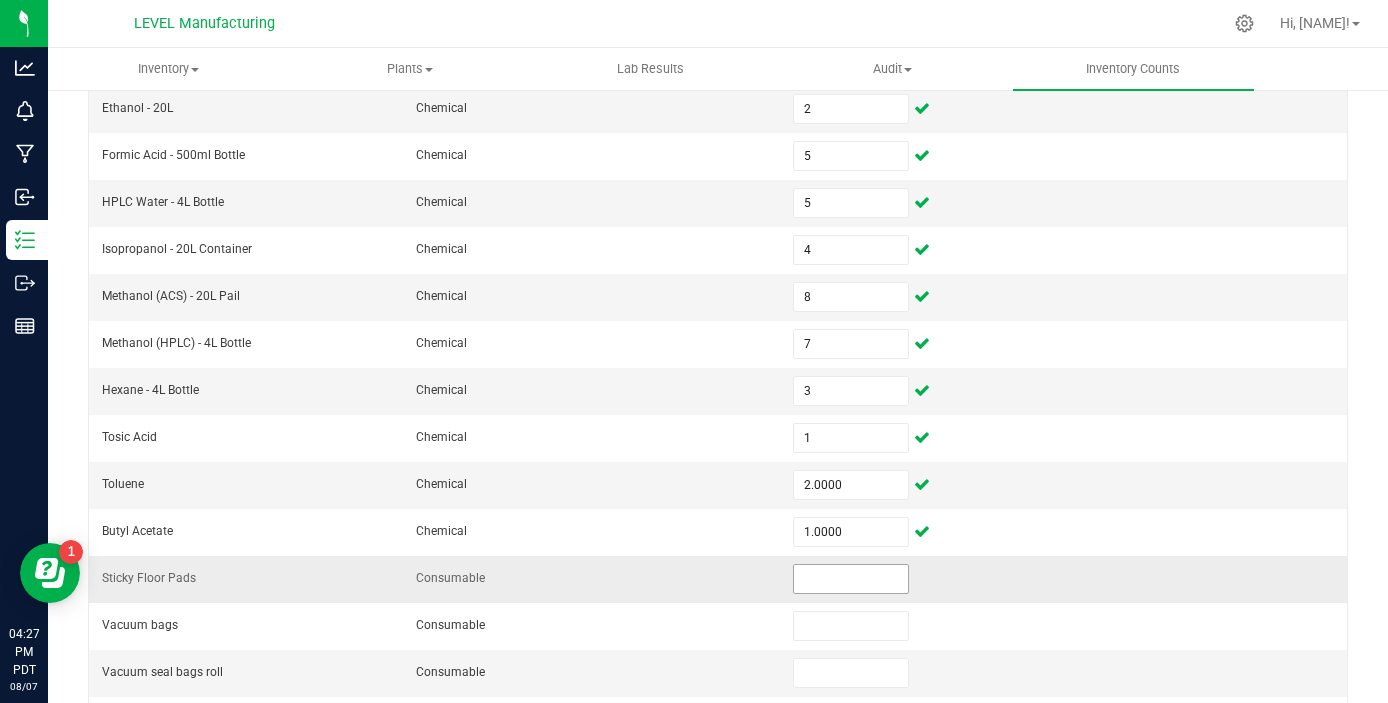 click at bounding box center [850, 579] 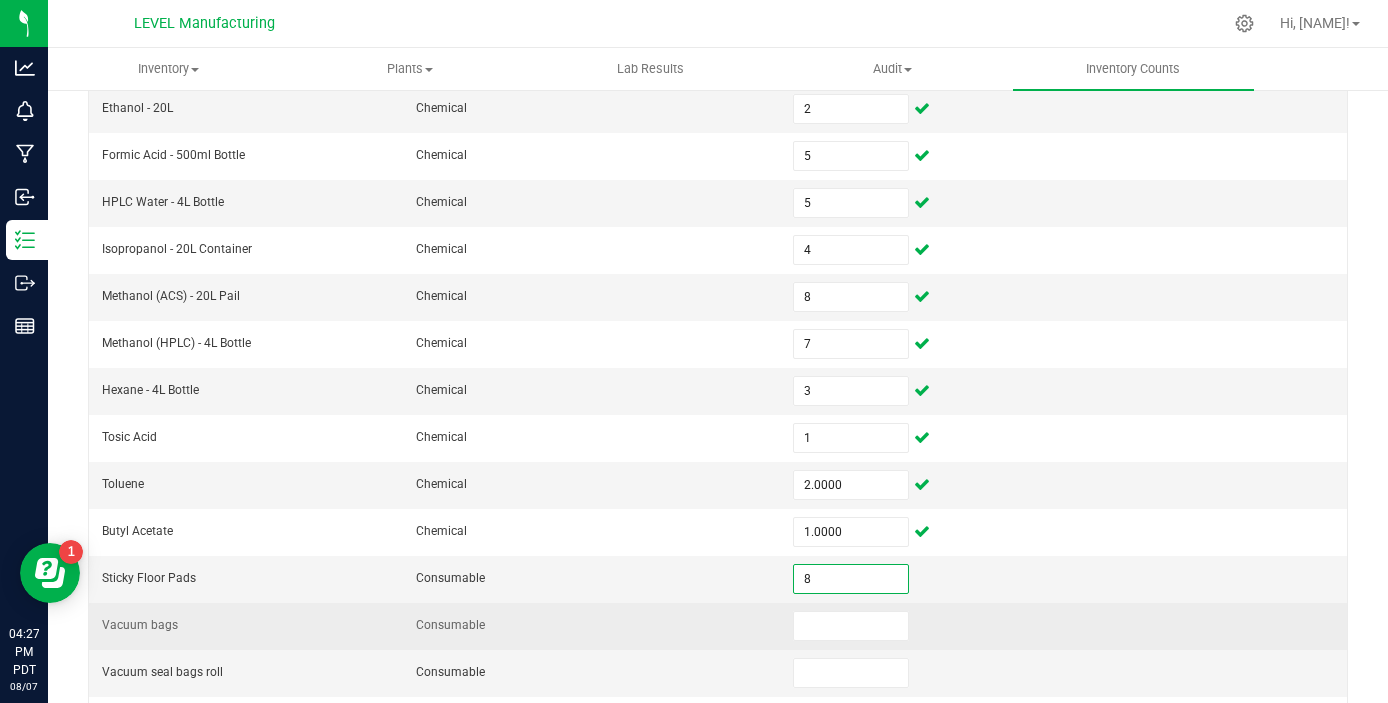 type on "8" 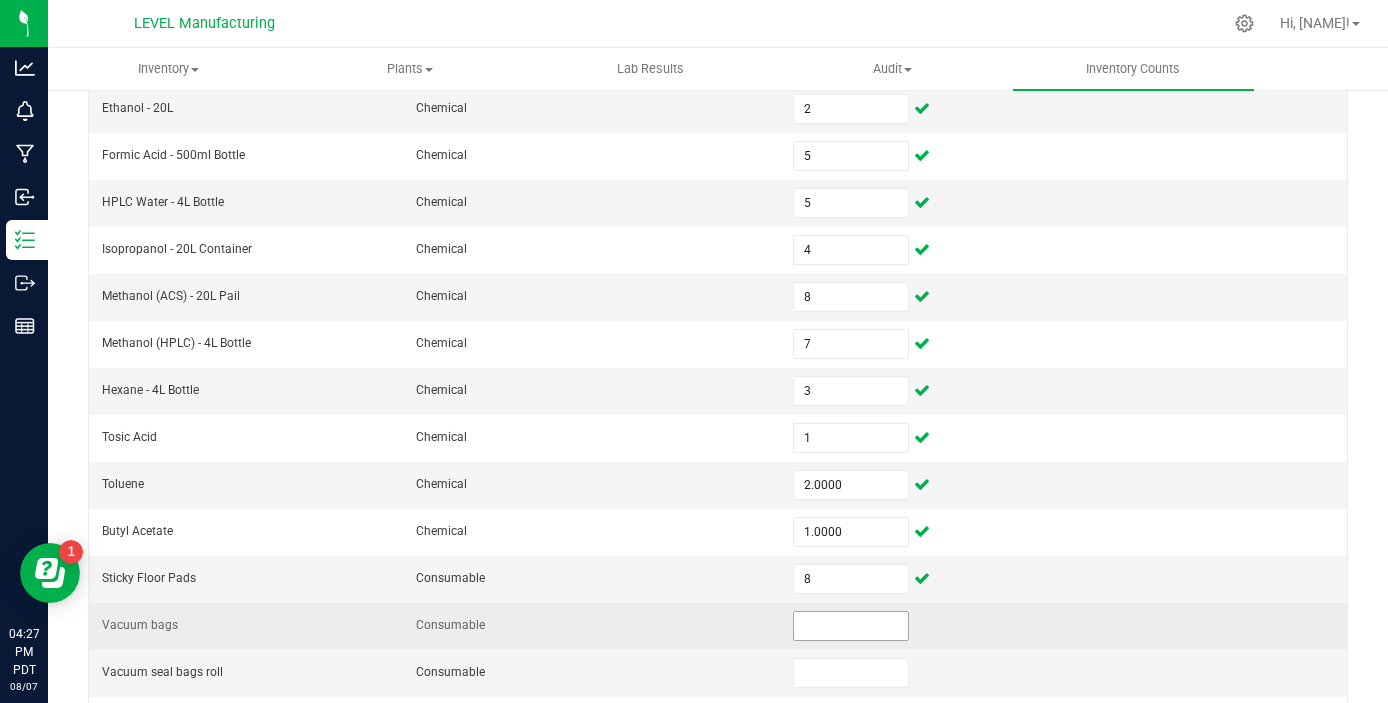 click at bounding box center (850, 626) 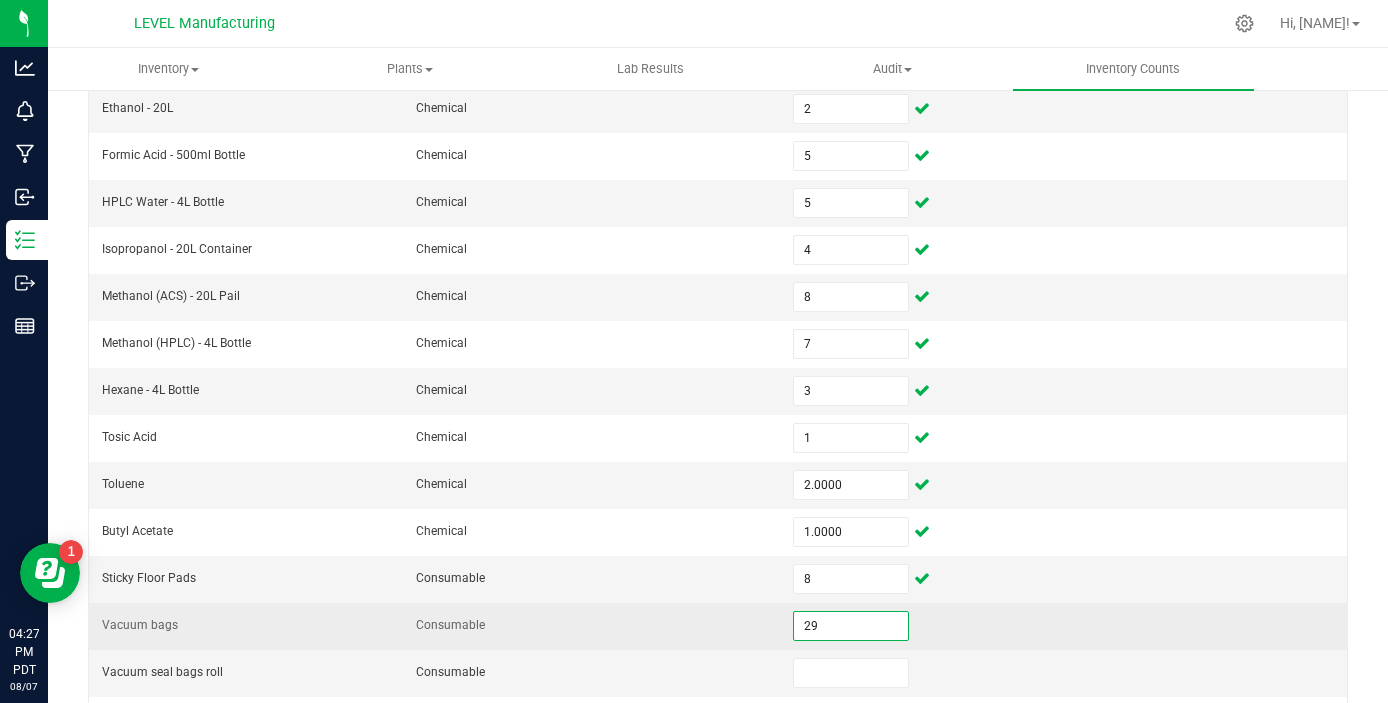 type on "29" 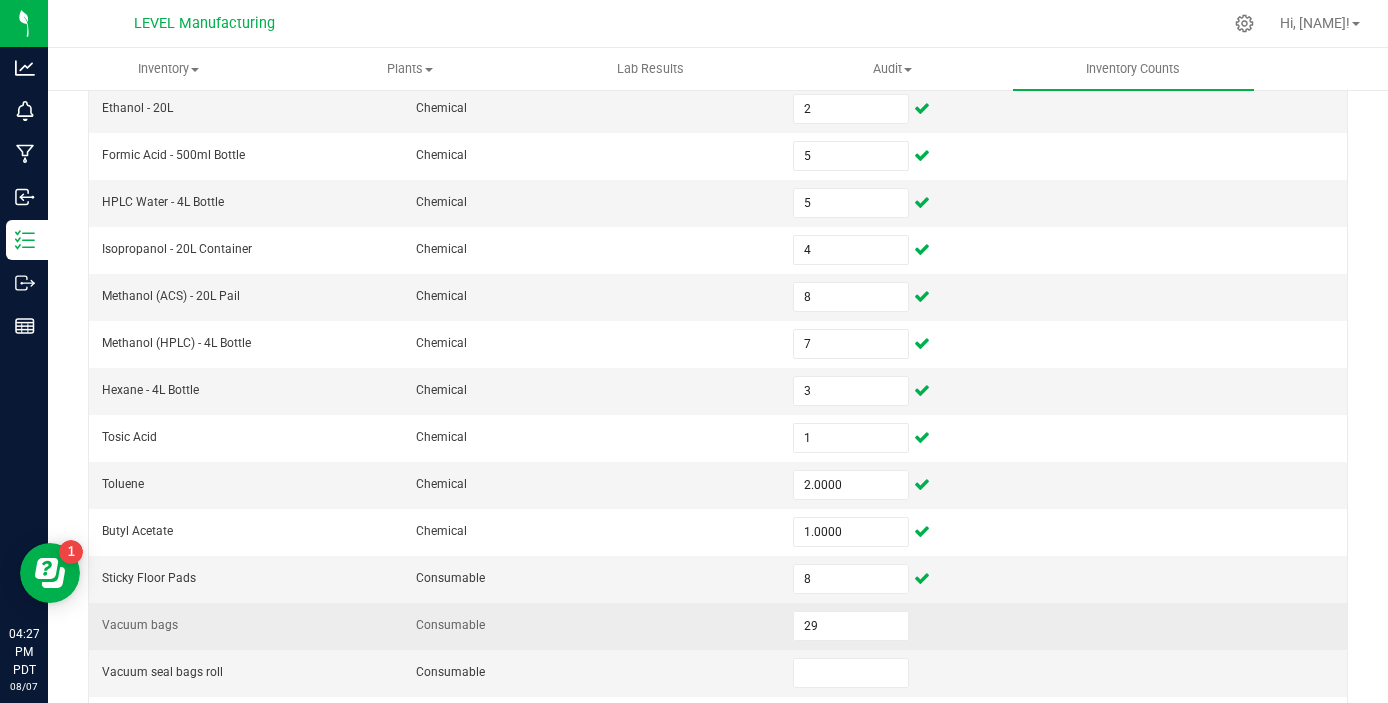 click at bounding box center (1064, 626) 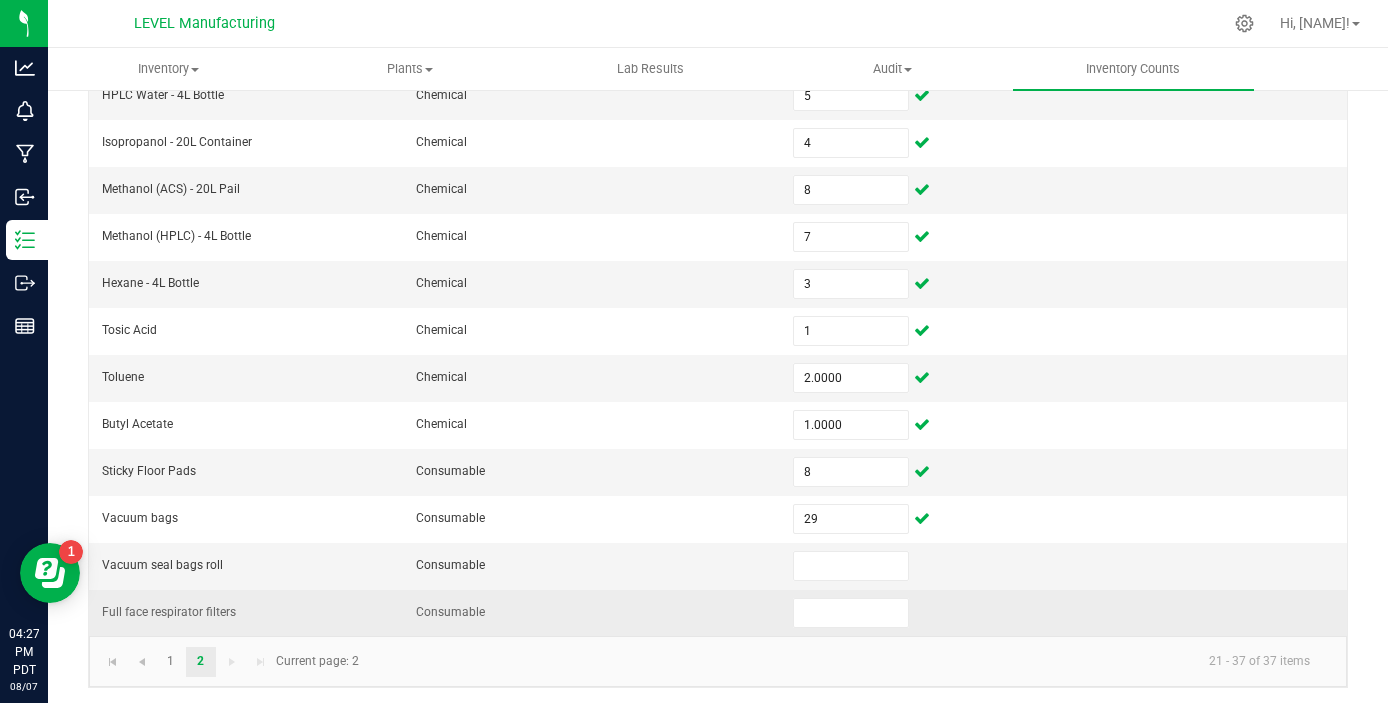 scroll, scrollTop: 486, scrollLeft: 0, axis: vertical 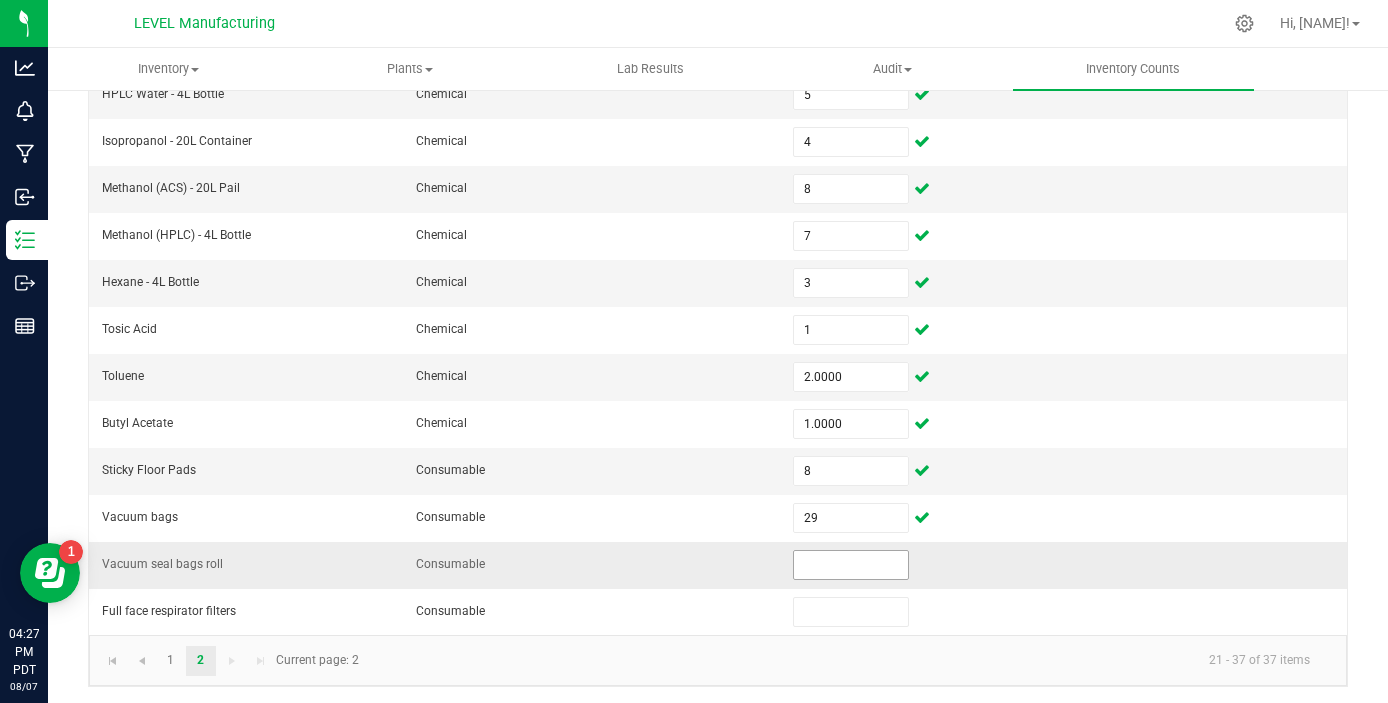 click at bounding box center [850, 565] 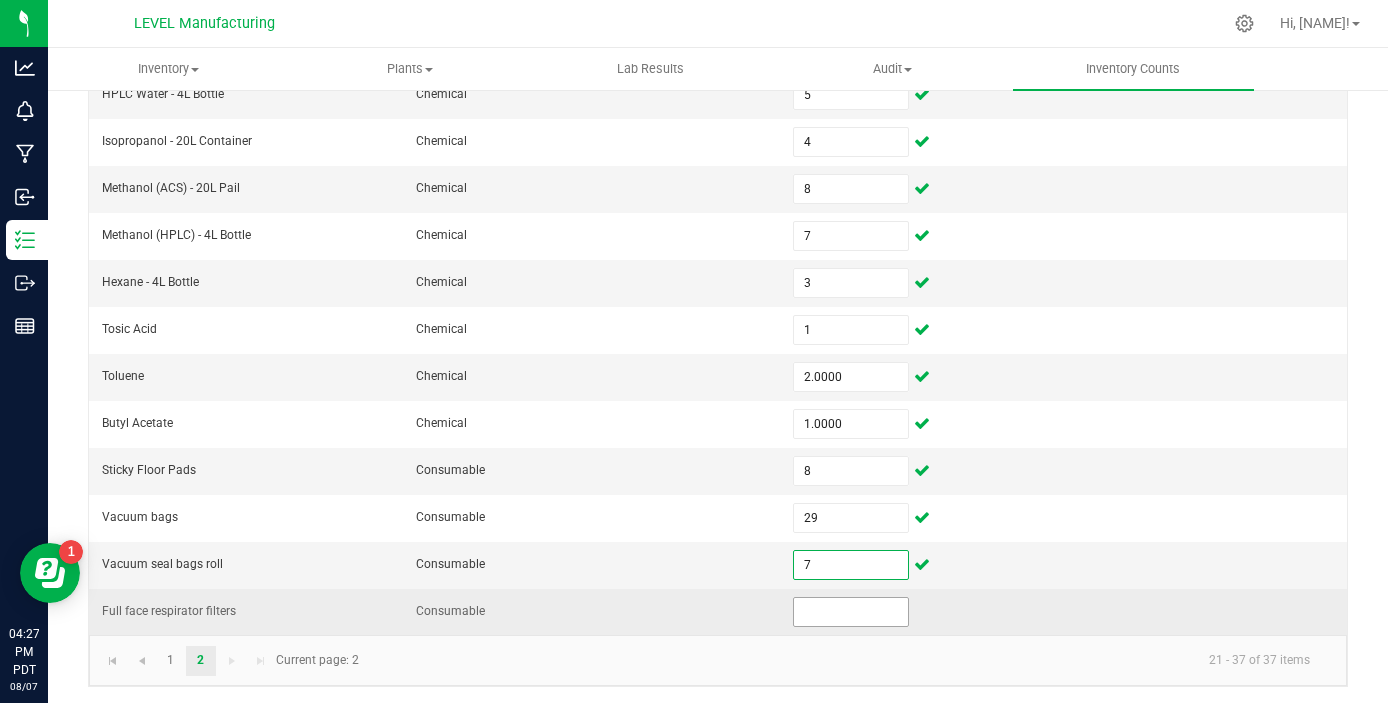type on "7" 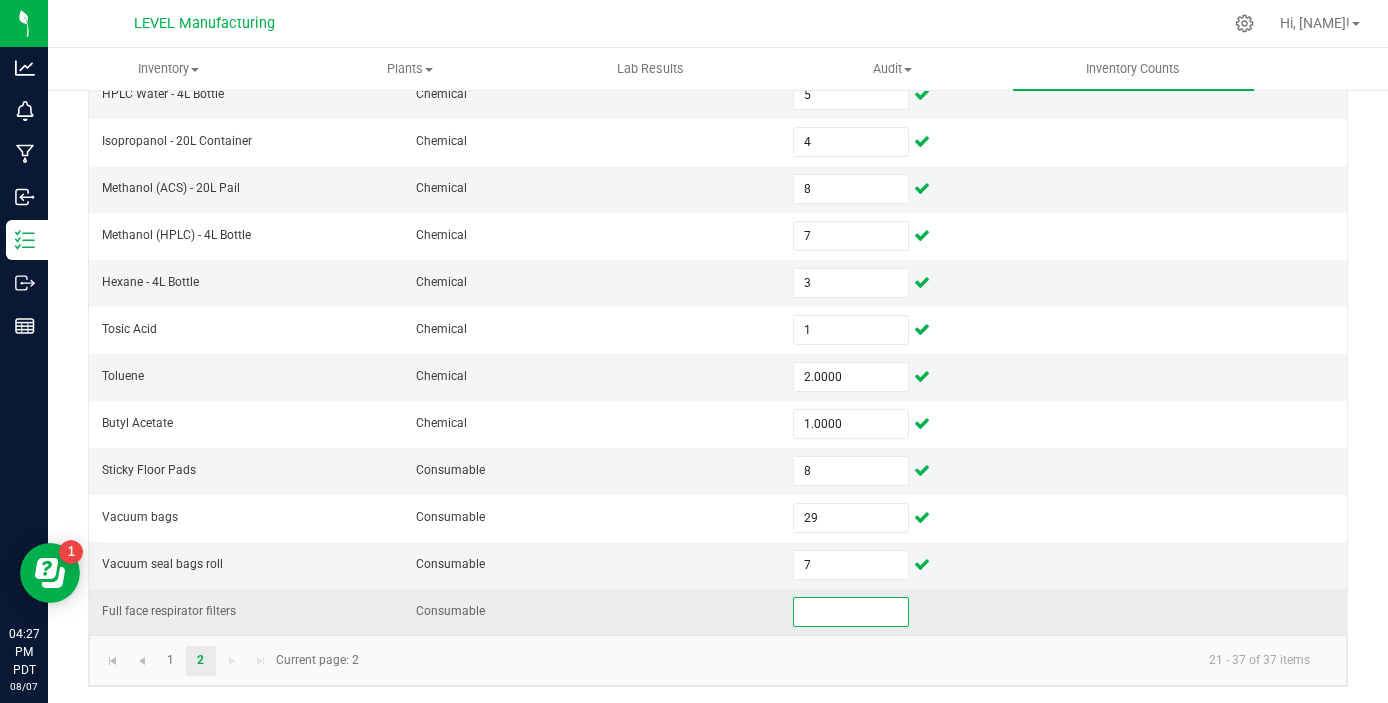 click at bounding box center (850, 612) 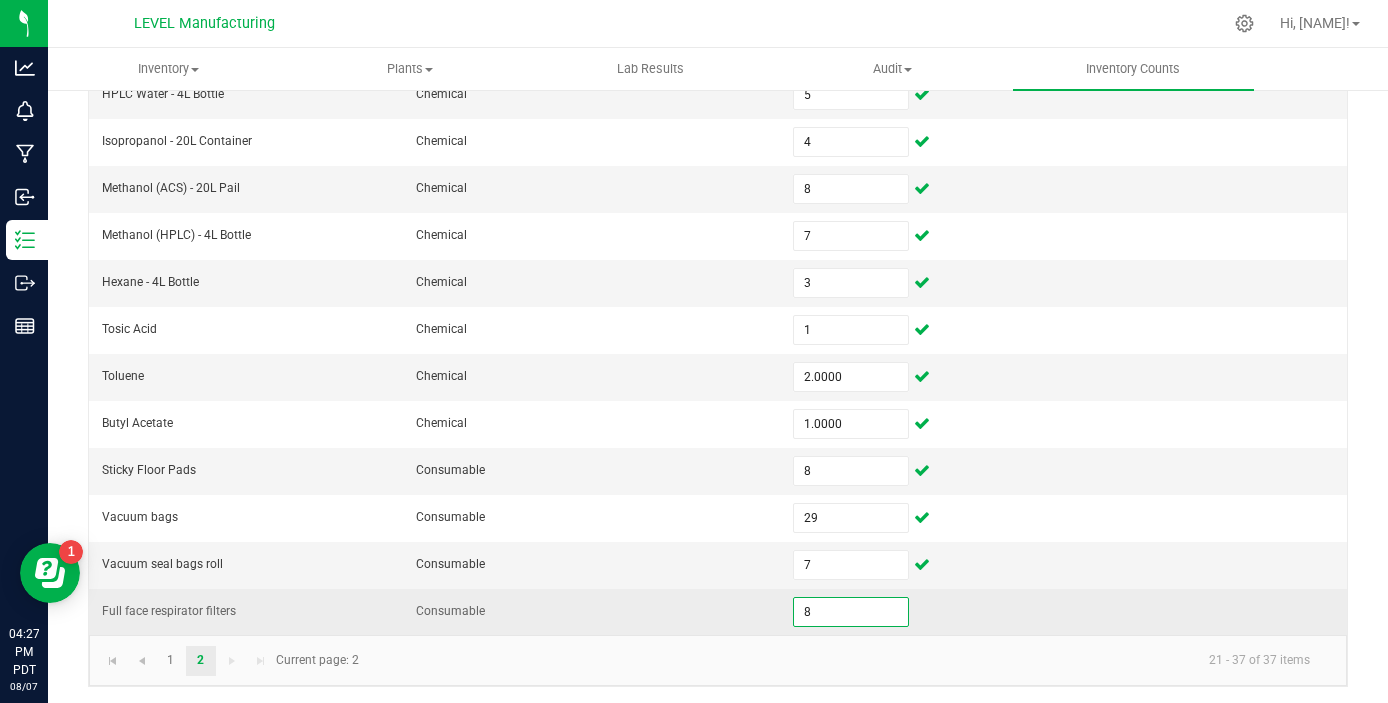 type on "8" 